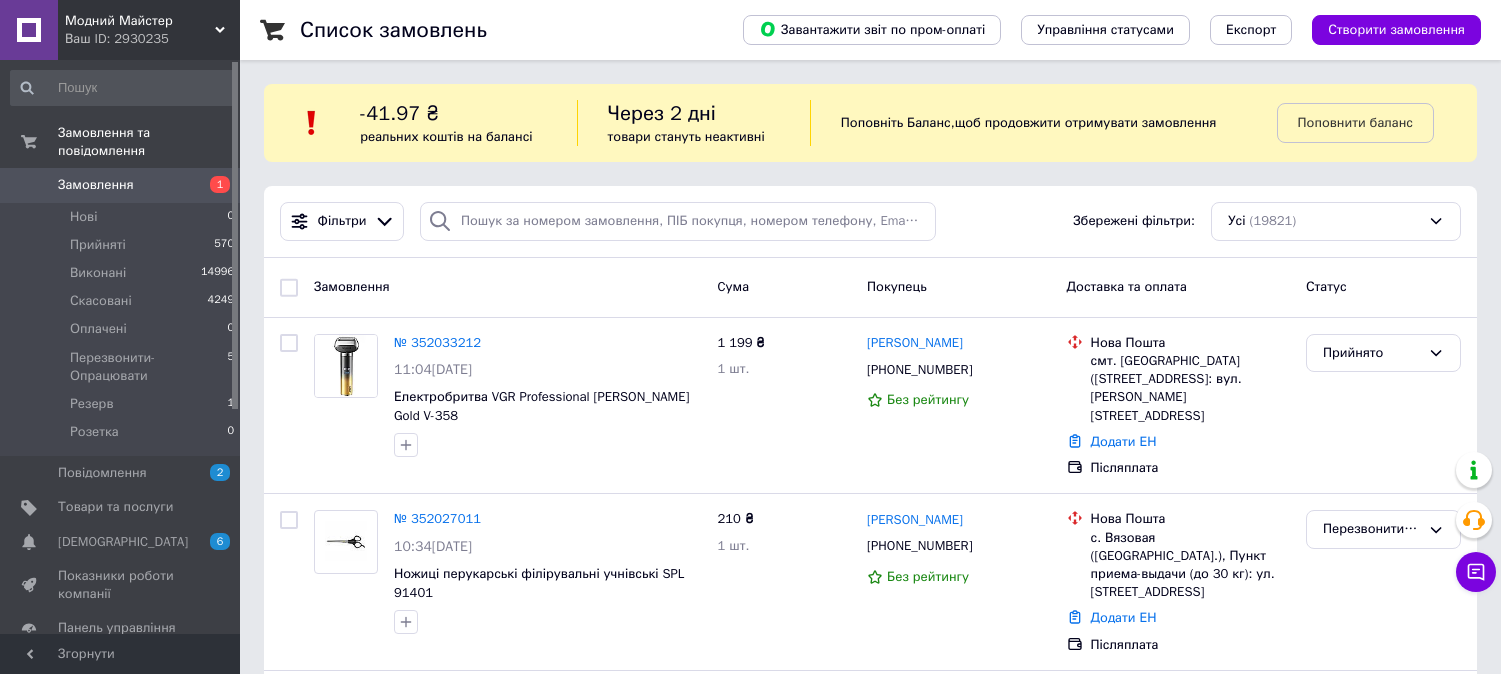 scroll, scrollTop: 0, scrollLeft: 0, axis: both 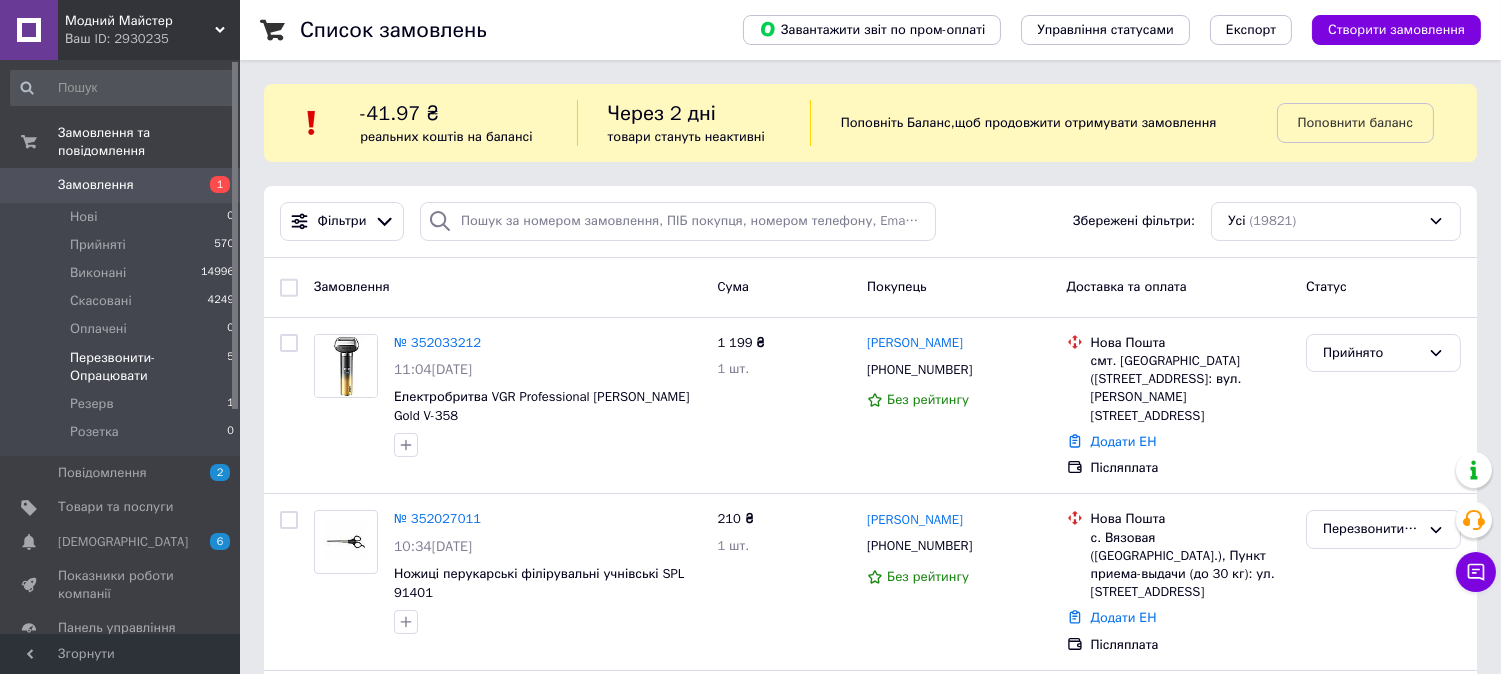 click on "Перезвонити-Опрацювати" at bounding box center (148, 367) 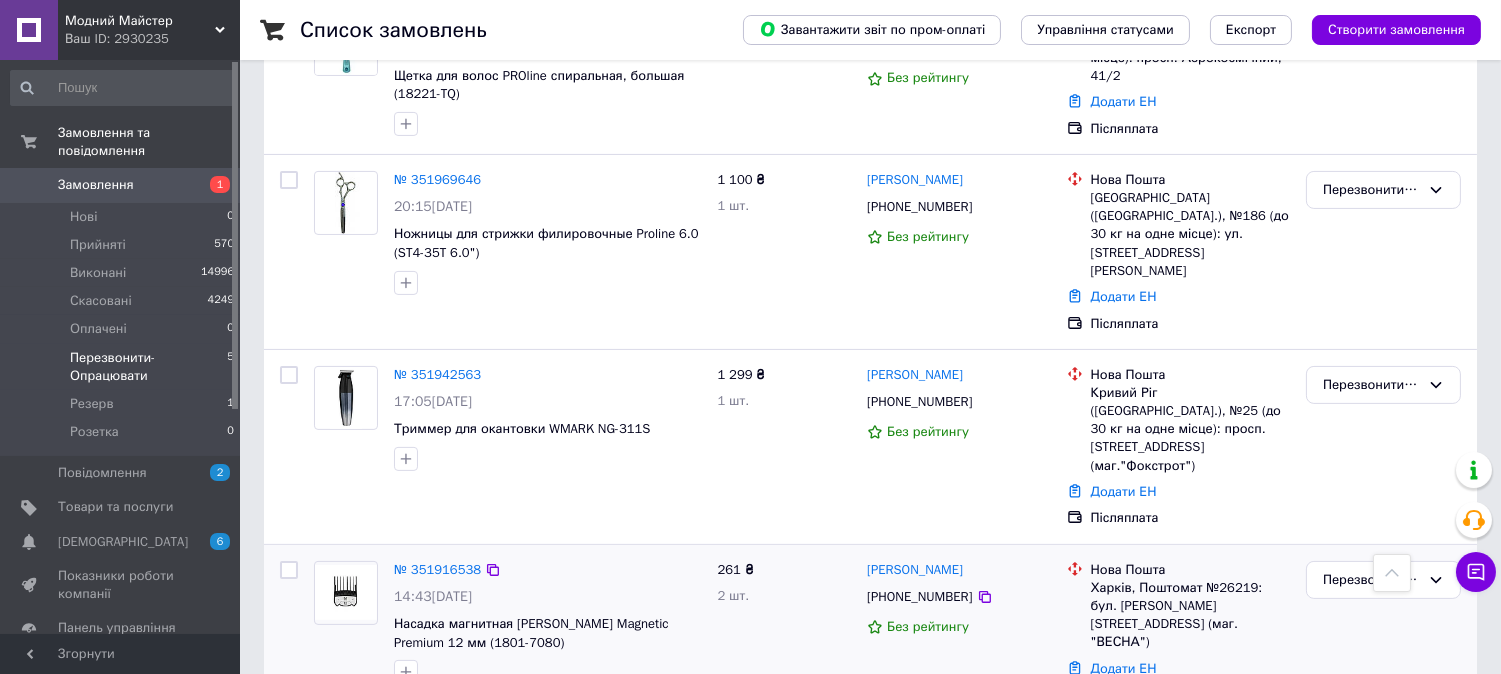 scroll, scrollTop: 893, scrollLeft: 0, axis: vertical 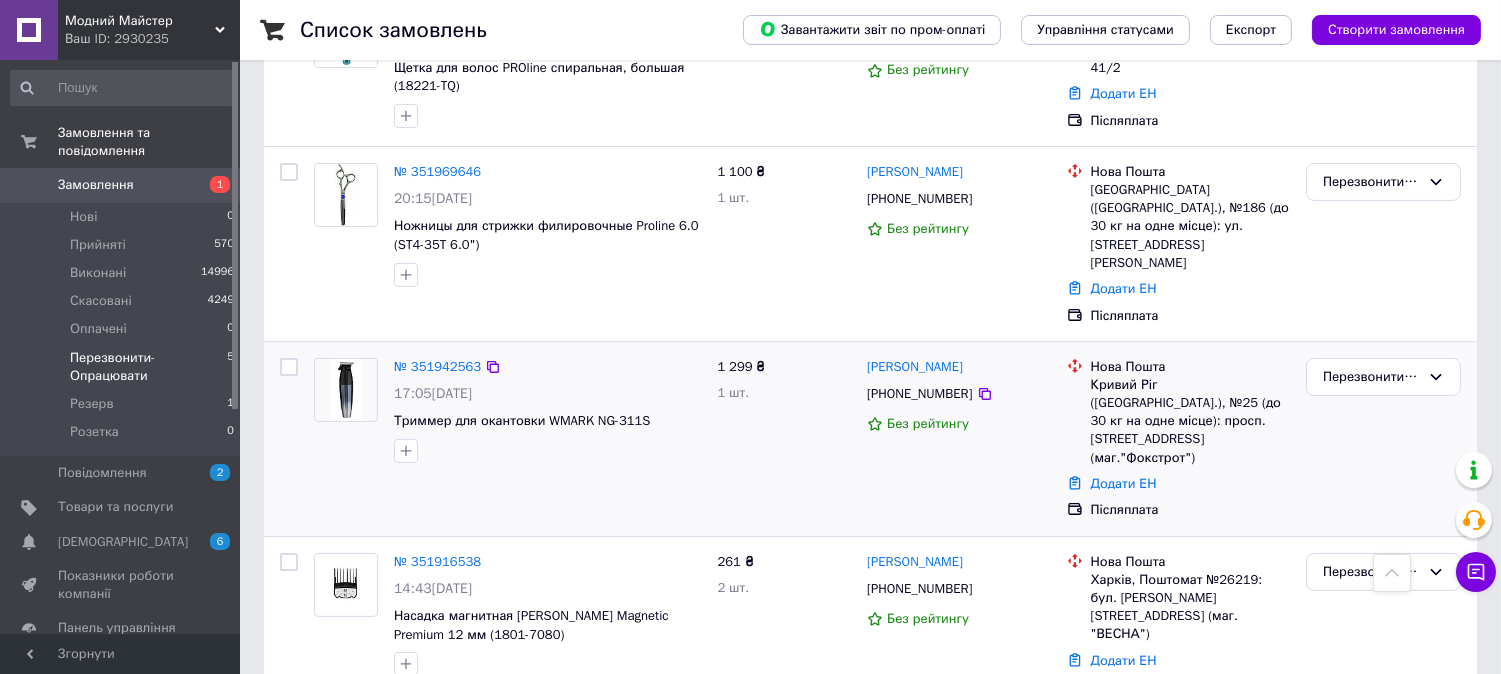 click on "Триммер для окантовки WMARK NG-311S" at bounding box center (547, 421) 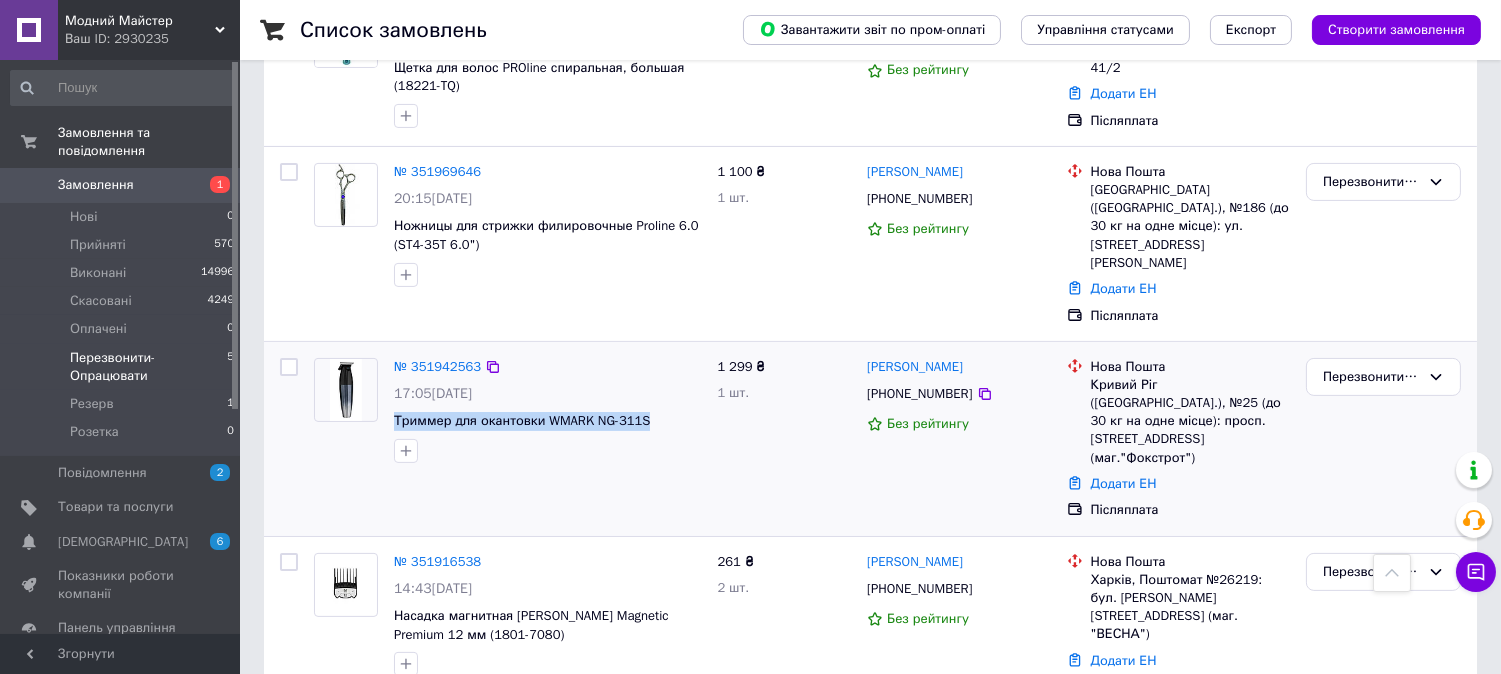 click on "Триммер для окантовки WMARK NG-311S" at bounding box center (547, 421) 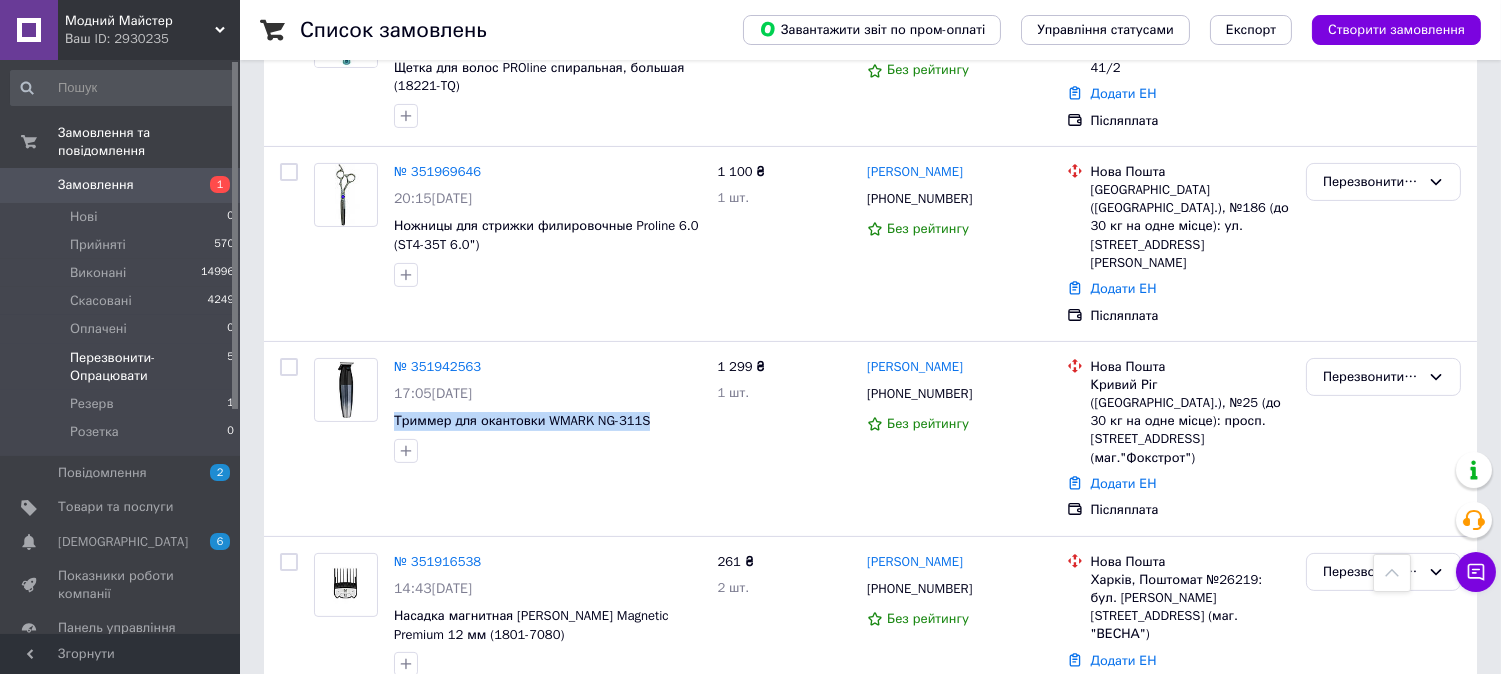copy on "Триммер для окантовки WMARK NG-311S" 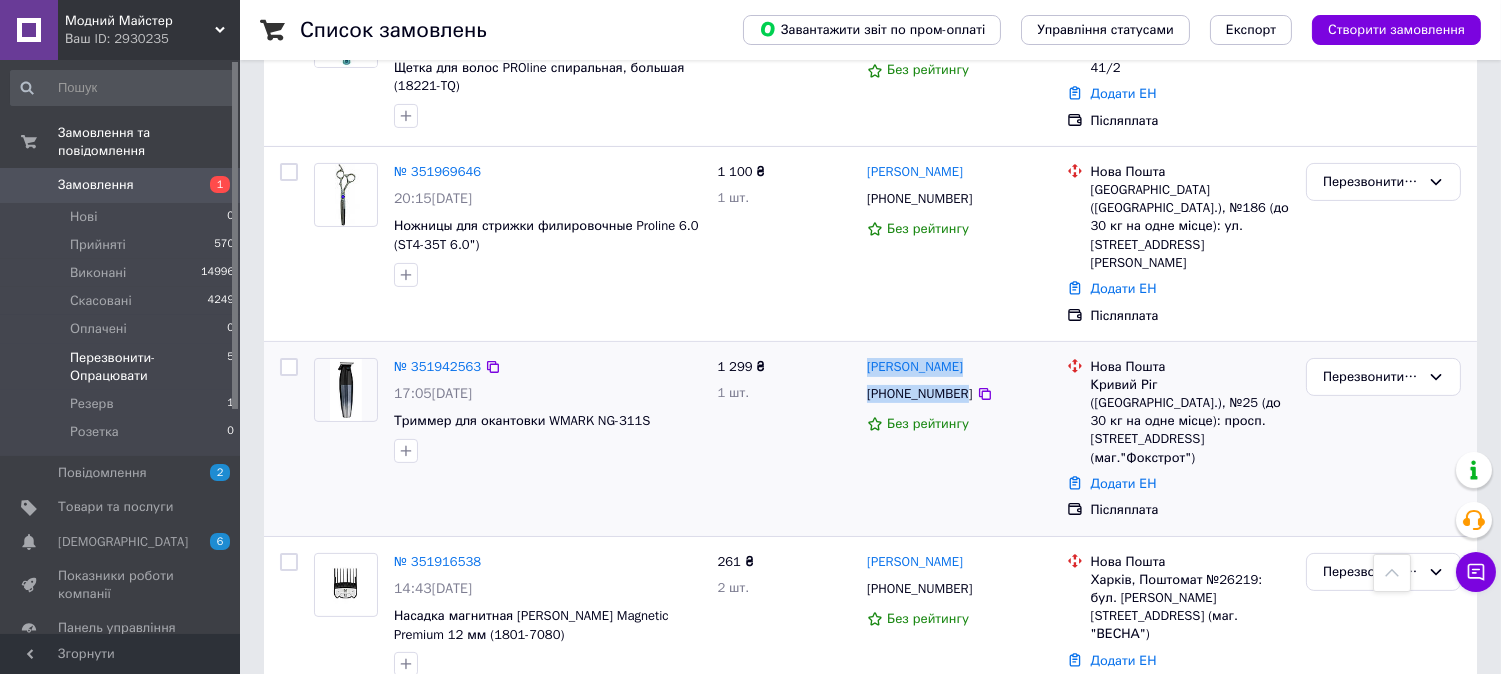 drag, startPoint x: 863, startPoint y: 297, endPoint x: 958, endPoint y: 343, distance: 105.550934 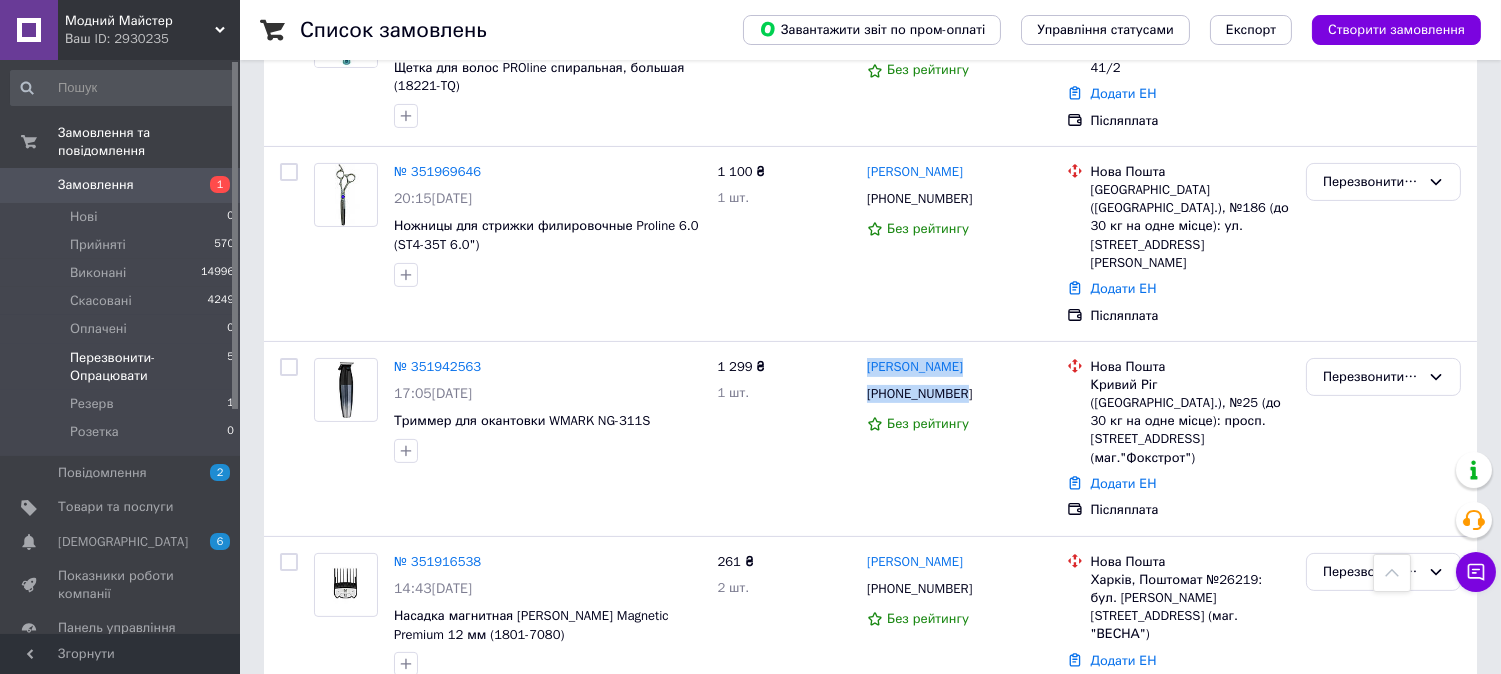 copy on "анюта подопригора +380987781952" 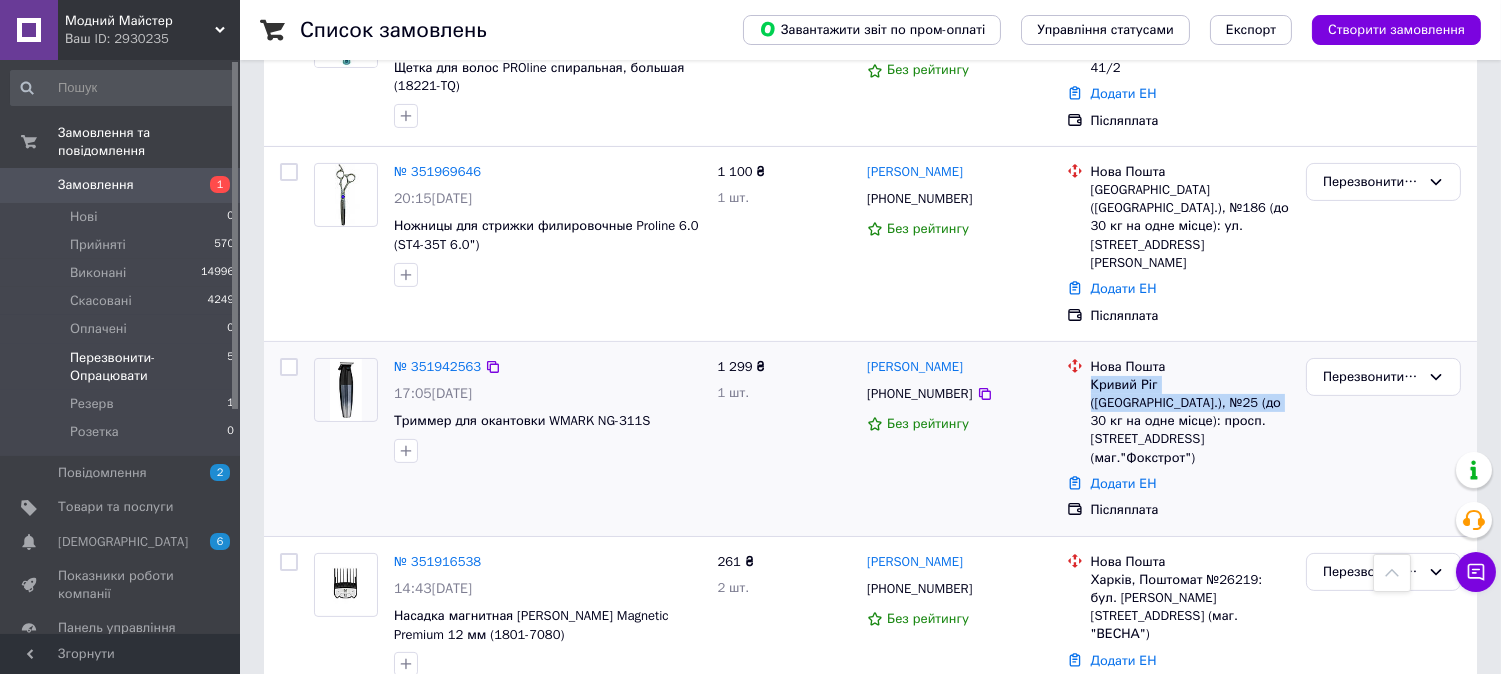 drag, startPoint x: 1086, startPoint y: 326, endPoint x: 1164, endPoint y: 345, distance: 80.280754 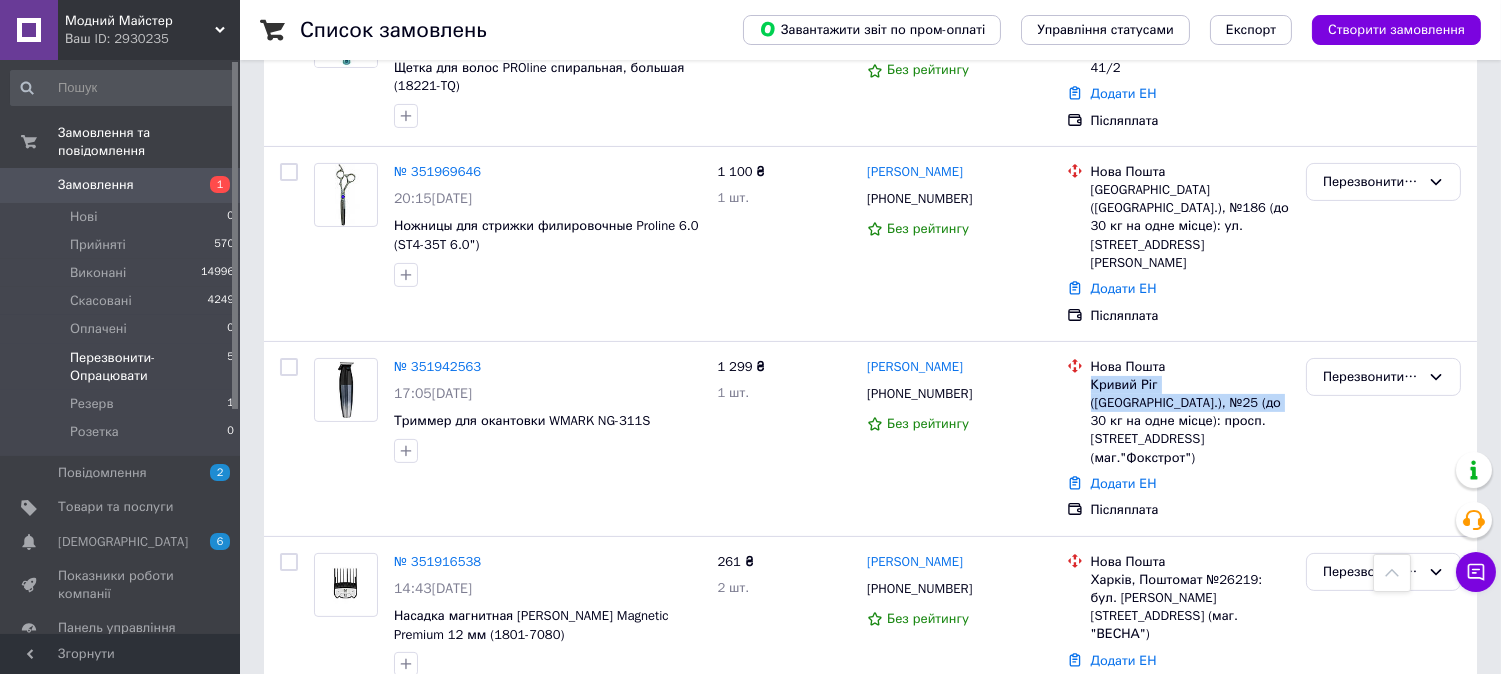 copy on "Кривий Ріг (Дніпропетровська обл.), №25 (" 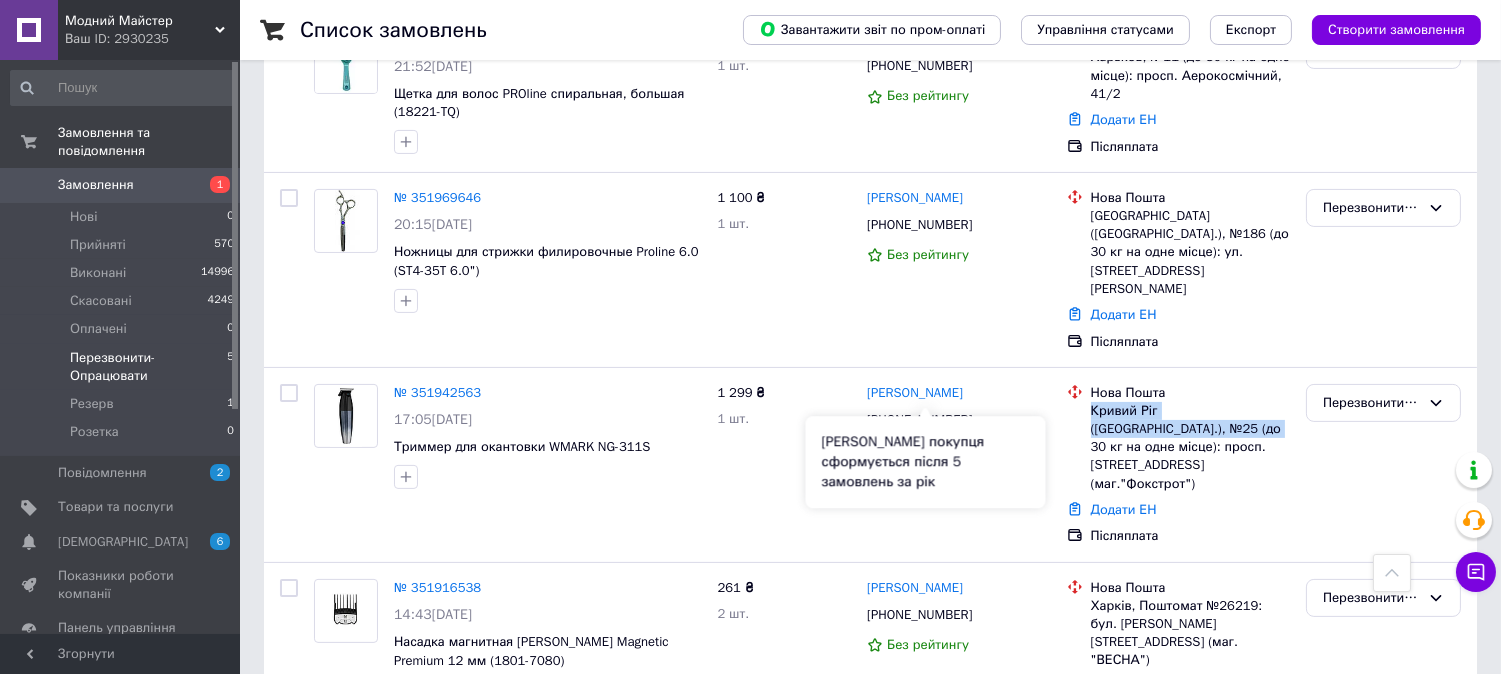 scroll, scrollTop: 782, scrollLeft: 0, axis: vertical 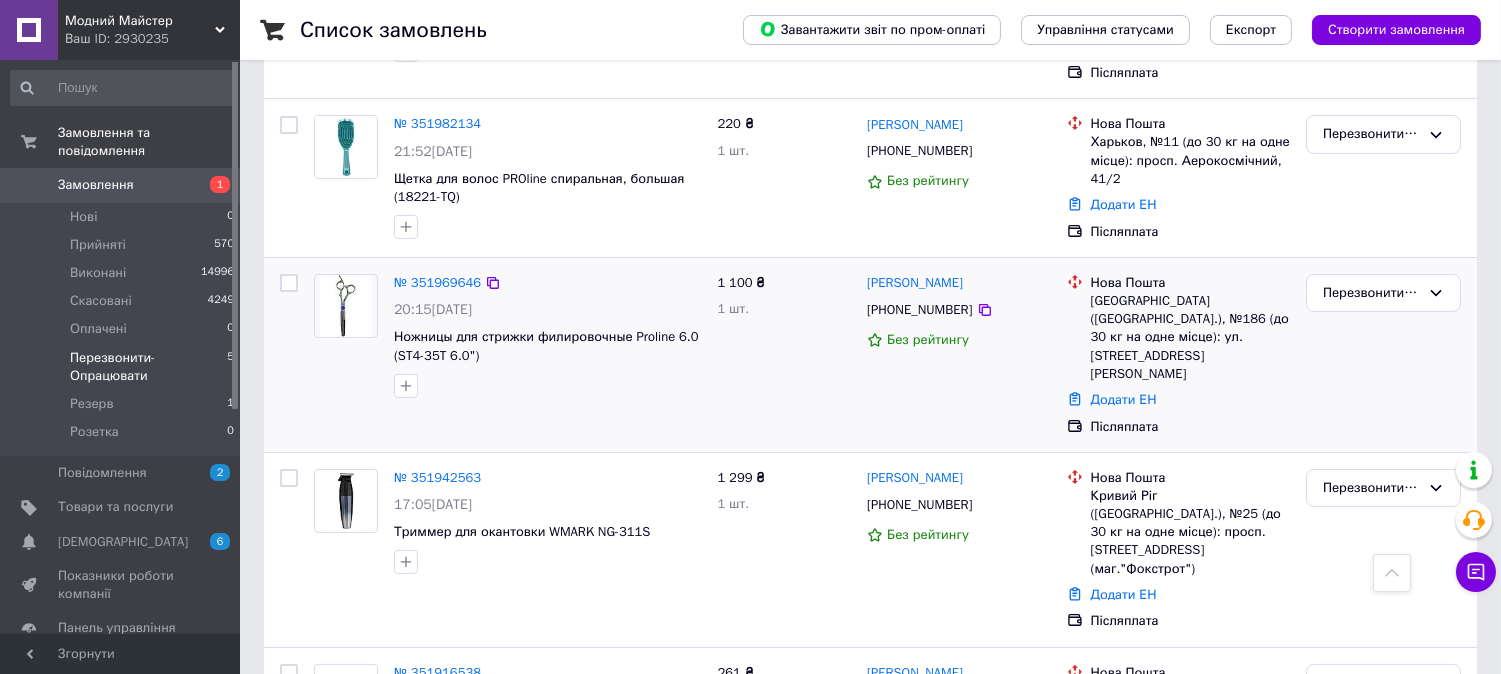 click on "Ножницы для стрижки филировочные Proline 6.0 (ST4-35T 6.0")" at bounding box center (547, 346) 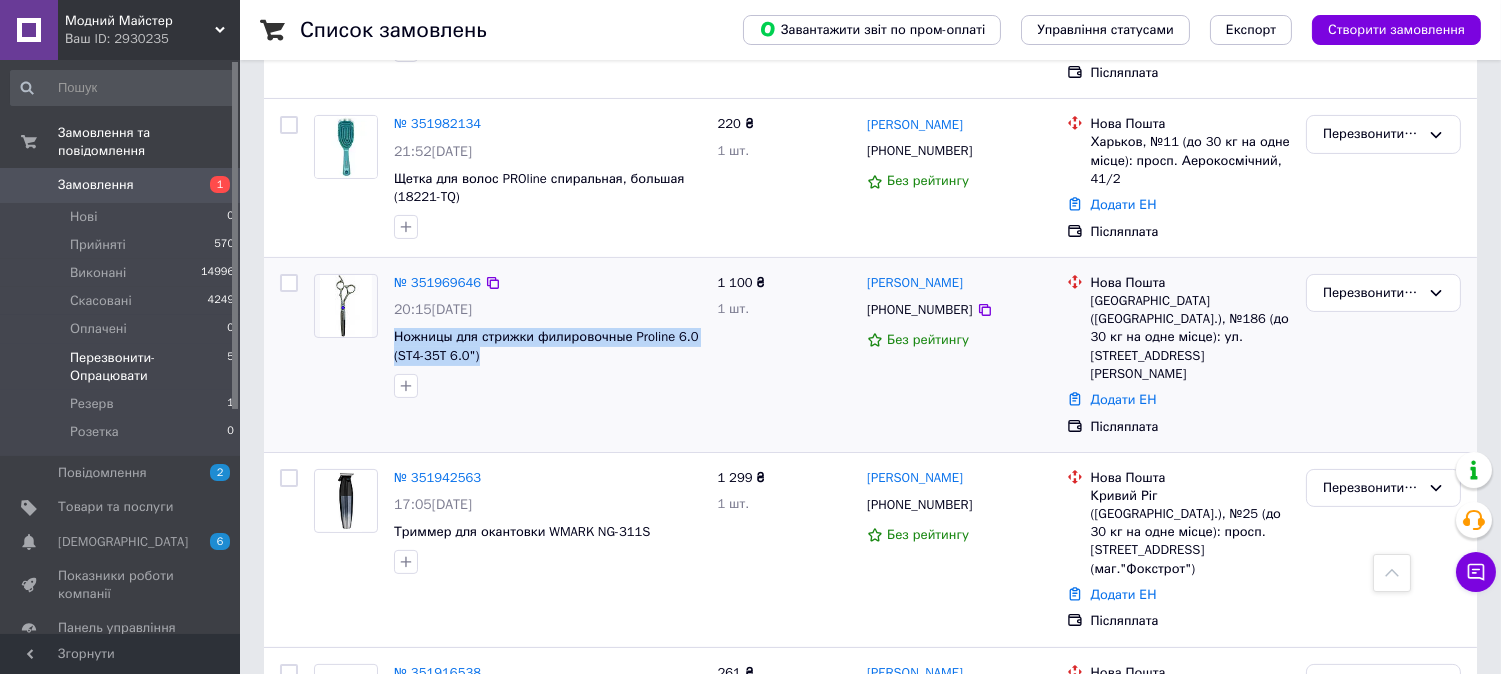 click on "Ножницы для стрижки филировочные Proline 6.0 (ST4-35T 6.0")" at bounding box center (547, 346) 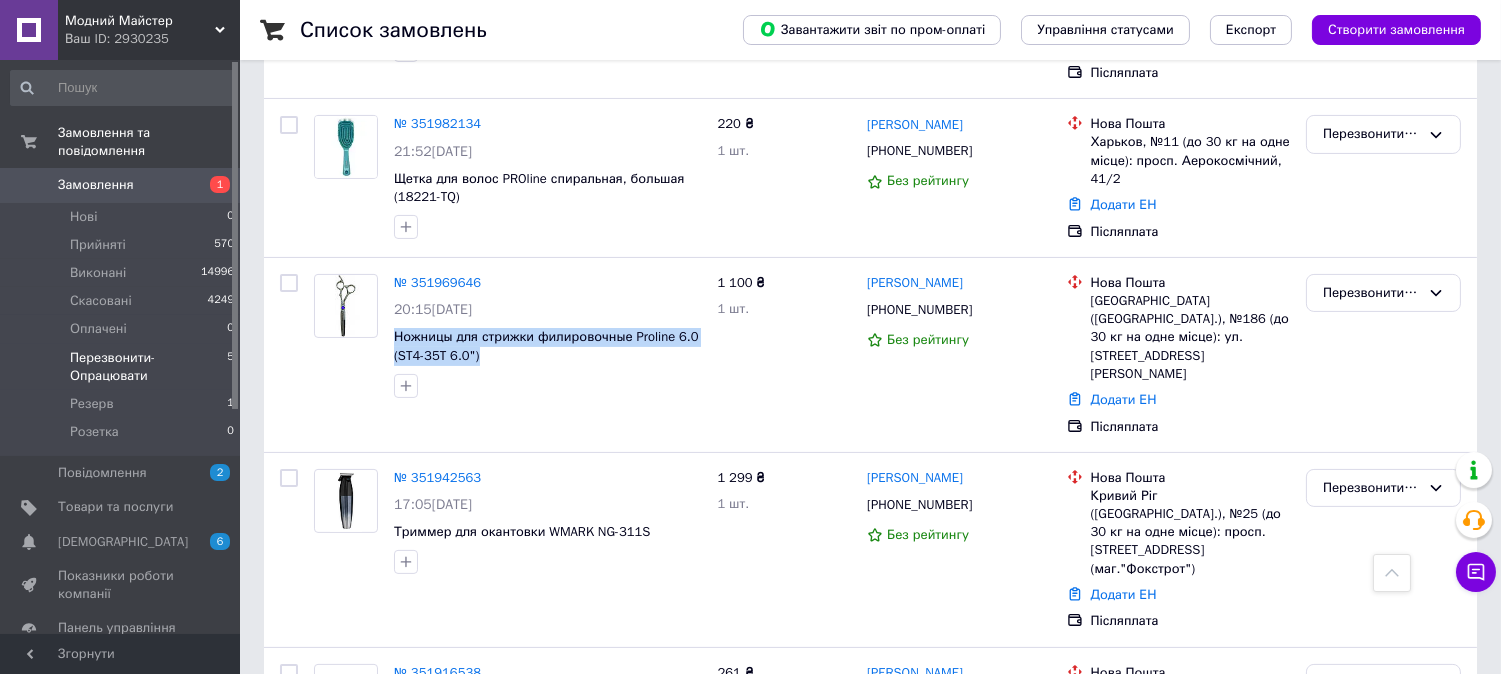 copy on "Ножницы для стрижки филировочные Proline 6.0 (ST4-35T 6.0")" 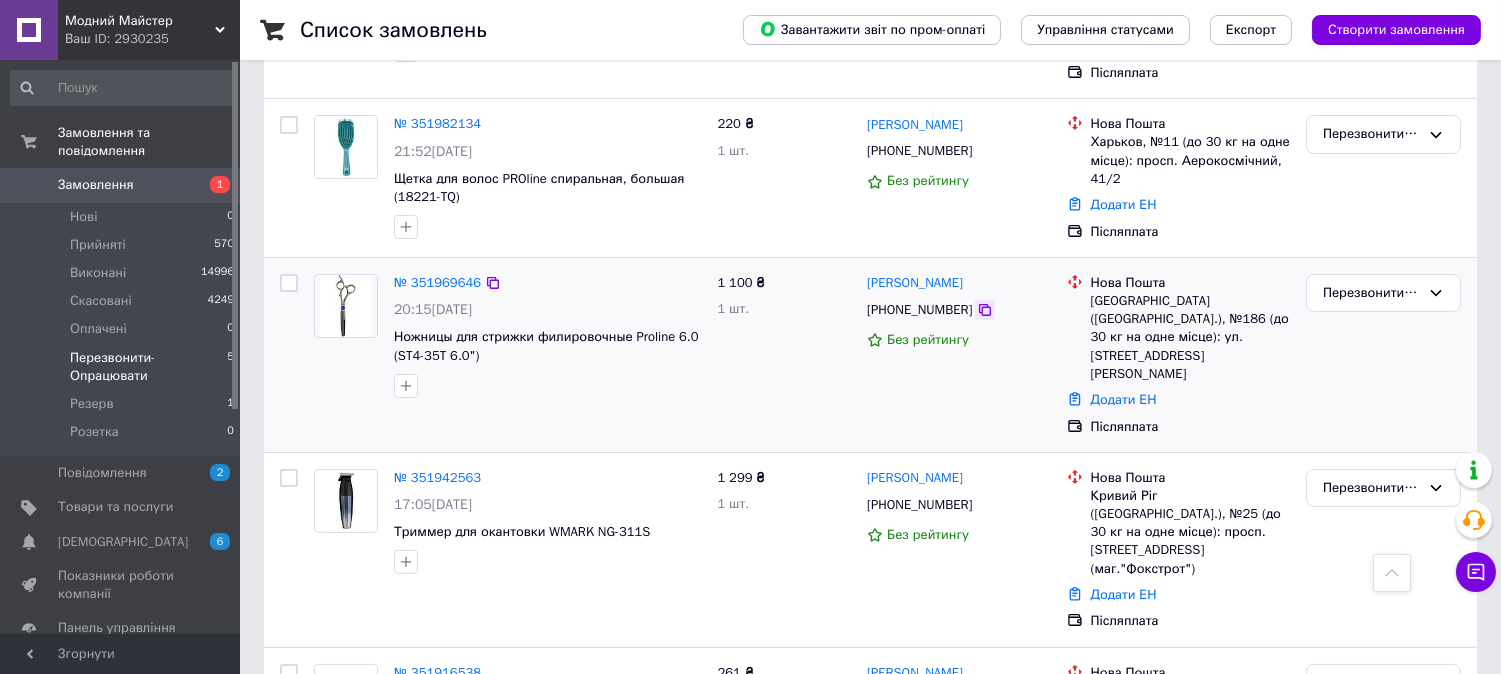 click 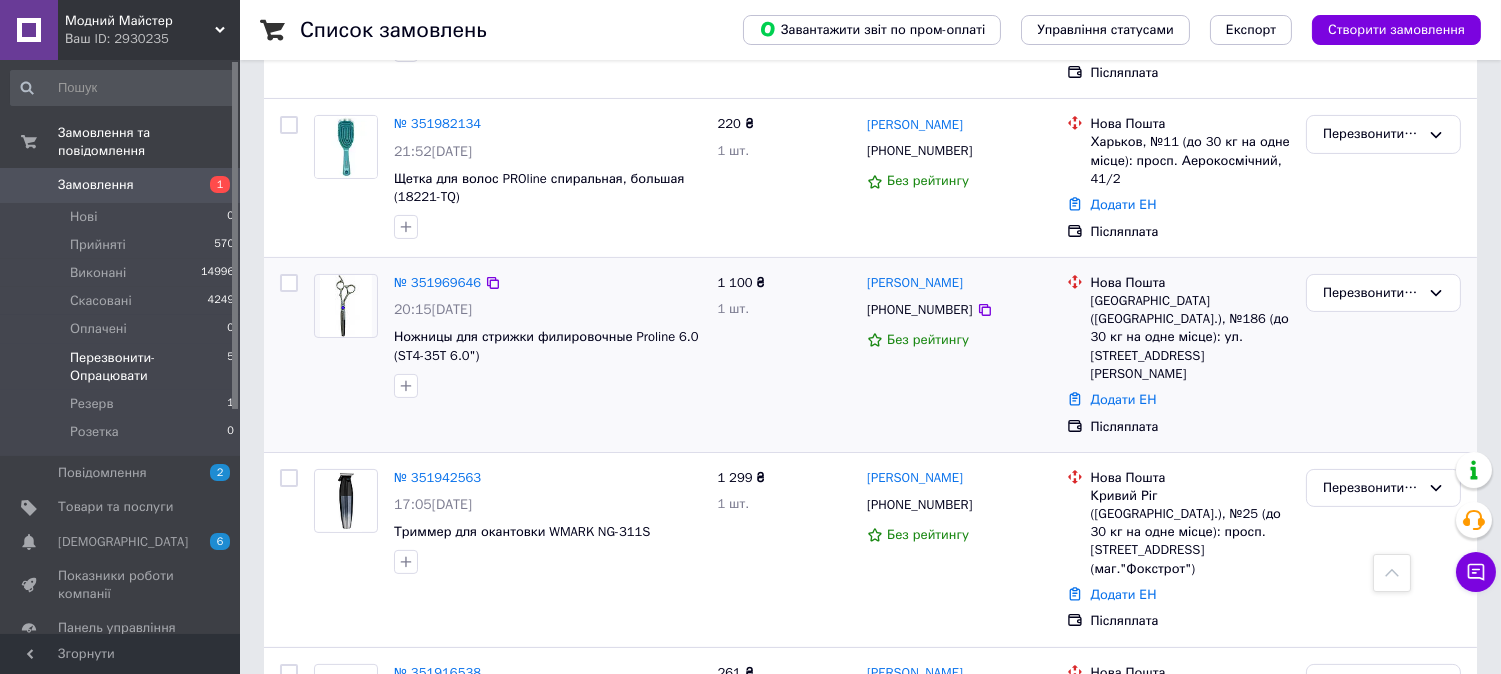 drag, startPoint x: 866, startPoint y: 251, endPoint x: 1001, endPoint y: 270, distance: 136.33047 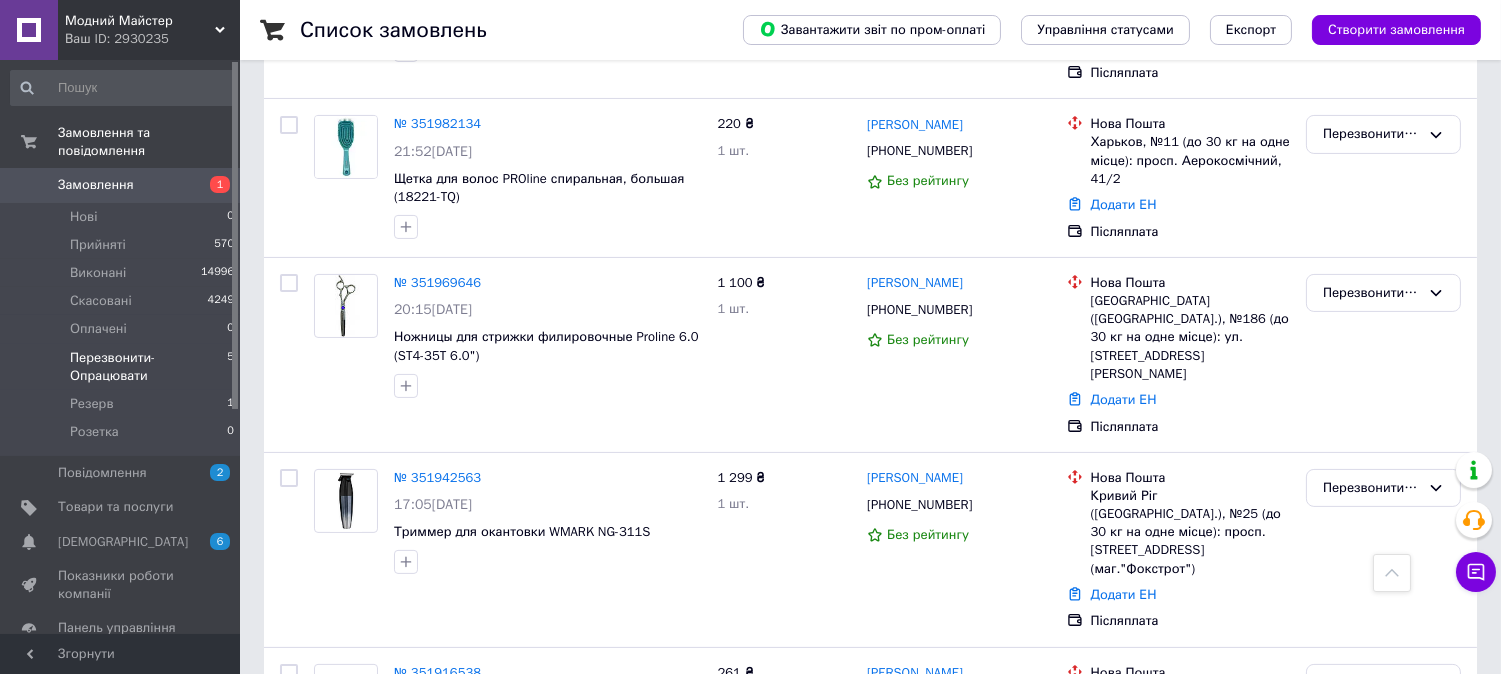 copy on "Валерія Терещук" 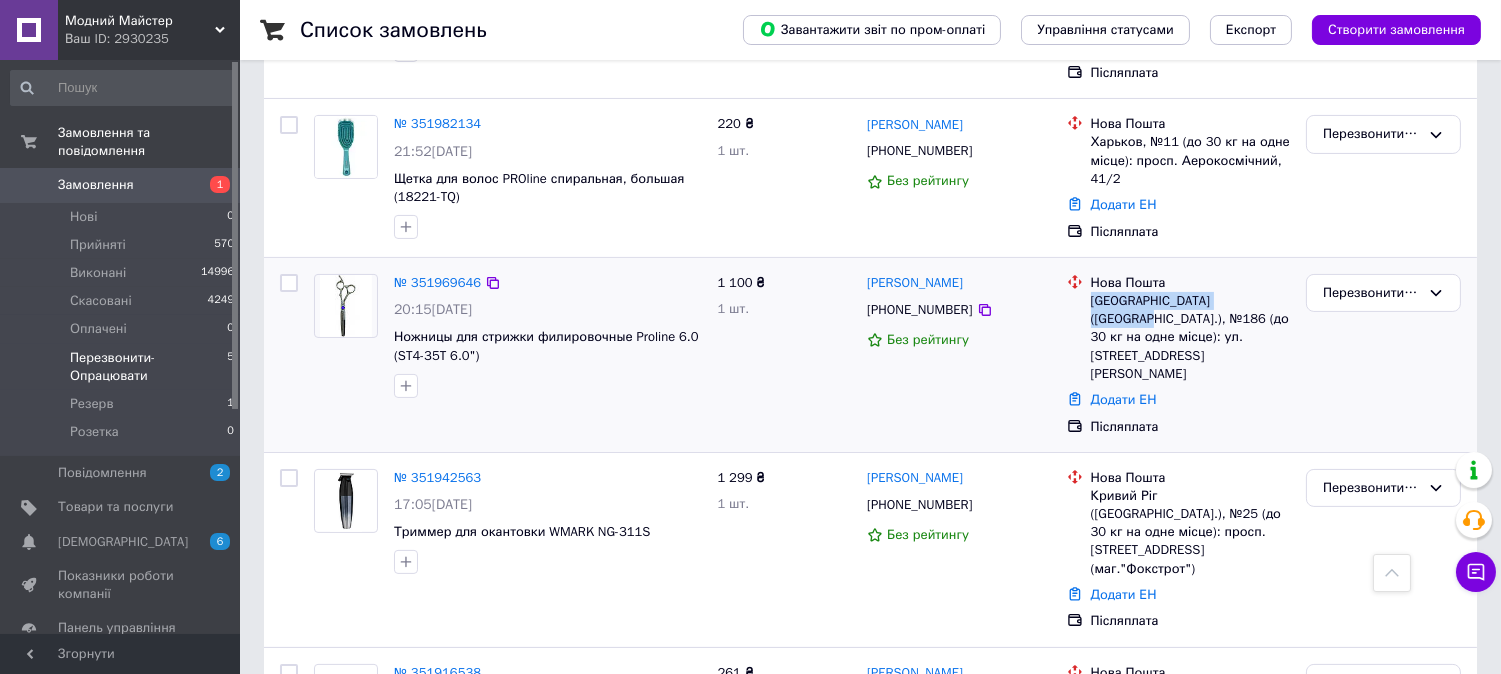 drag, startPoint x: 1254, startPoint y: 278, endPoint x: 1091, endPoint y: 276, distance: 163.01227 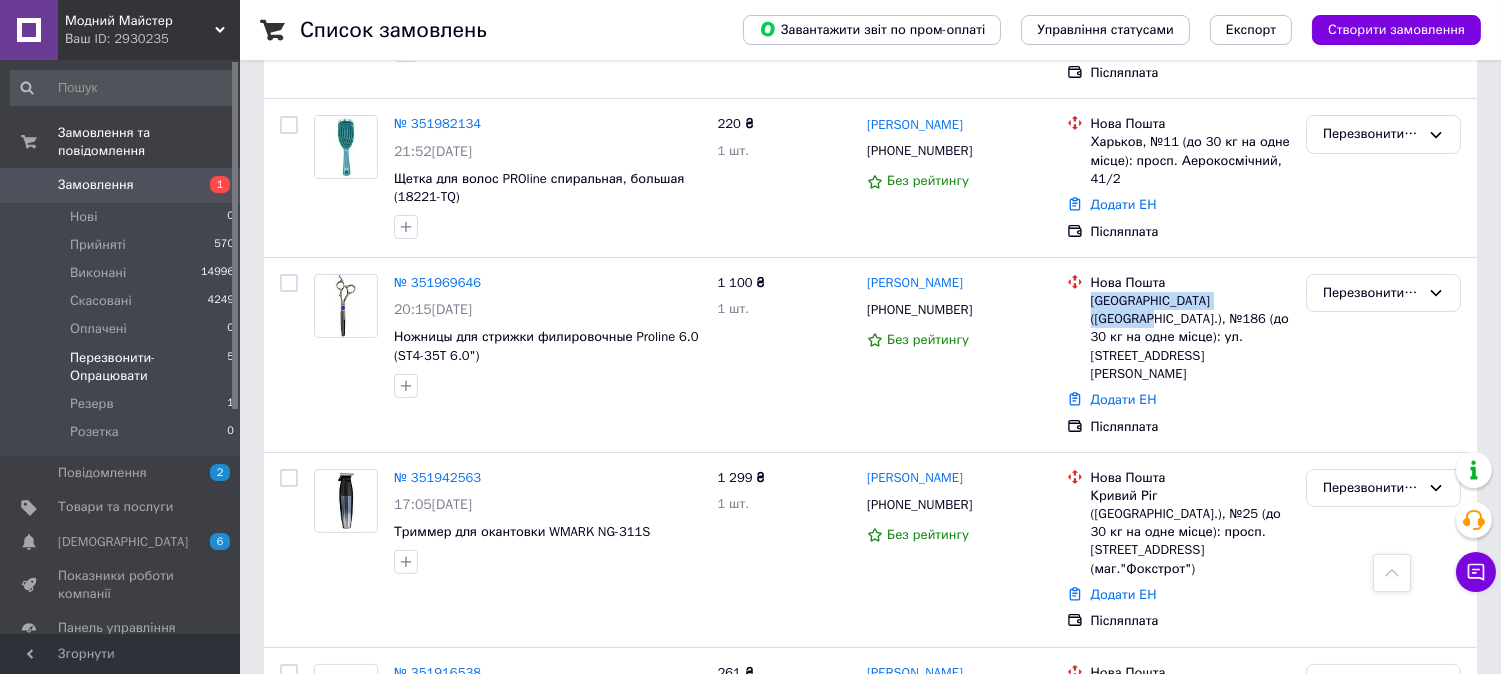 copy on "Киев (Киевская обл.), №186" 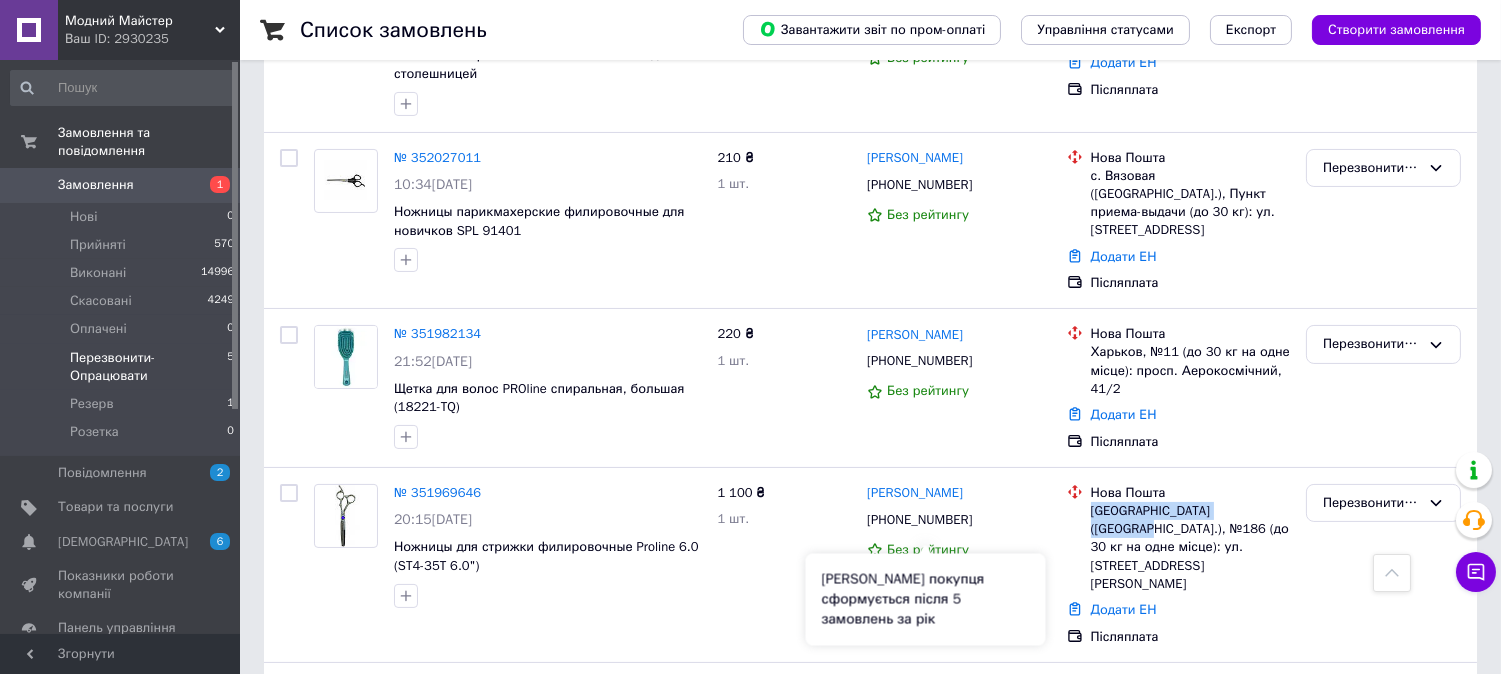 scroll, scrollTop: 560, scrollLeft: 0, axis: vertical 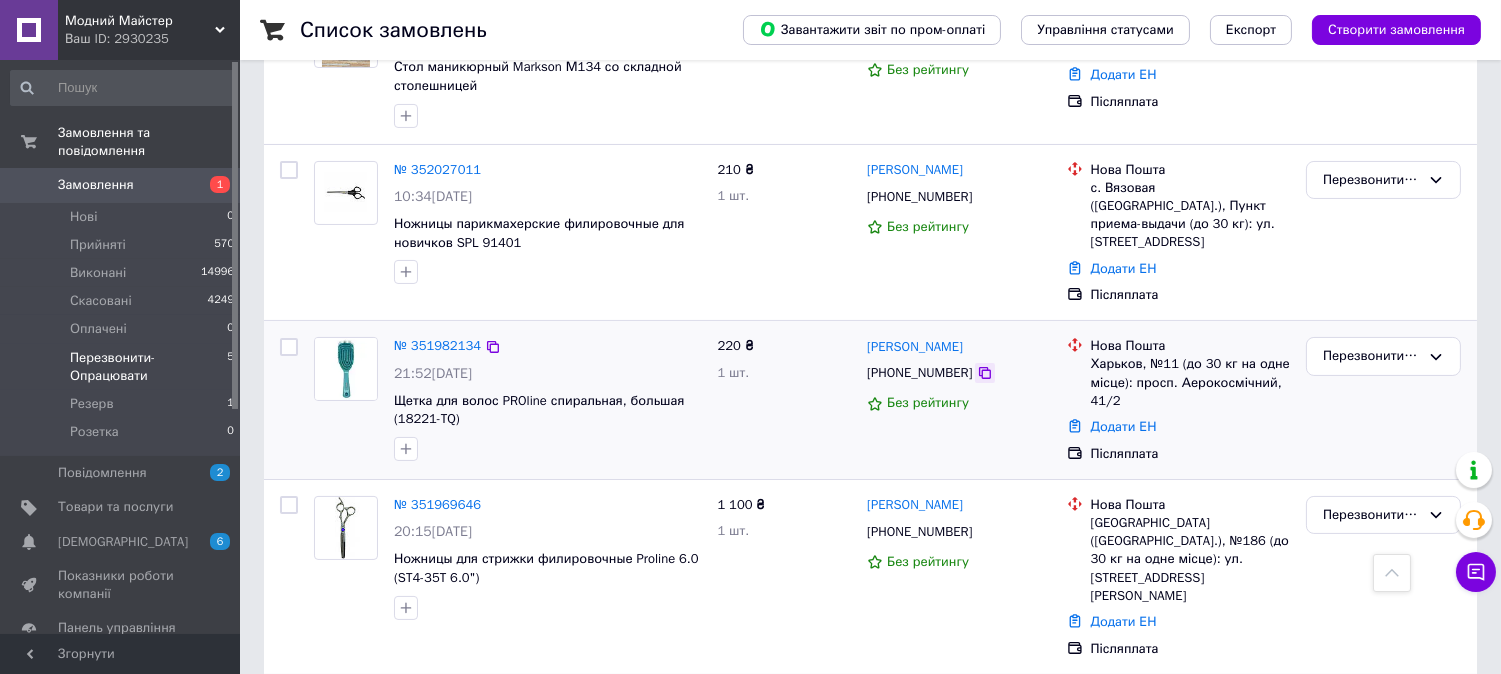 click 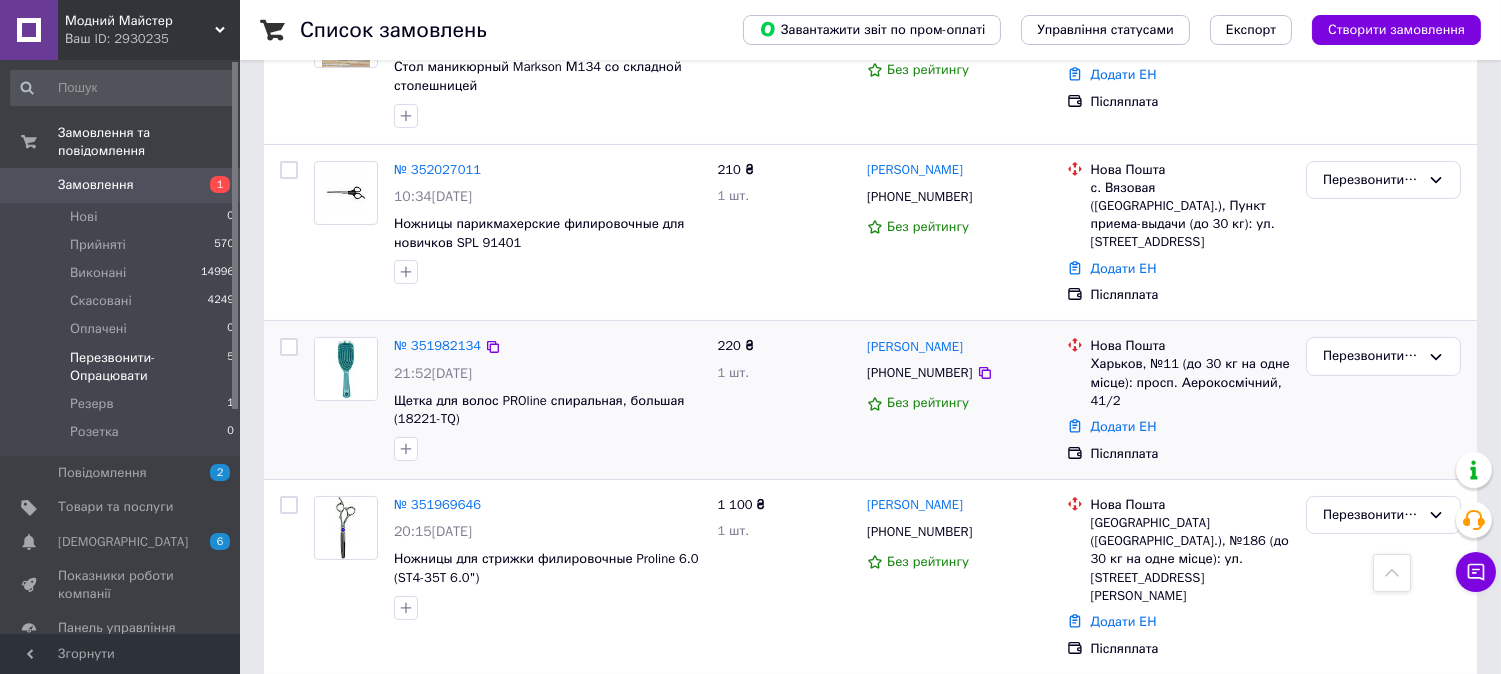 click on "220 ₴ 1 шт." at bounding box center (784, 400) 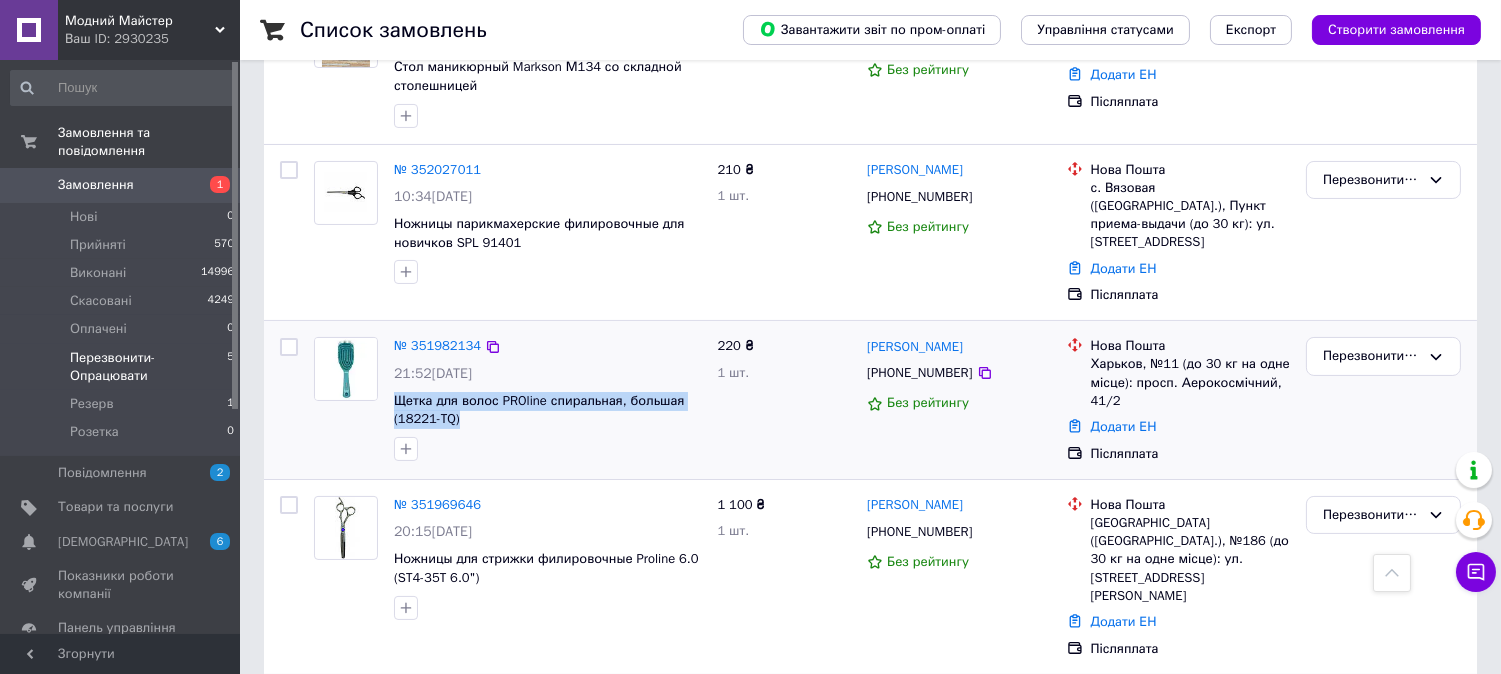 click on "Щетка для волос PROline спиральная, большая (18221-TQ)" at bounding box center [547, 410] 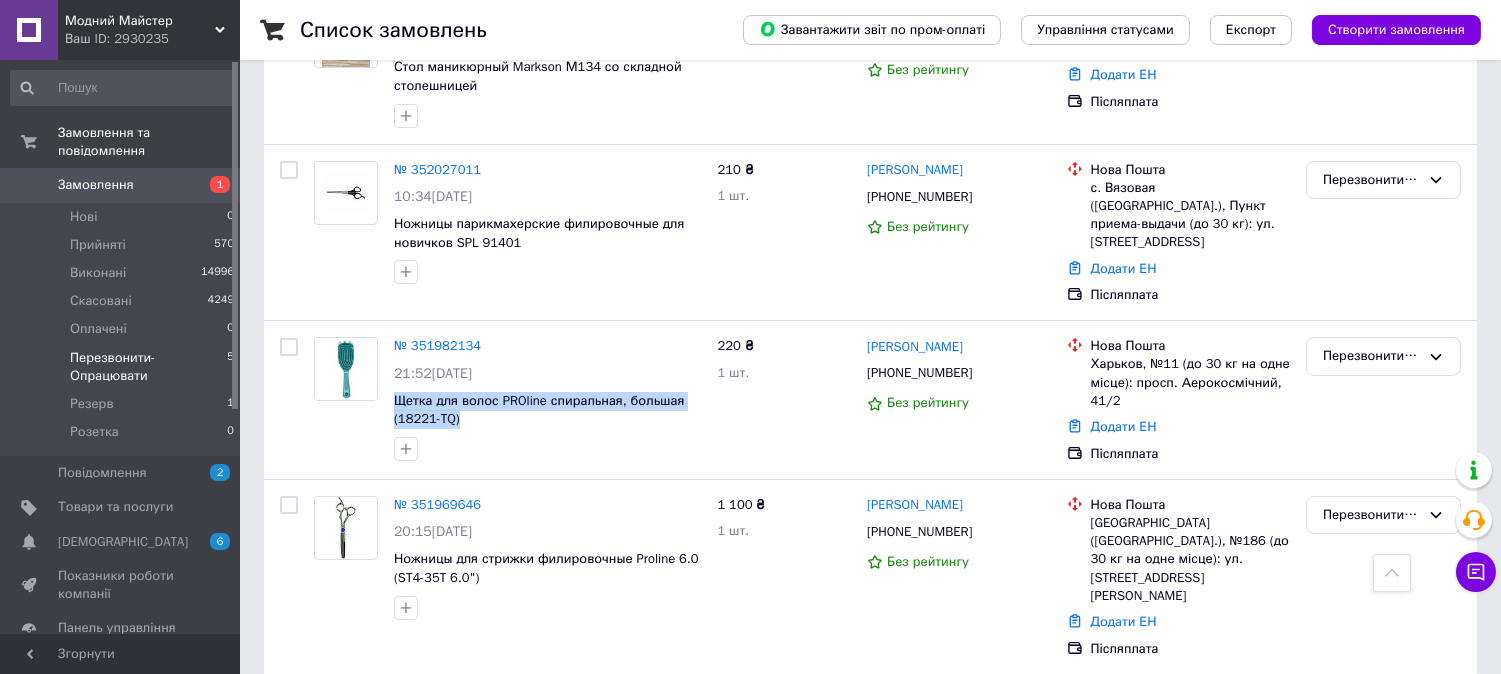 copy on "Щетка для волос PROline спиральная, большая (18221-TQ)" 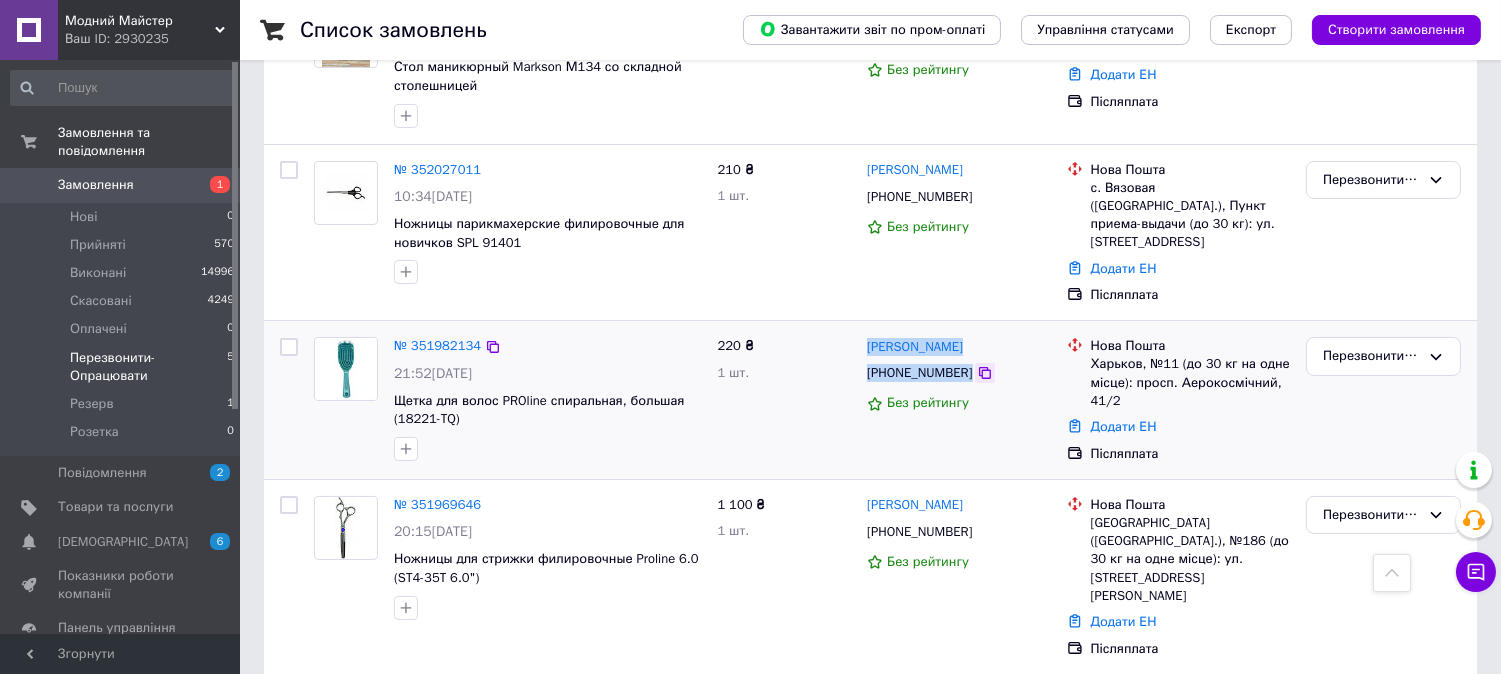 drag, startPoint x: 870, startPoint y: 317, endPoint x: 963, endPoint y: 355, distance: 100.46392 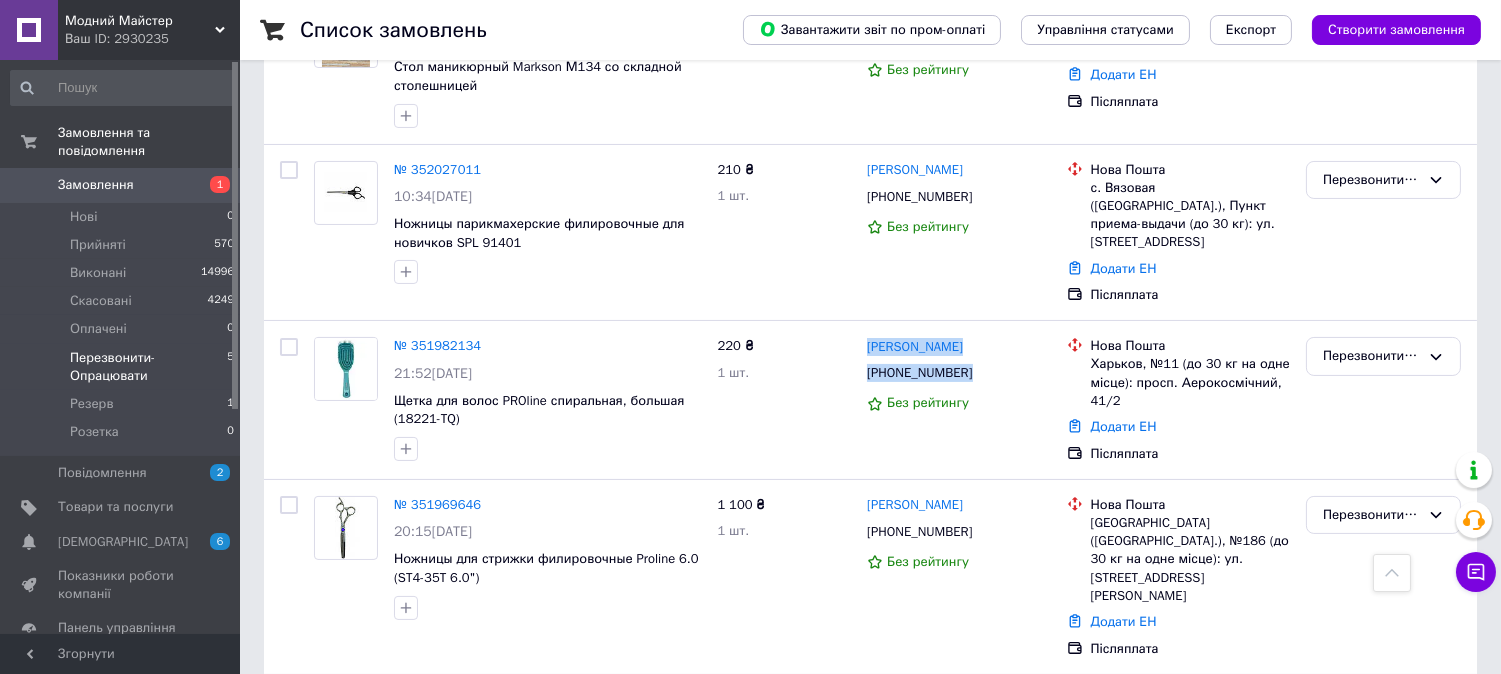 copy on "Яна Саратова +380683392064" 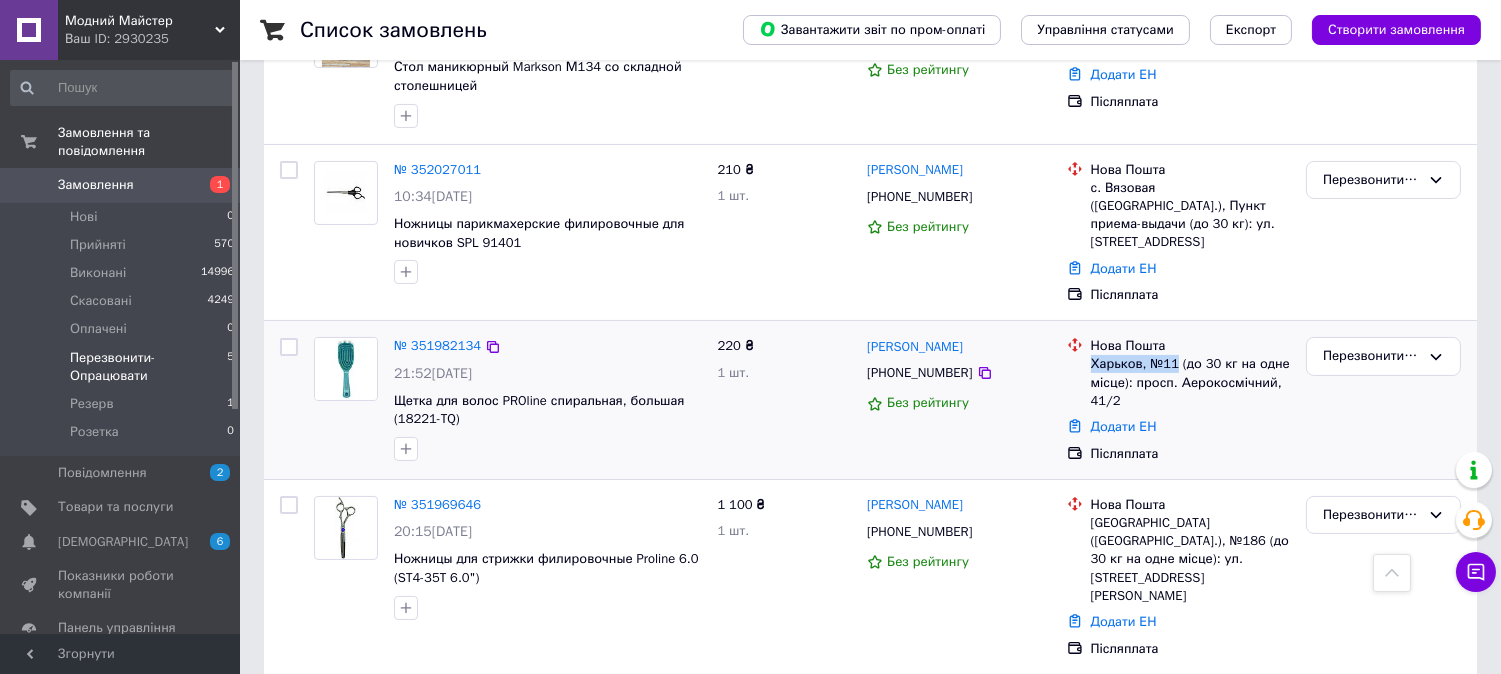 drag, startPoint x: 1174, startPoint y: 345, endPoint x: 1088, endPoint y: 347, distance: 86.023254 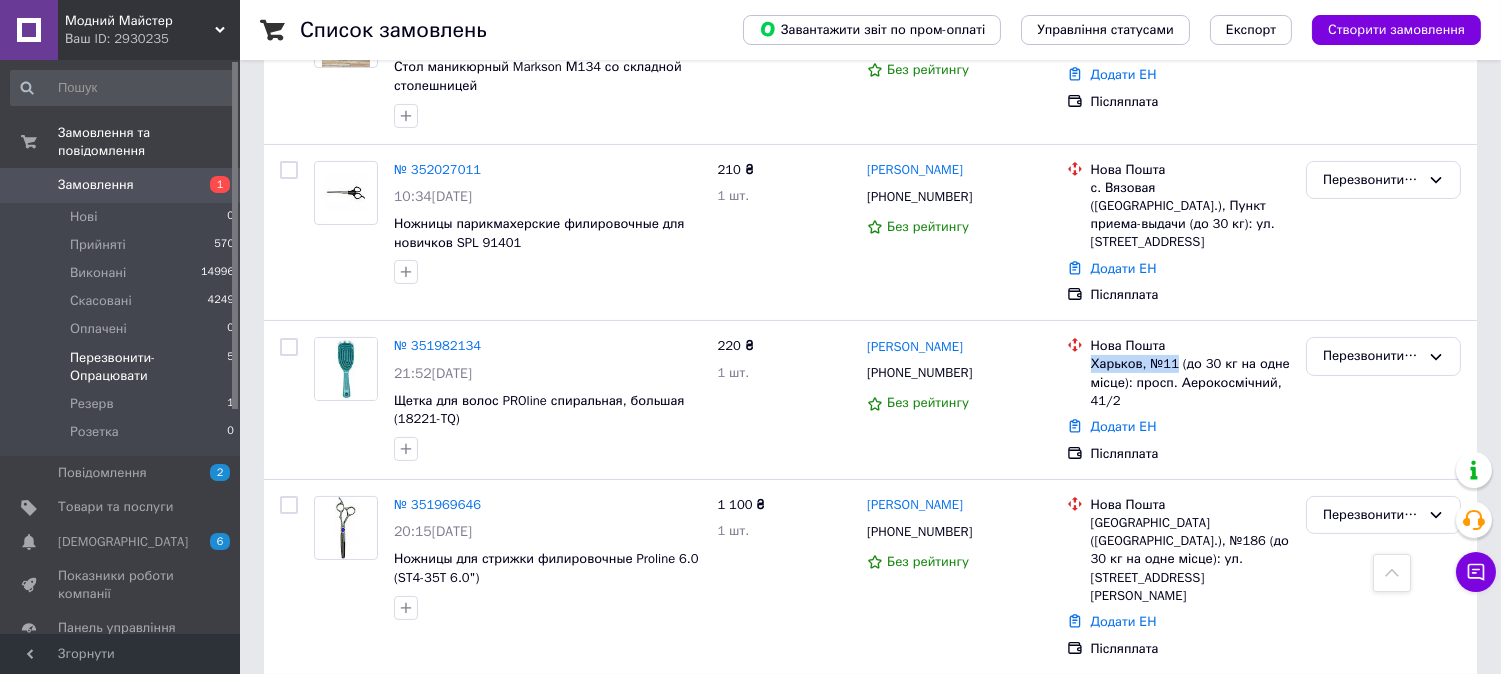 copy on "Харьков, №11" 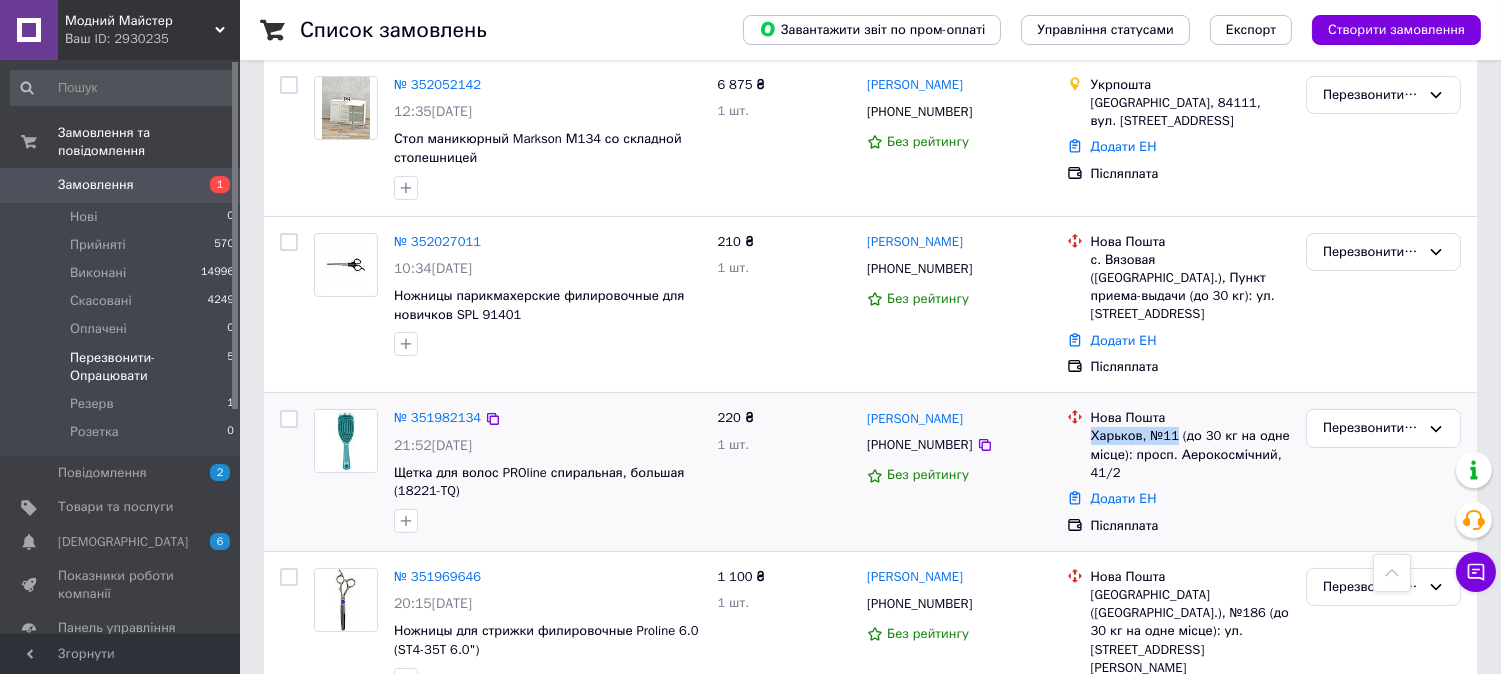 scroll, scrollTop: 448, scrollLeft: 0, axis: vertical 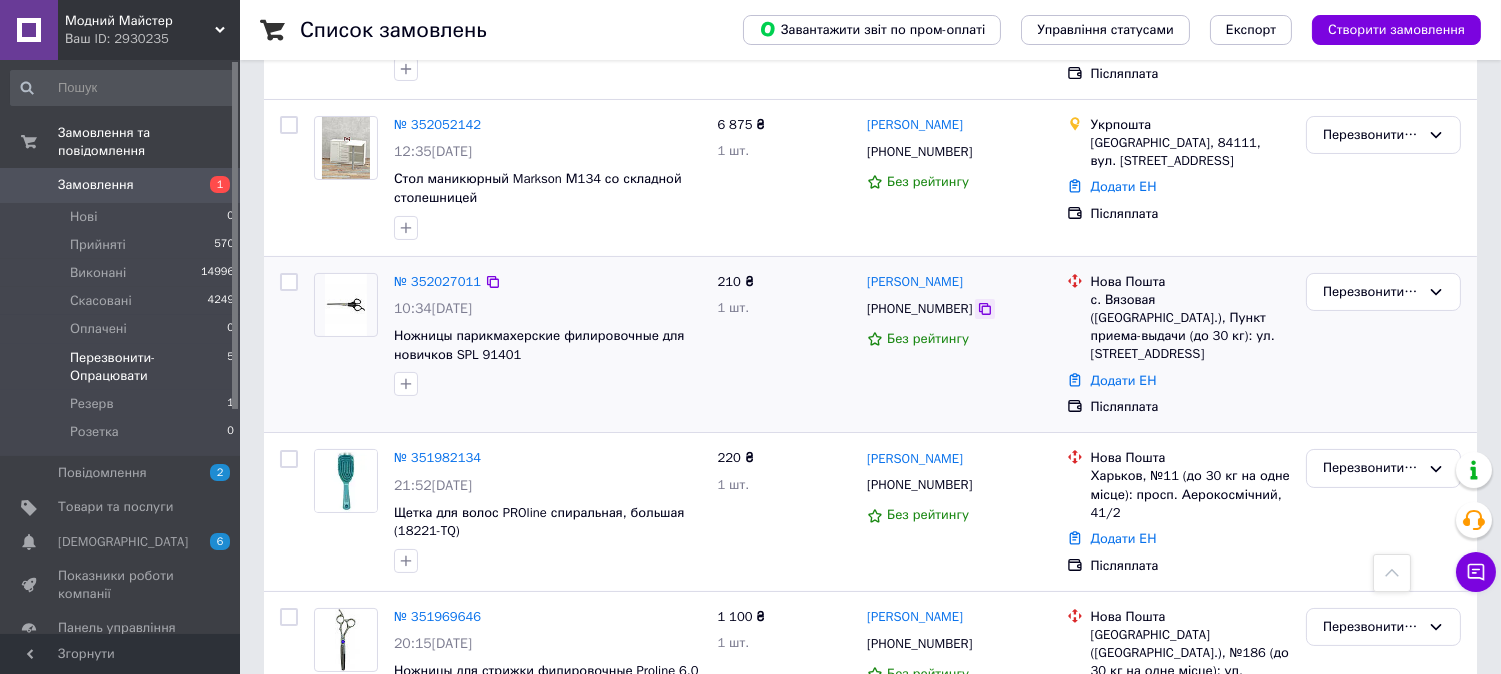 click 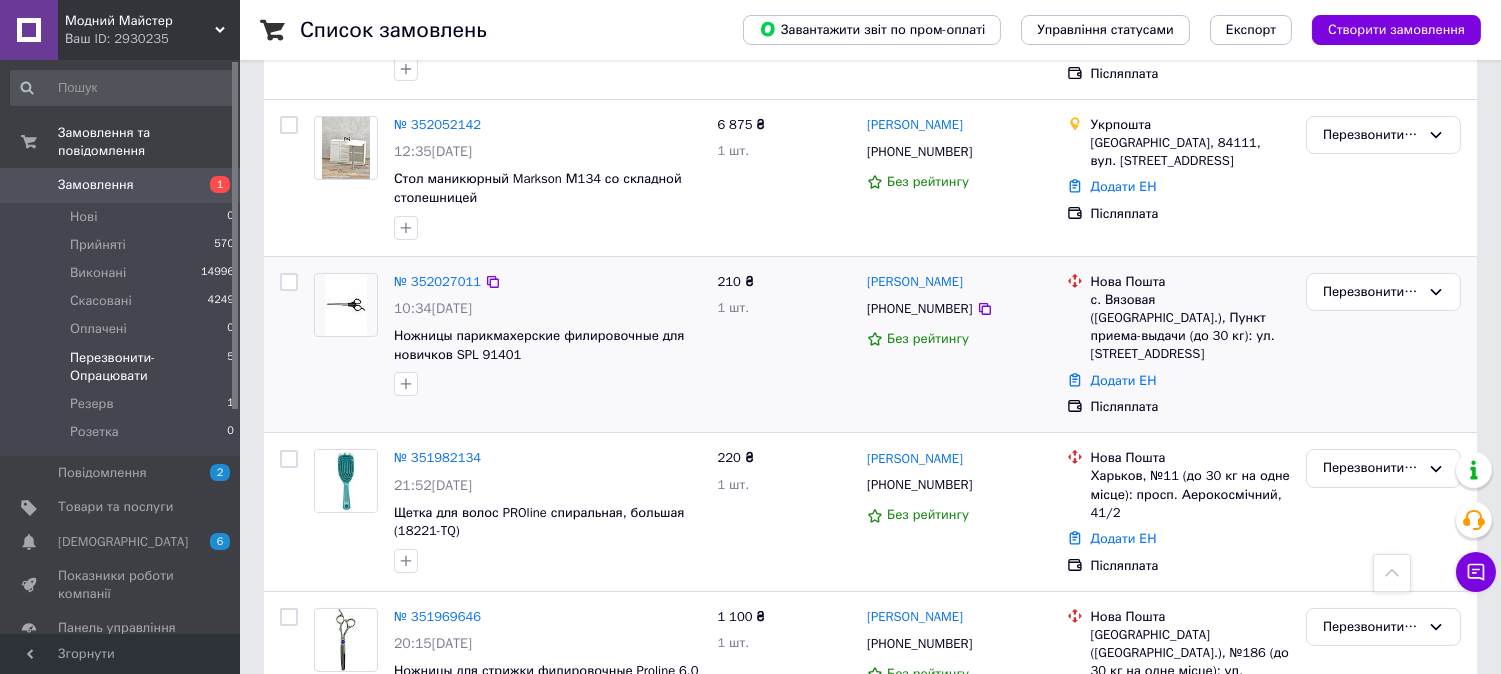 click on "Ножницы парикмахерские филировочные для новичков SPL 91401" at bounding box center [547, 345] 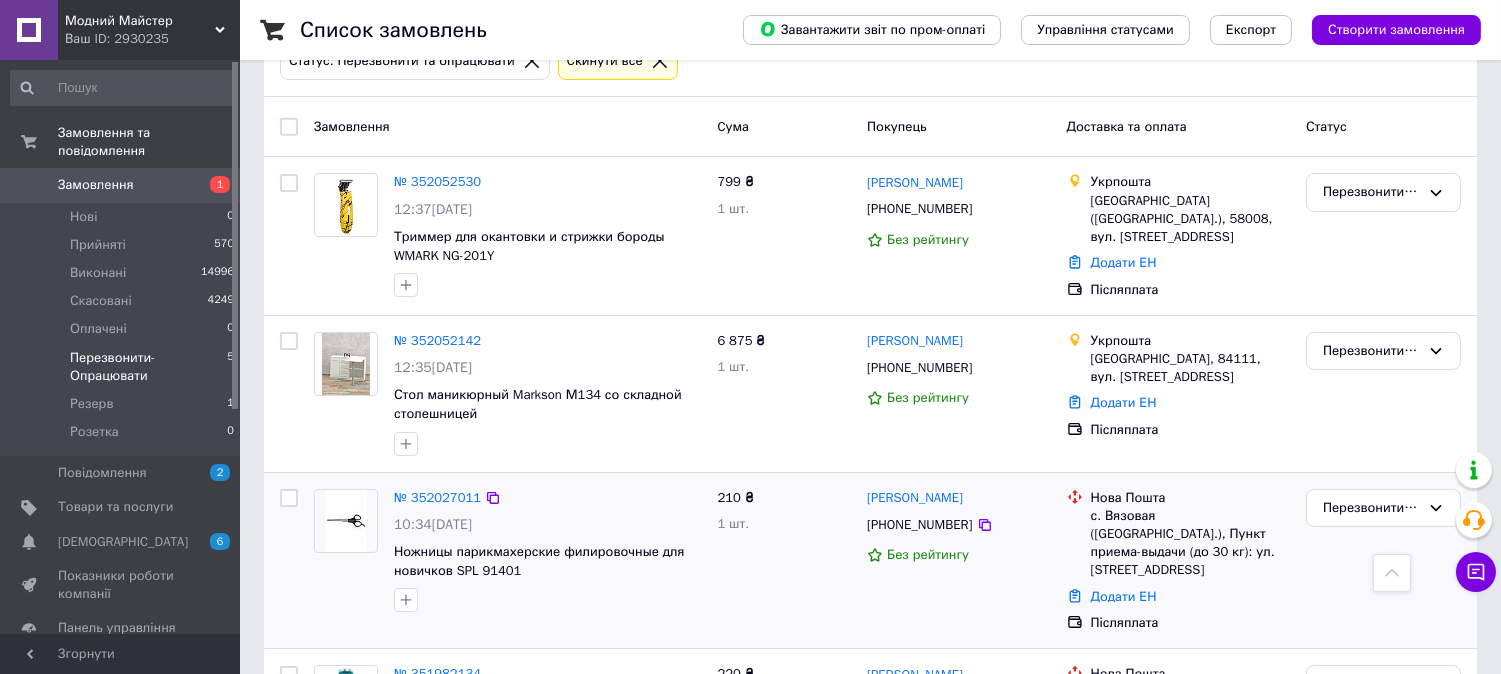 scroll, scrollTop: 226, scrollLeft: 0, axis: vertical 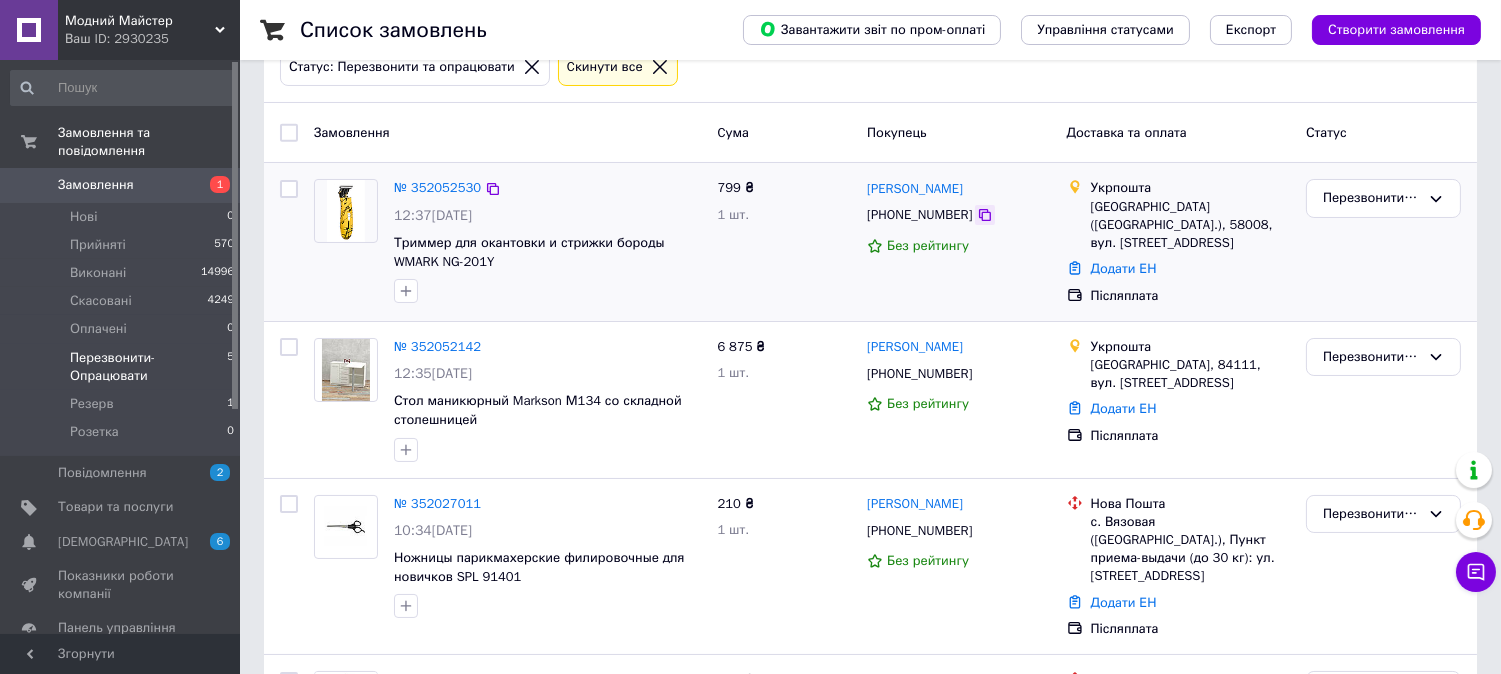 drag, startPoint x: 974, startPoint y: 211, endPoint x: 848, endPoint y: 352, distance: 189.09521 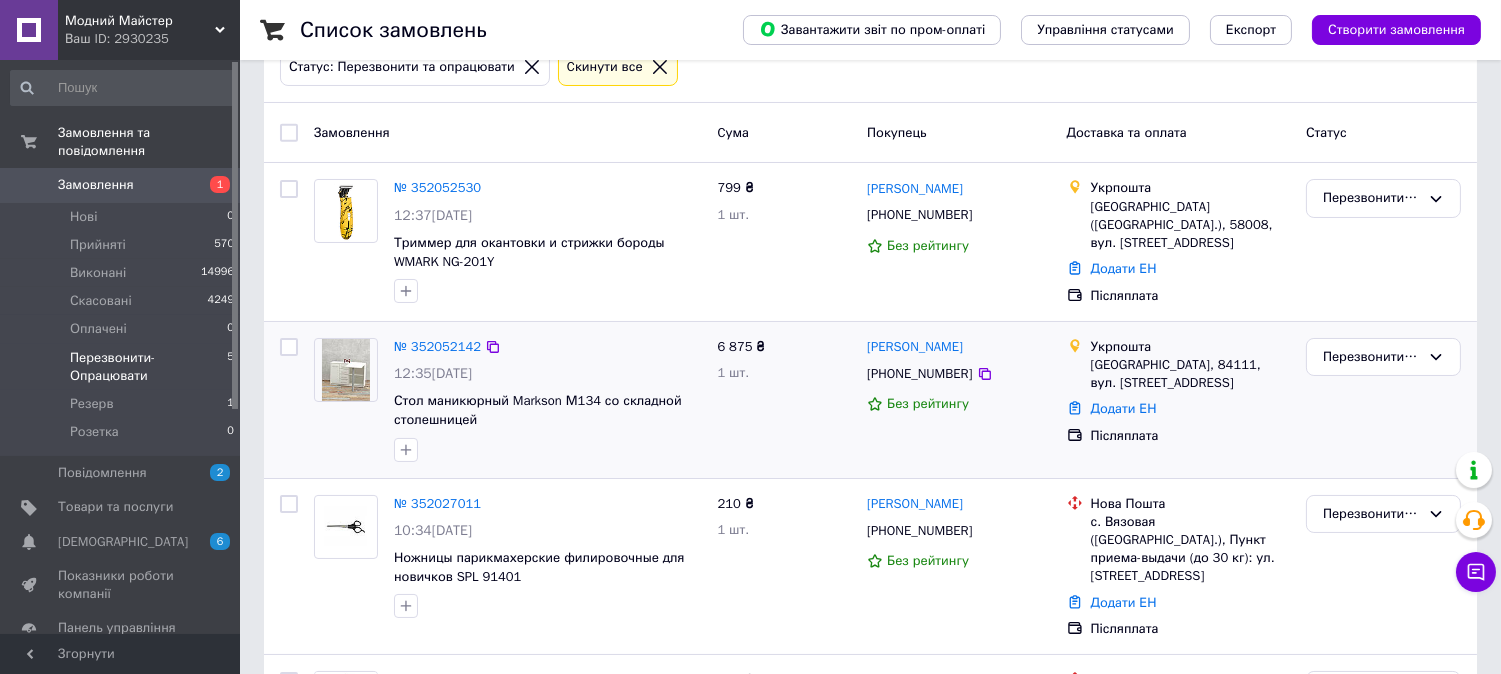 click 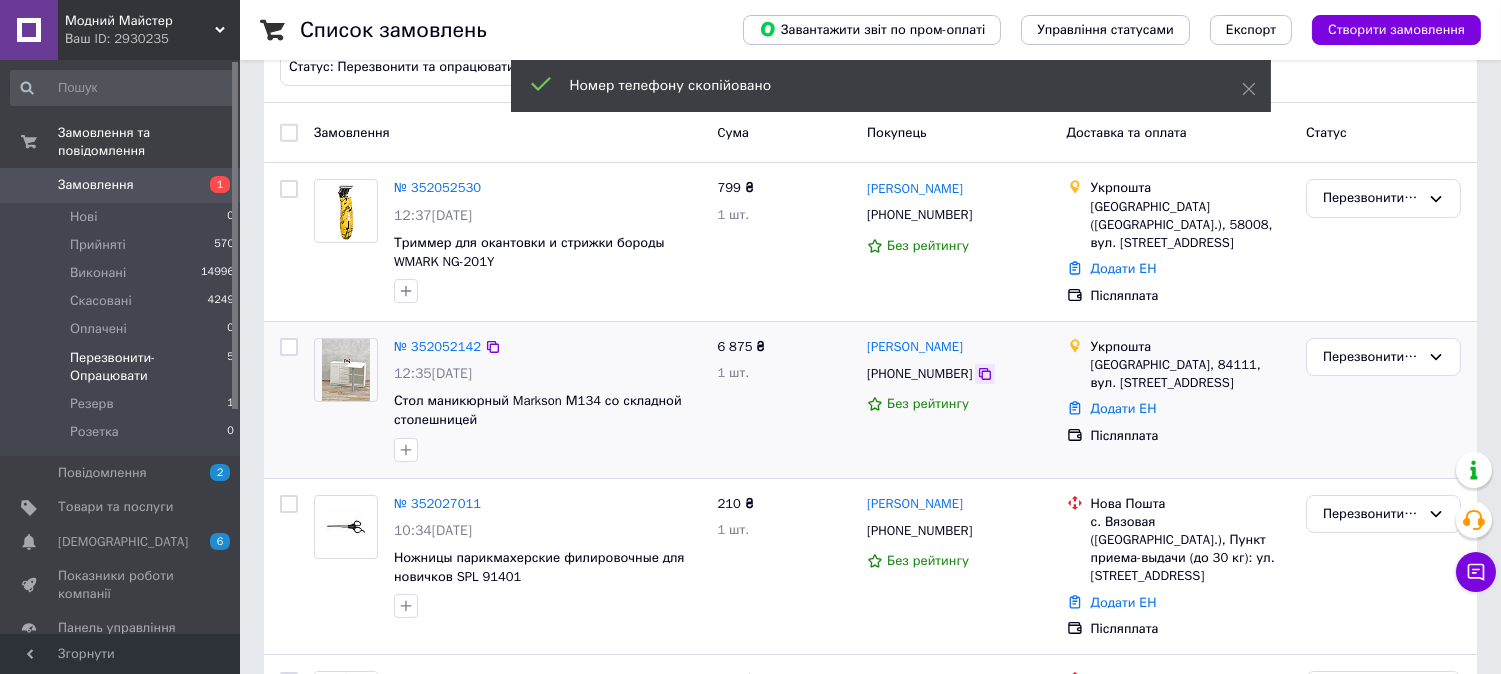 click 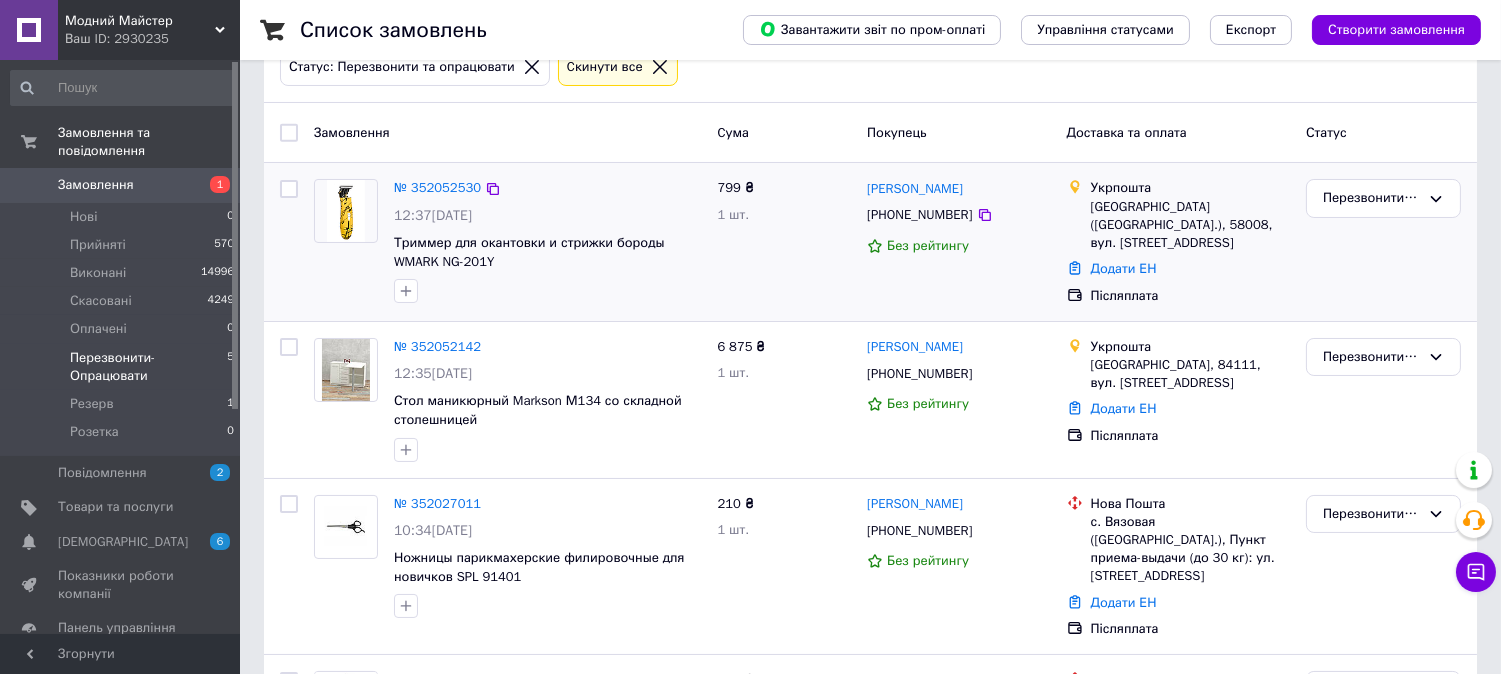 drag, startPoint x: 706, startPoint y: 254, endPoint x: 761, endPoint y: 262, distance: 55.578773 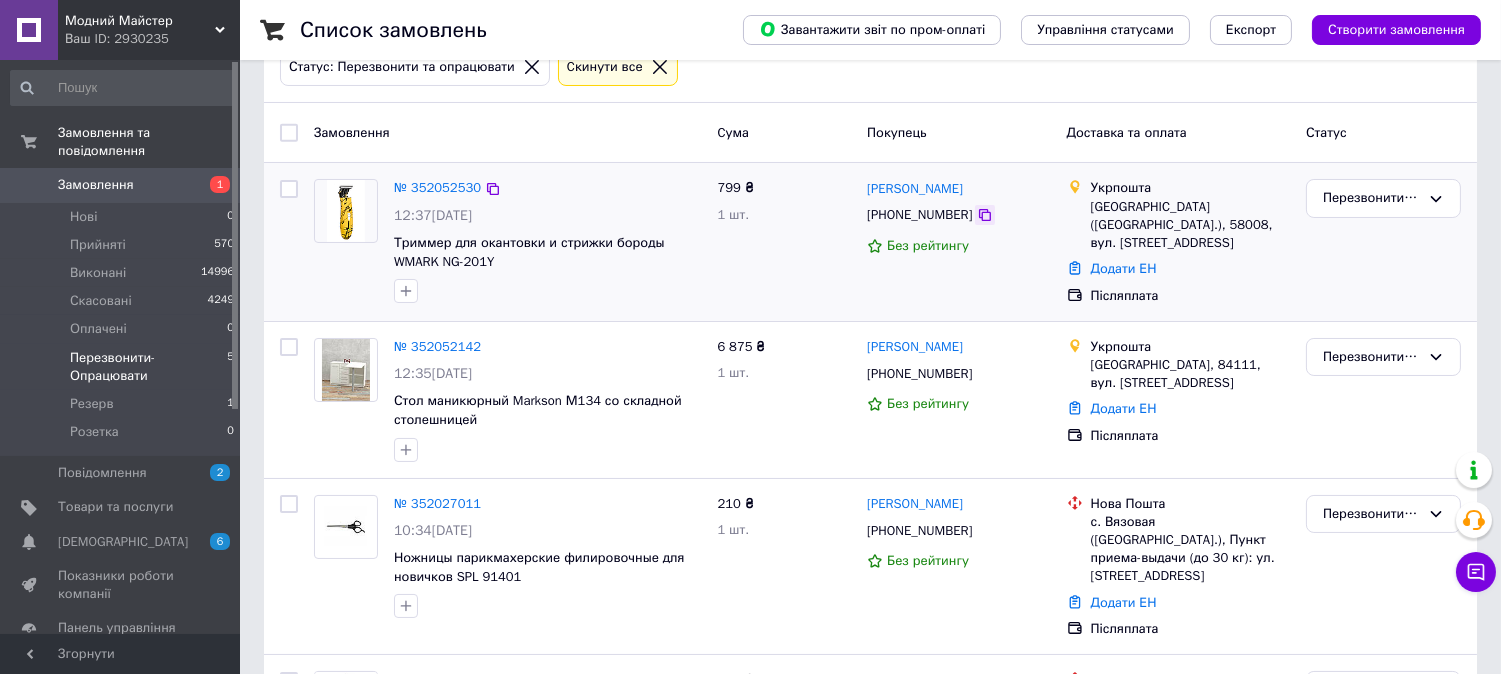 click 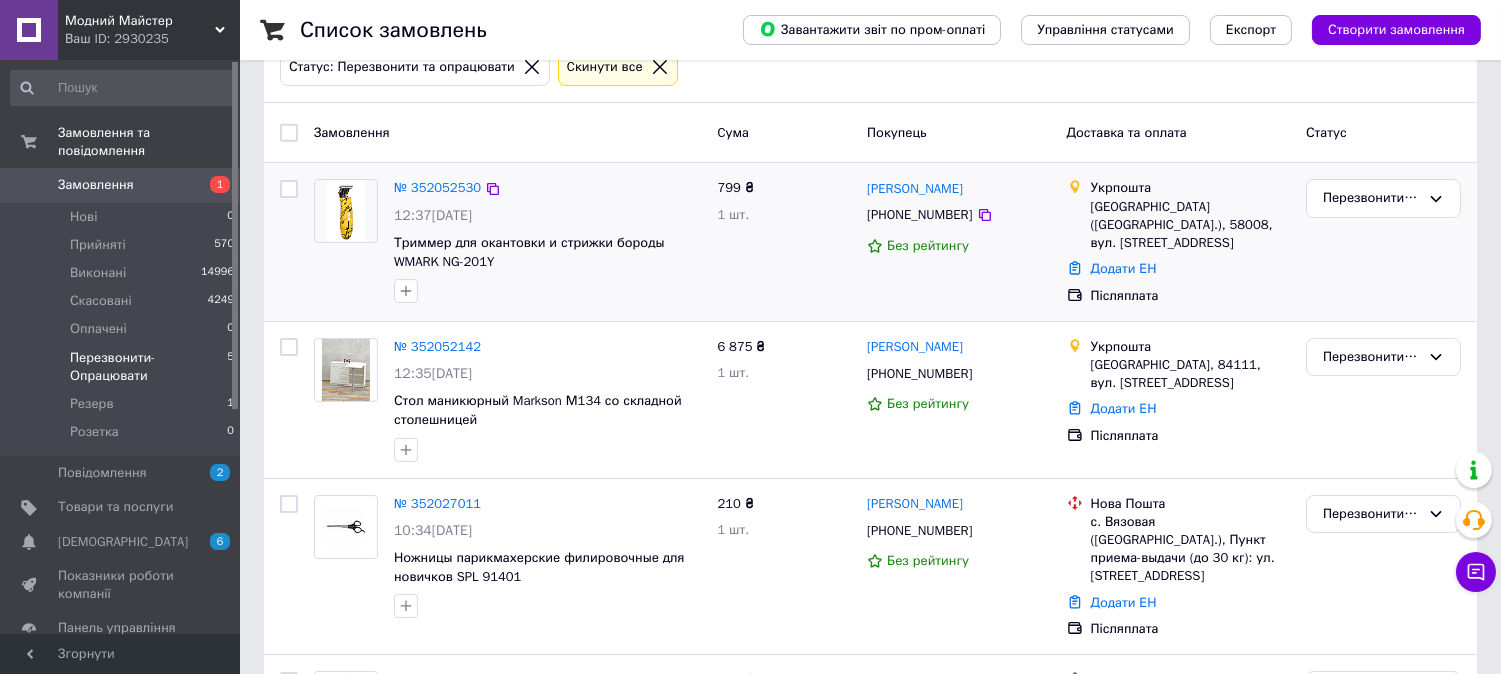 click on "799 ₴ 1 шт." at bounding box center [784, 242] 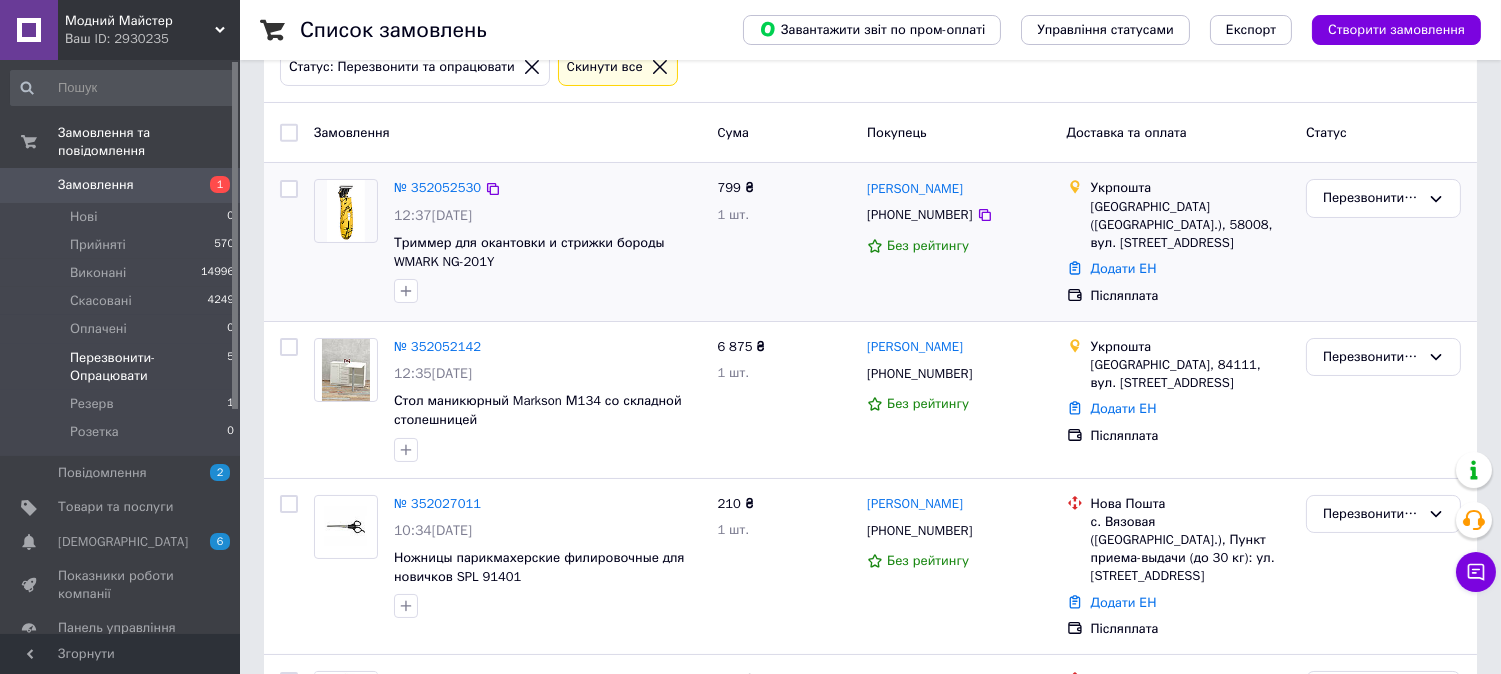 click on "799 ₴ 1 шт." at bounding box center [784, 242] 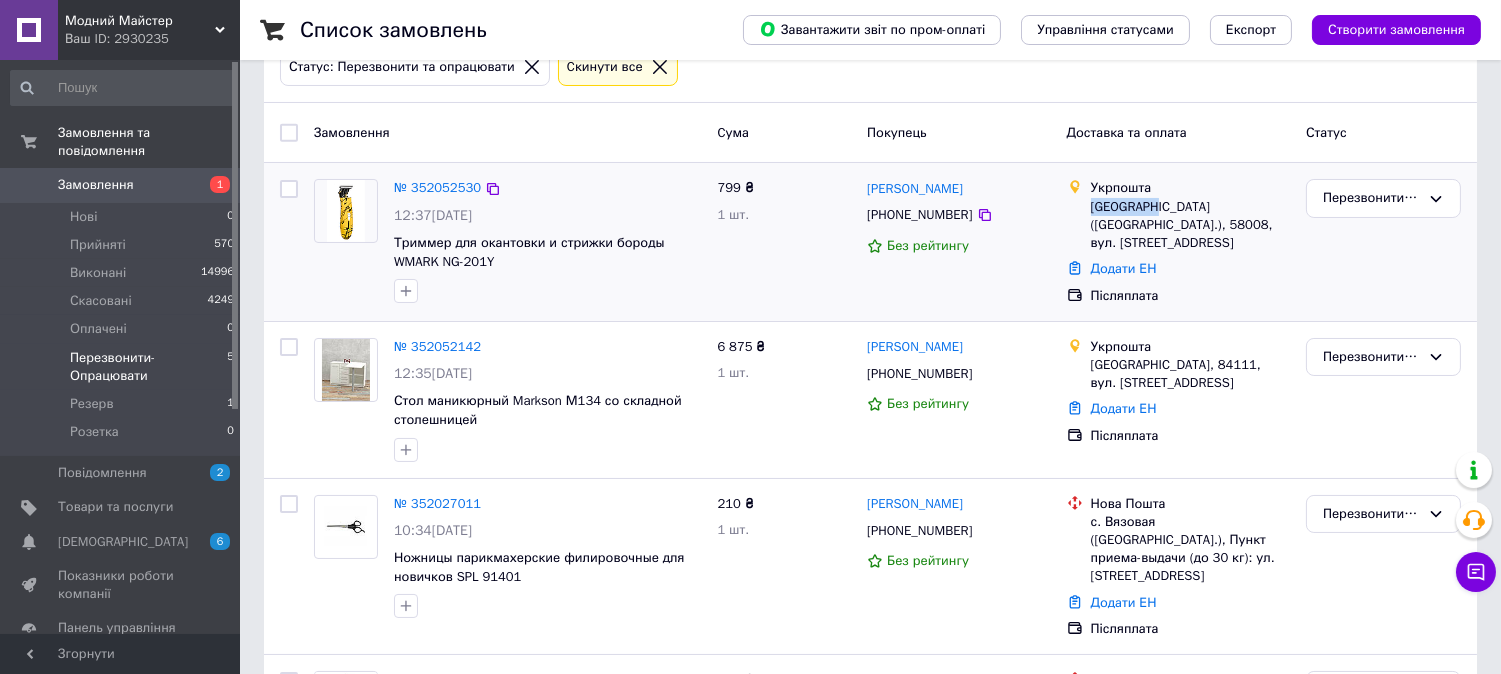 drag, startPoint x: 1088, startPoint y: 207, endPoint x: 1144, endPoint y: 207, distance: 56 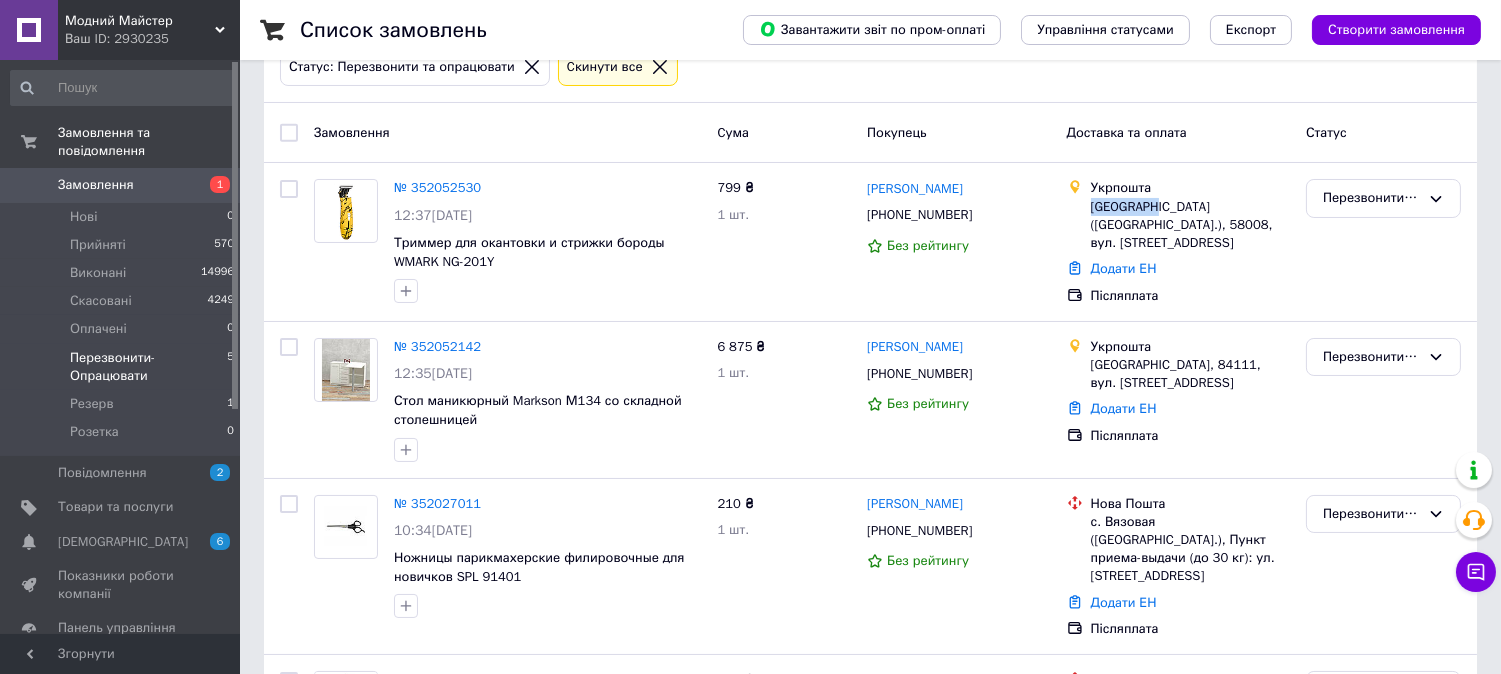 copy on "Чернівці" 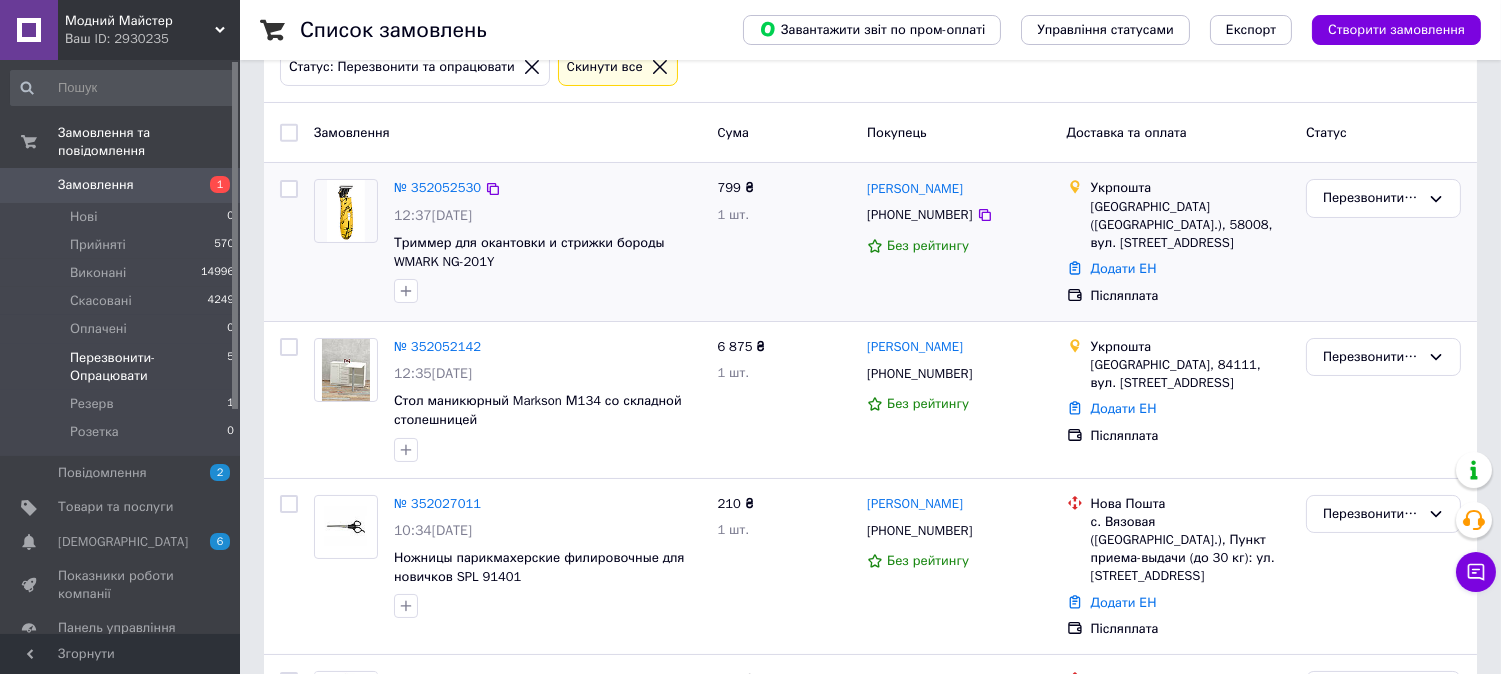 click on "Триммер для окантовки и стрижки бороды WMARK NG-201Y" at bounding box center [547, 252] 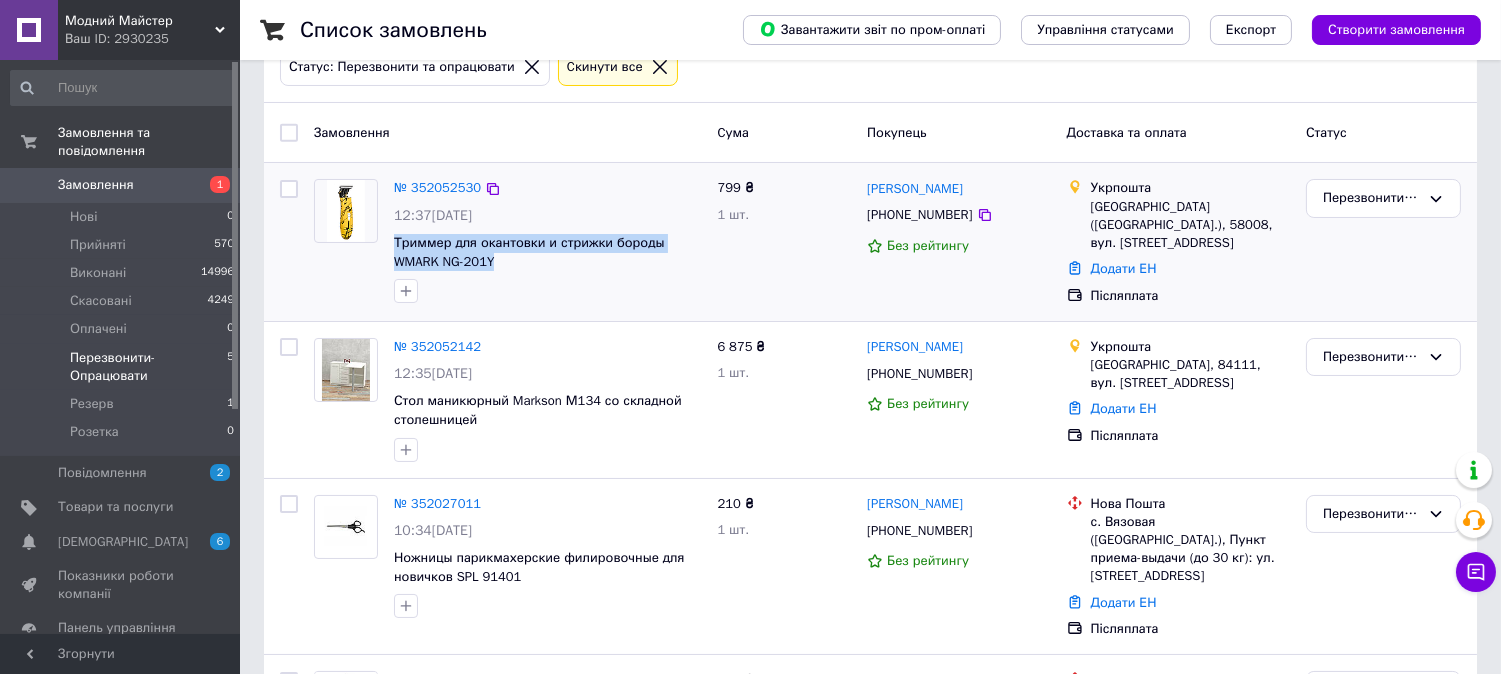 click on "Триммер для окантовки и стрижки бороды WMARK NG-201Y" at bounding box center [547, 252] 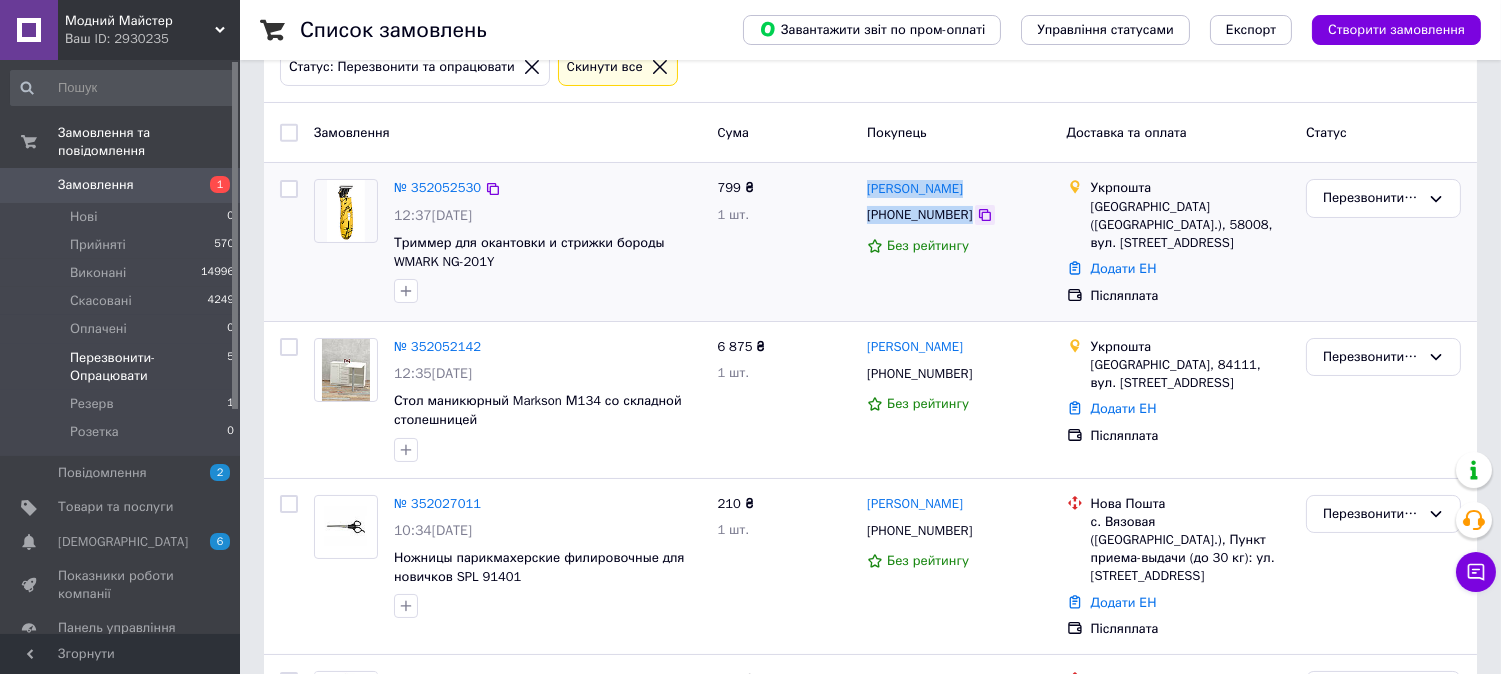 drag, startPoint x: 867, startPoint y: 173, endPoint x: 965, endPoint y: 218, distance: 107.837845 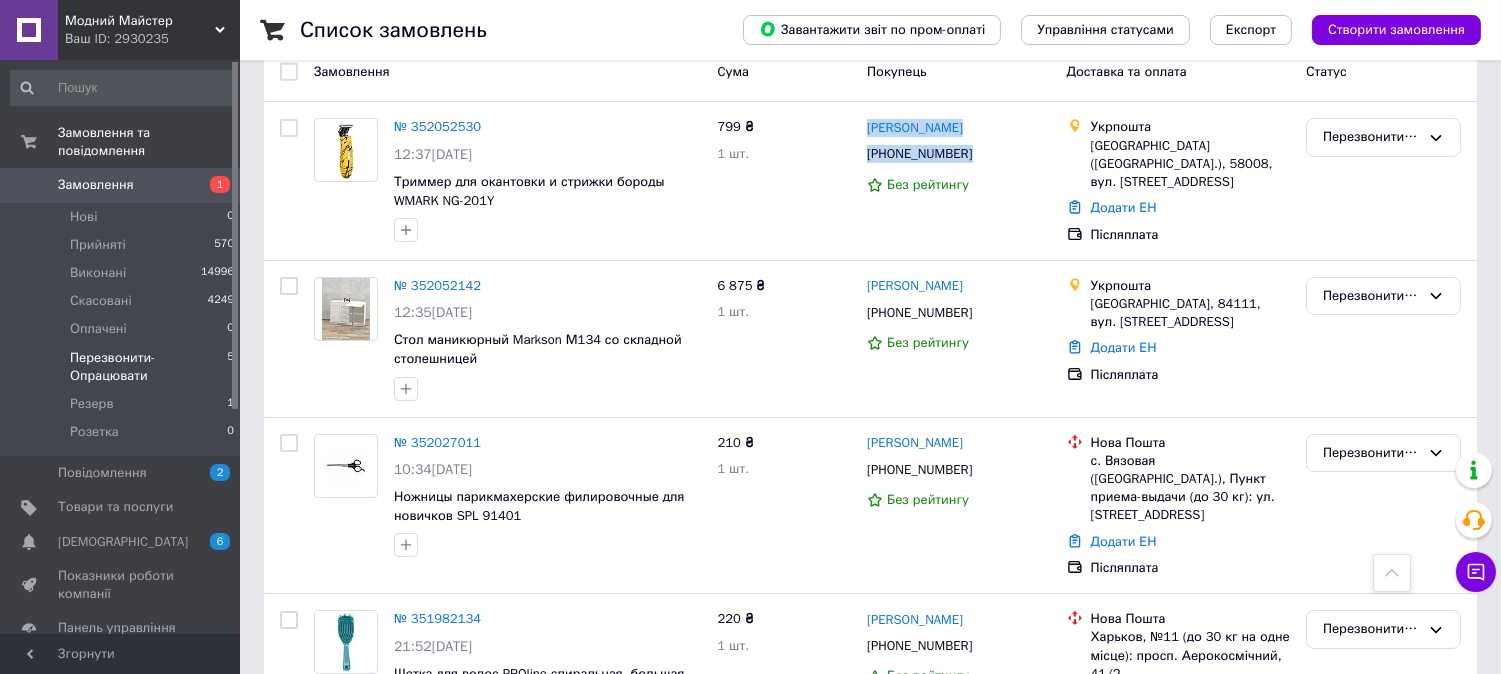 scroll, scrollTop: 115, scrollLeft: 0, axis: vertical 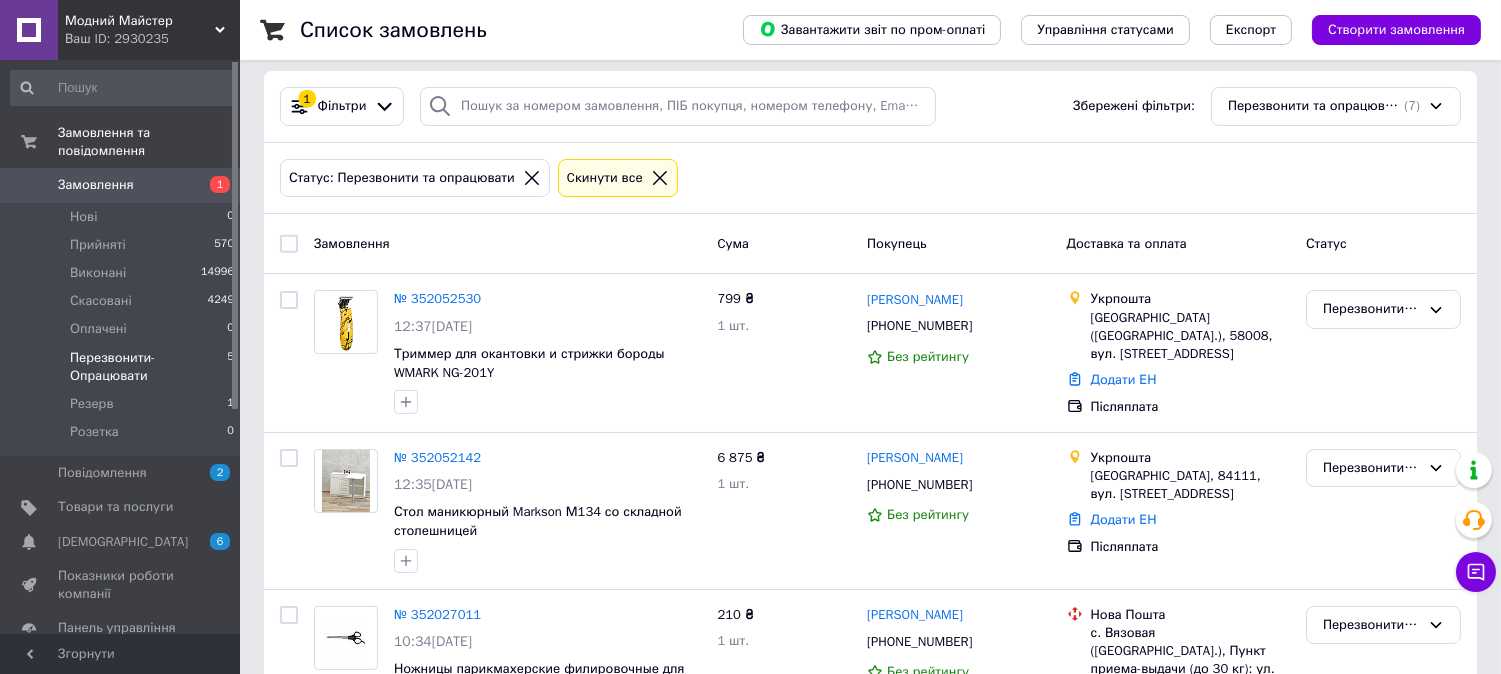 click 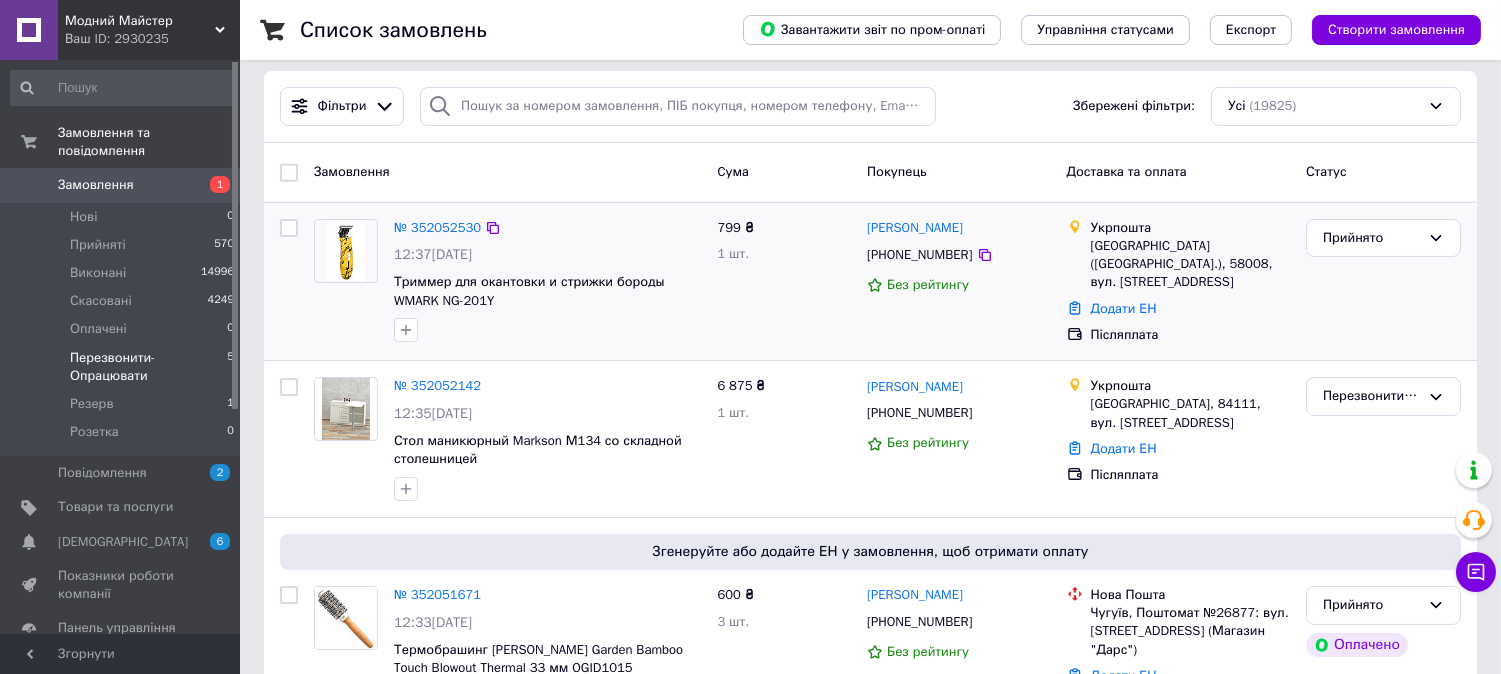 scroll, scrollTop: 0, scrollLeft: 0, axis: both 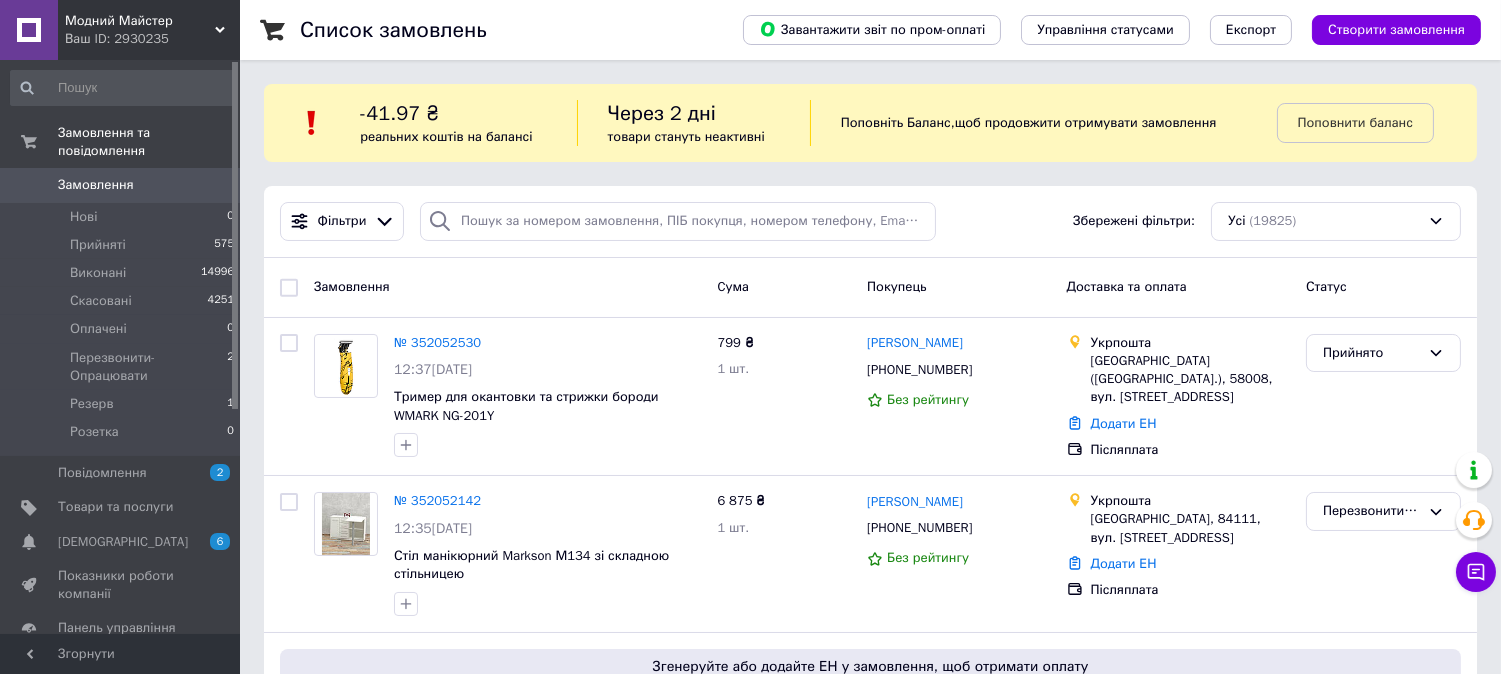click on "Модний Майстер Ваш ID: 2930235" at bounding box center [149, 30] 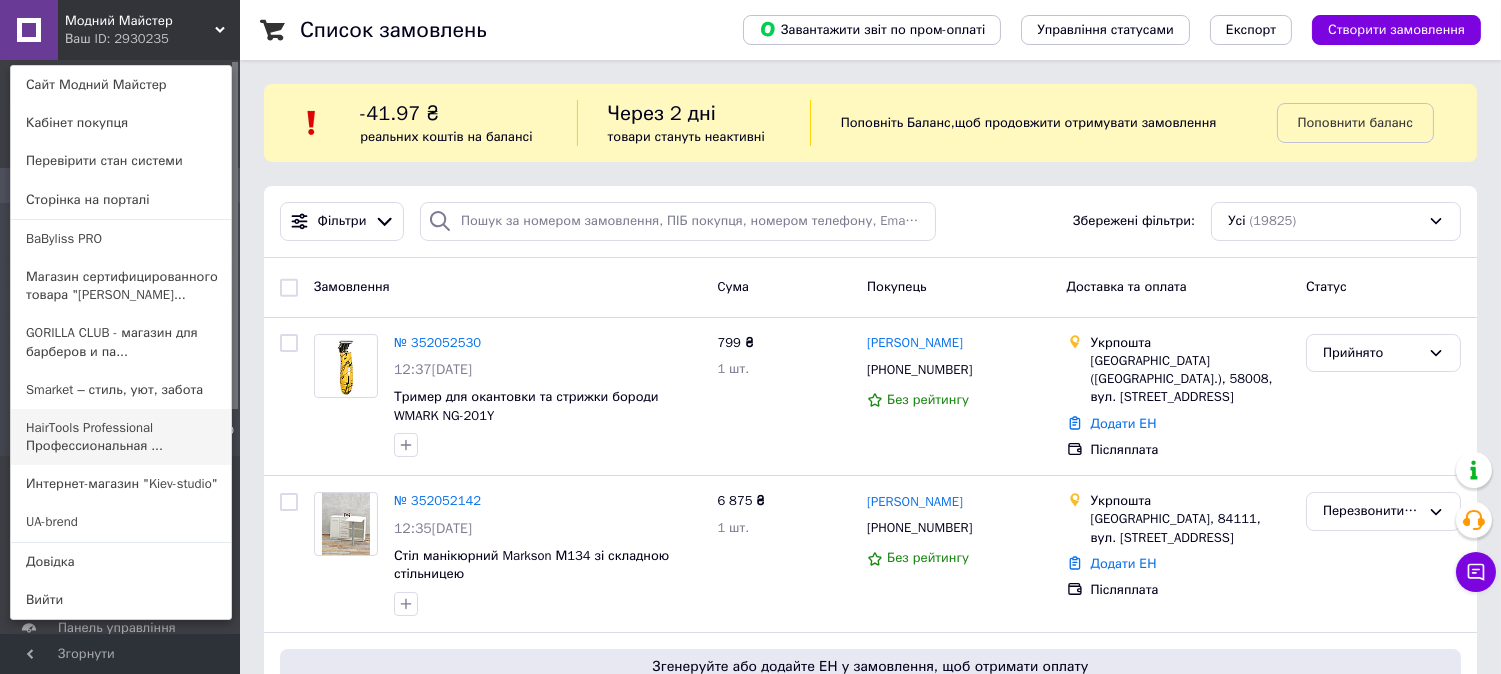 click on "HairTools Professional Профессиональная ..." at bounding box center [121, 437] 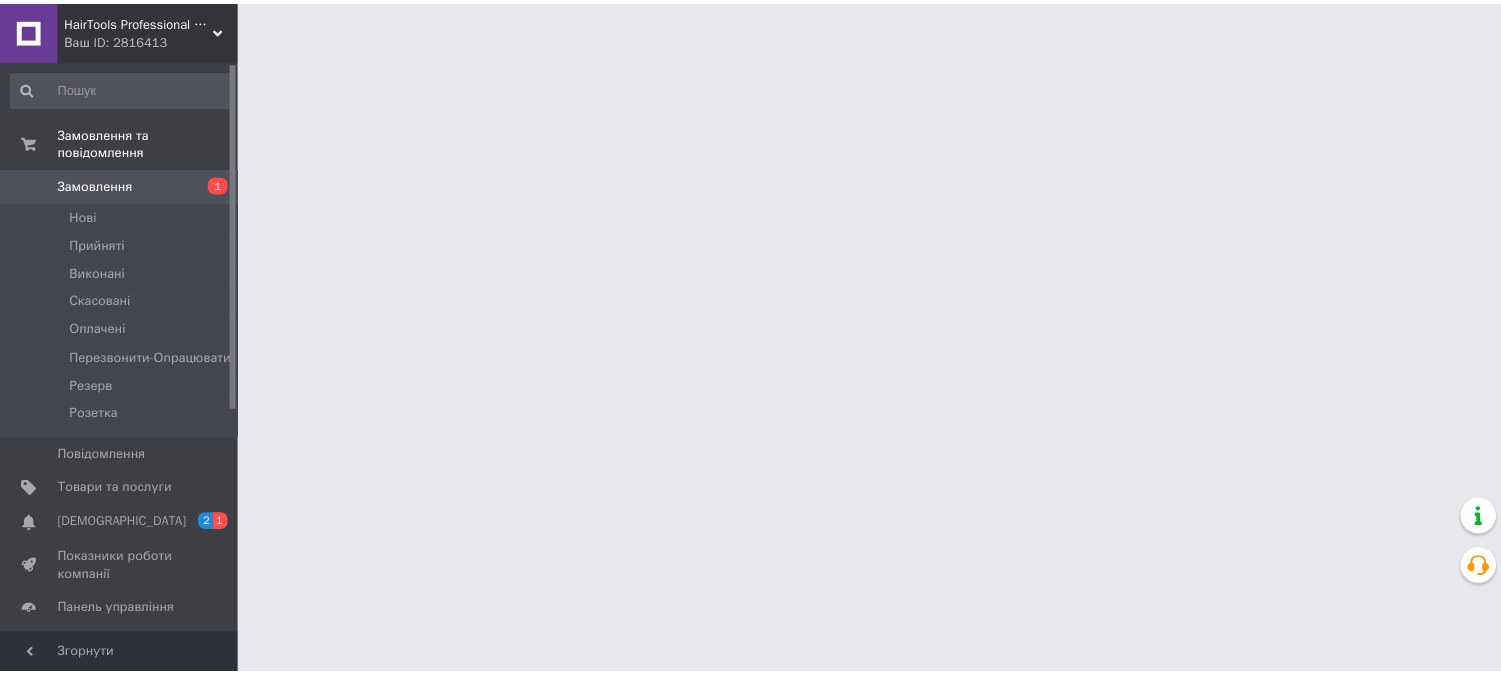 scroll, scrollTop: 0, scrollLeft: 0, axis: both 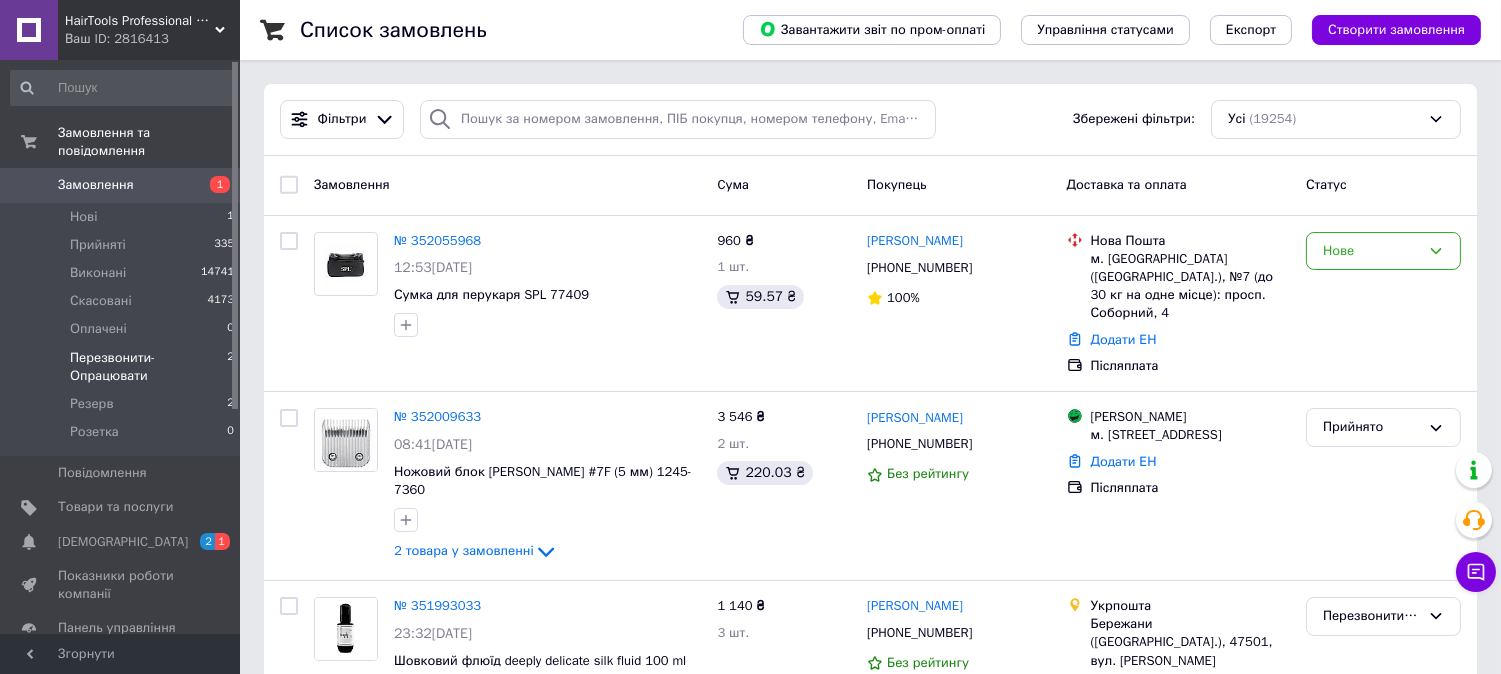 click on "Перезвонити-Опрацювати" at bounding box center (148, 367) 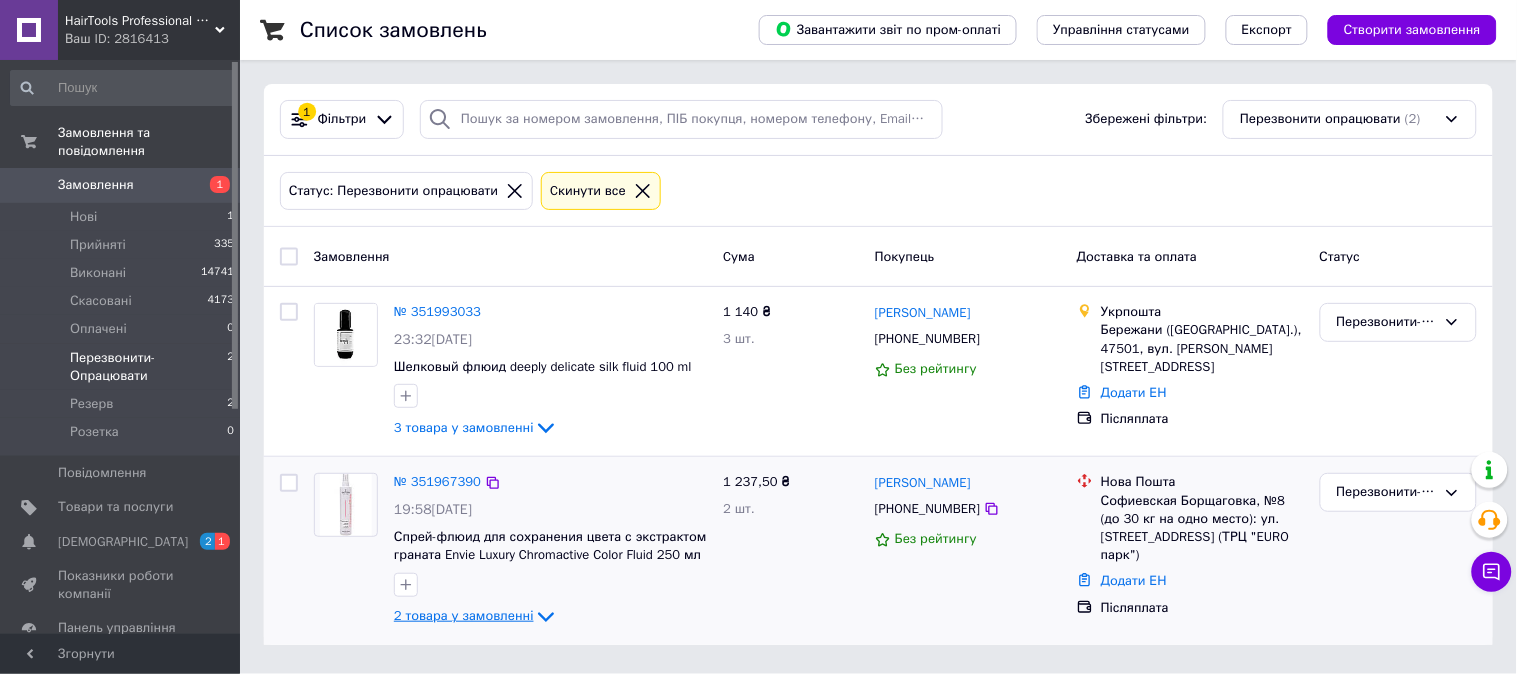 click on "2 товара у замовленні" at bounding box center [476, 615] 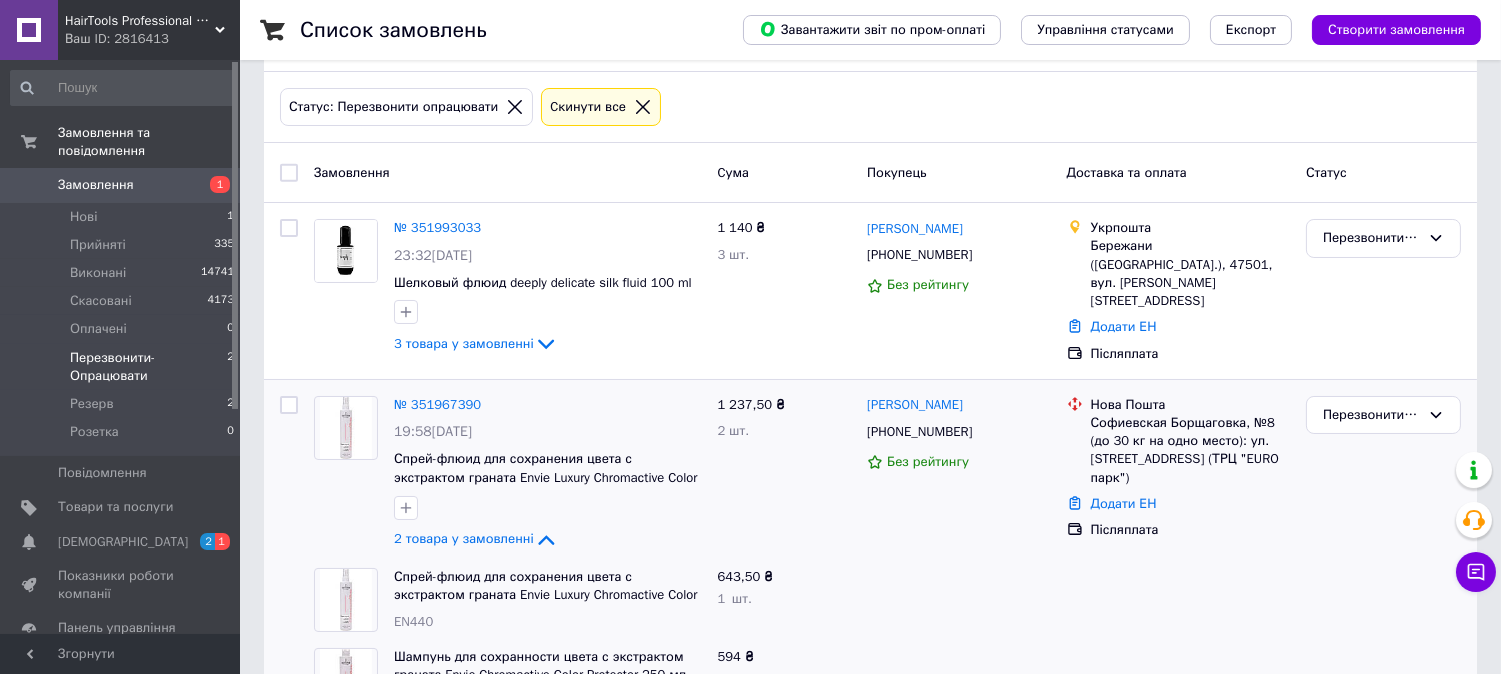 scroll, scrollTop: 156, scrollLeft: 0, axis: vertical 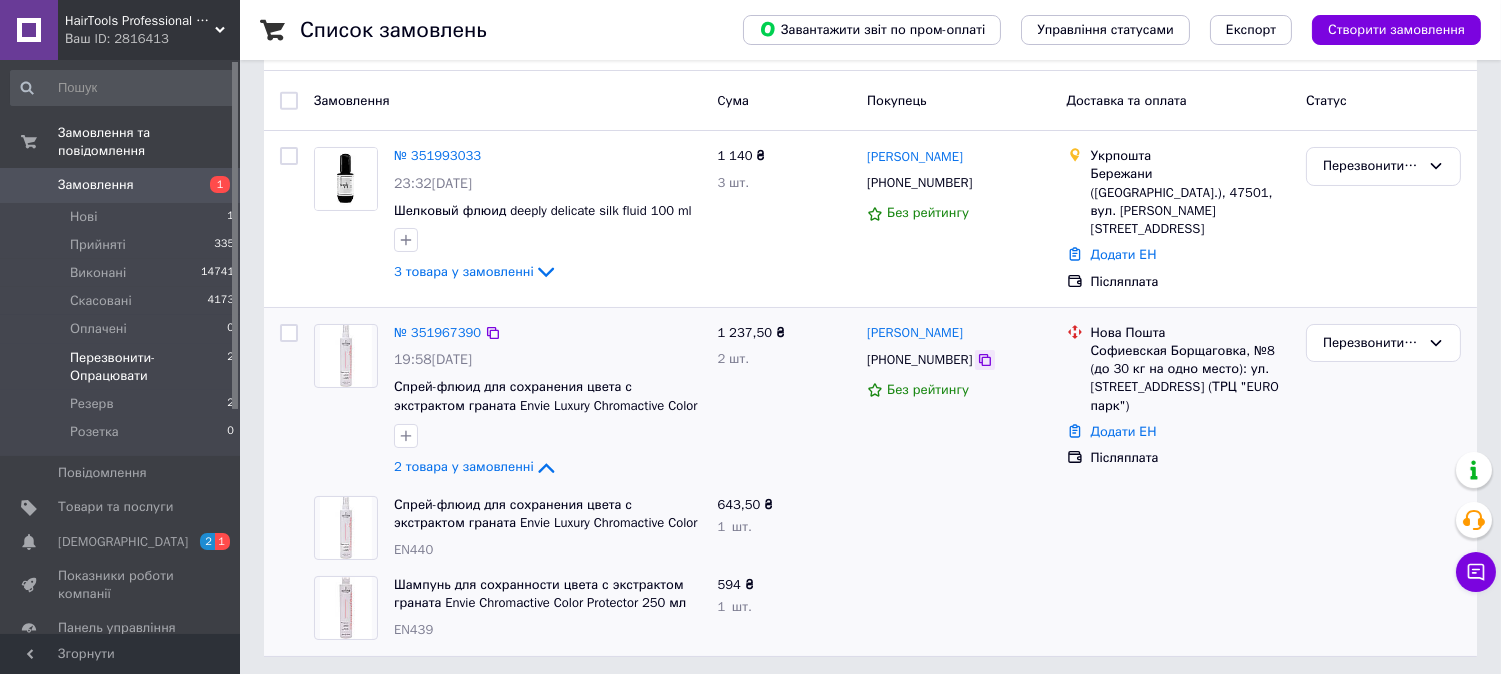 click 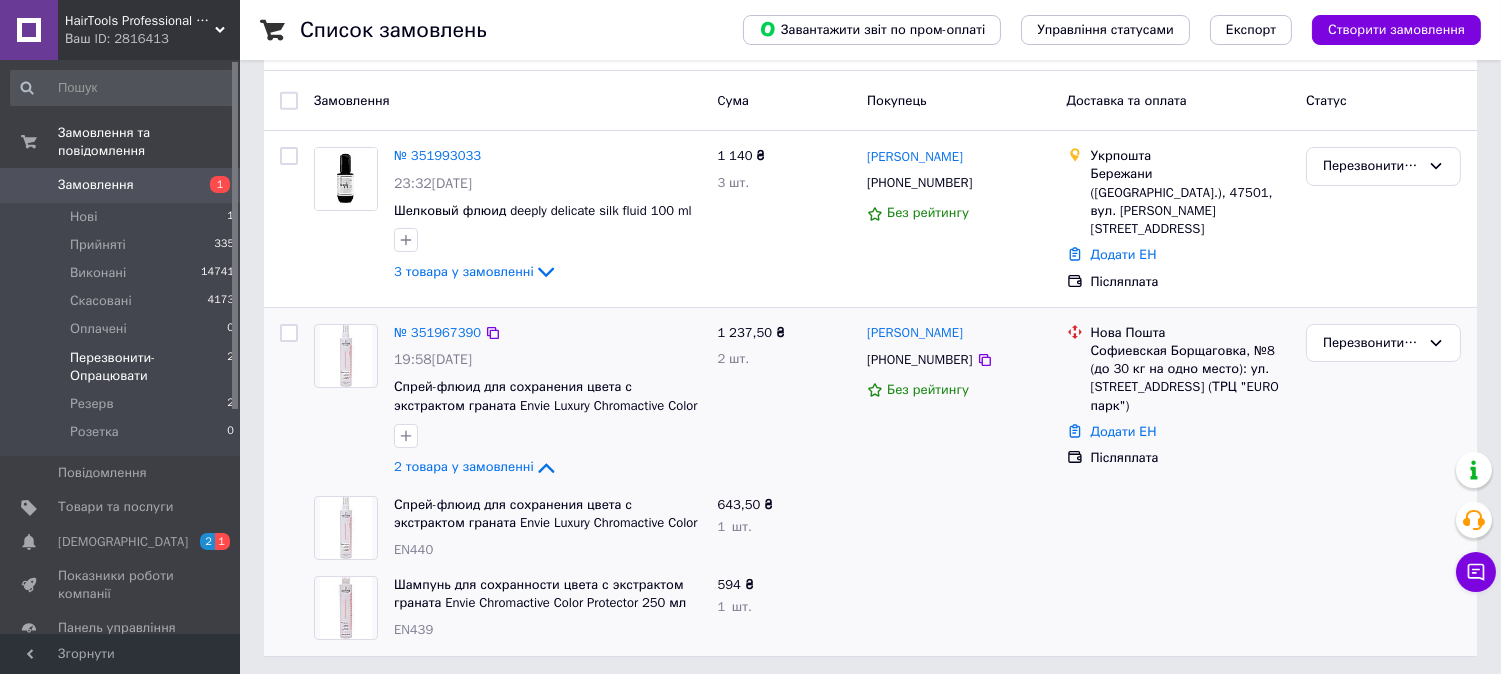 click on "1 237,50 ₴ 2 шт." at bounding box center (784, 402) 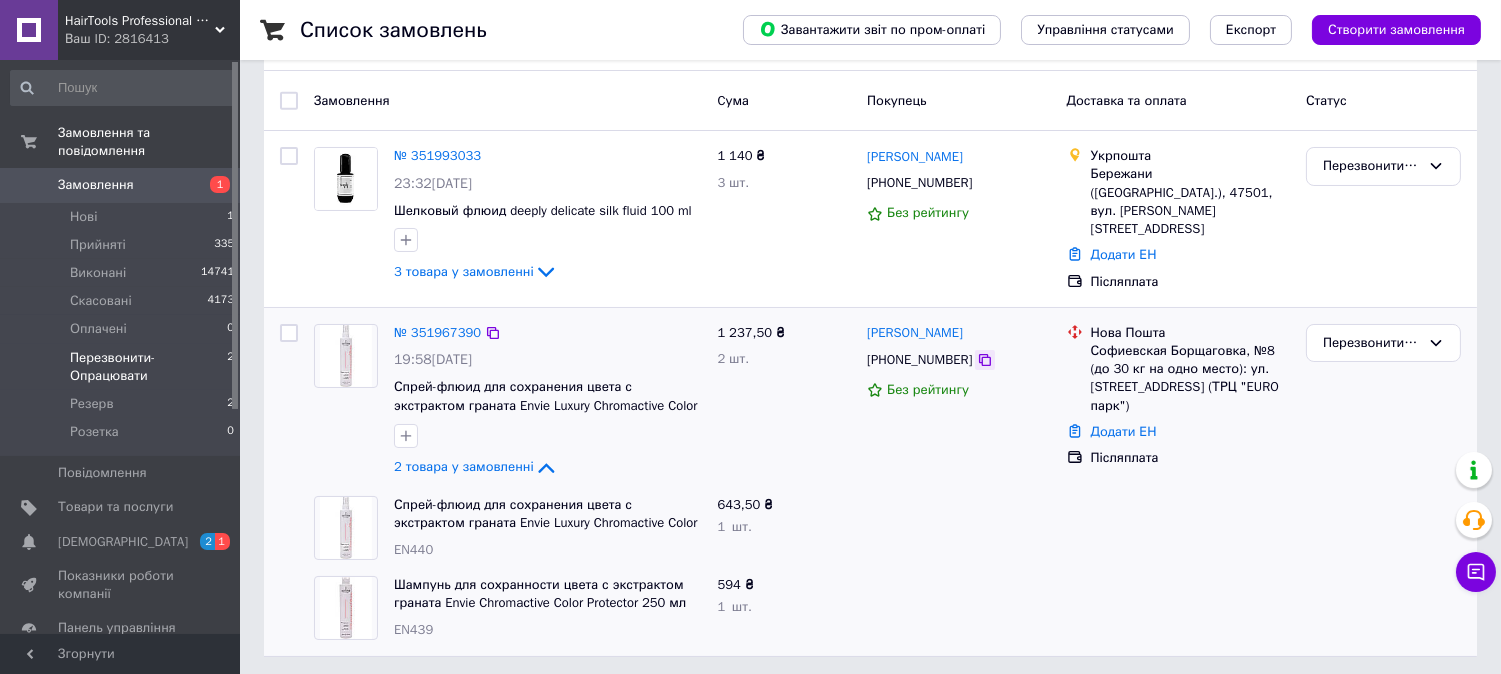 click 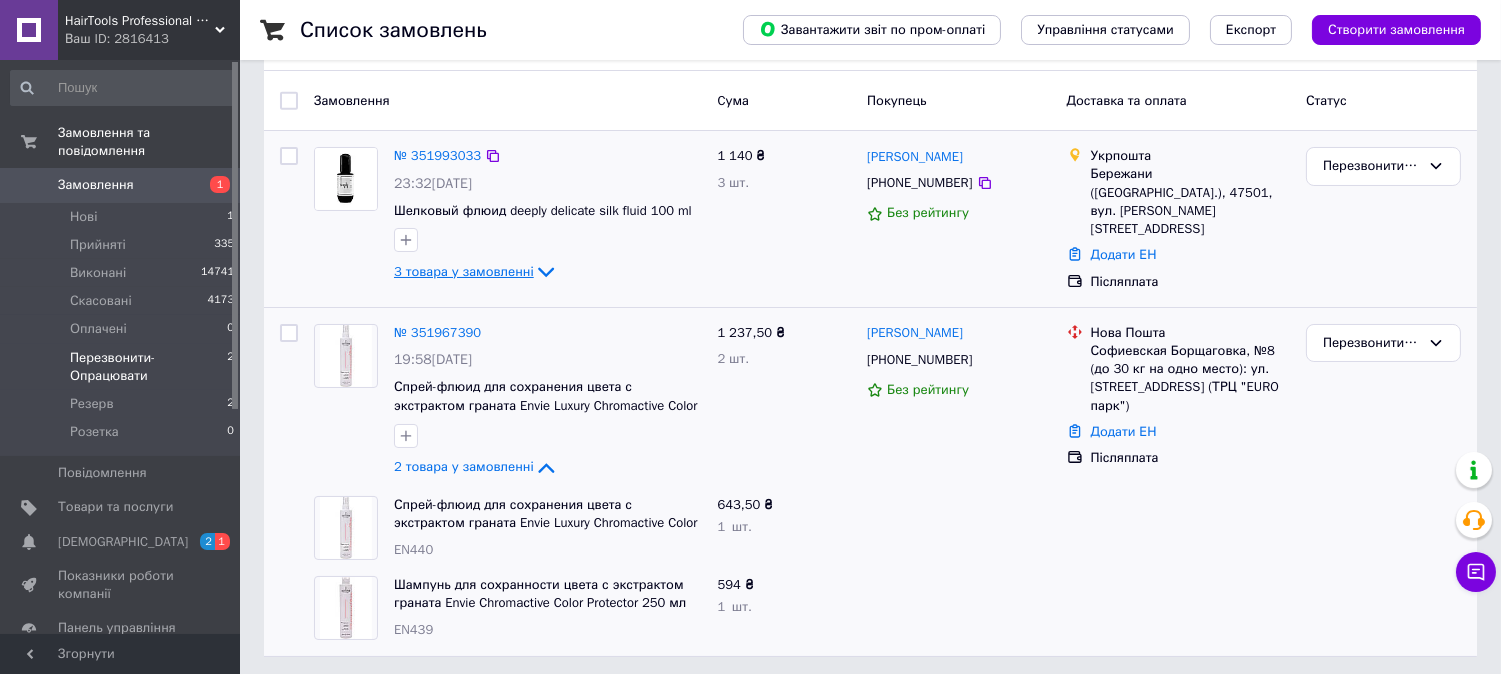 drag, startPoint x: 493, startPoint y: 261, endPoint x: 491, endPoint y: 273, distance: 12.165525 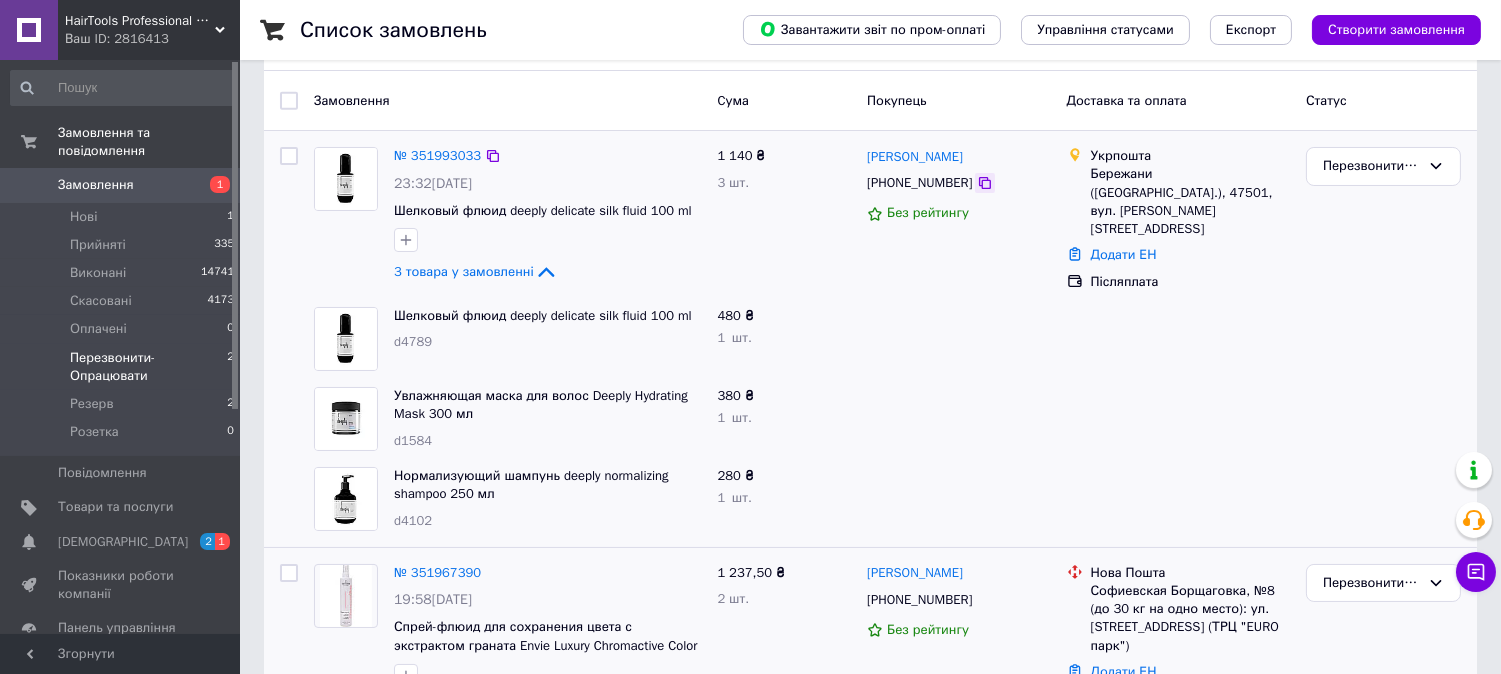 click 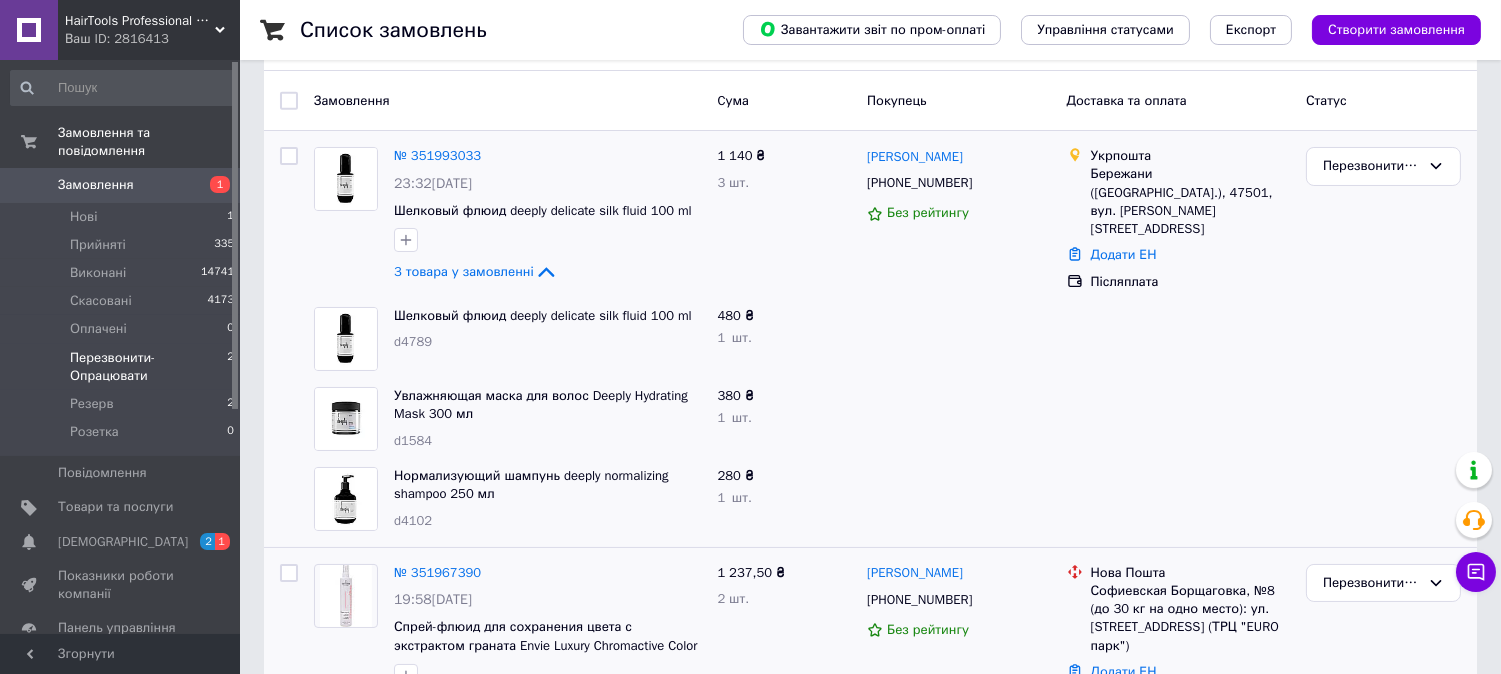 click at bounding box center (959, 339) 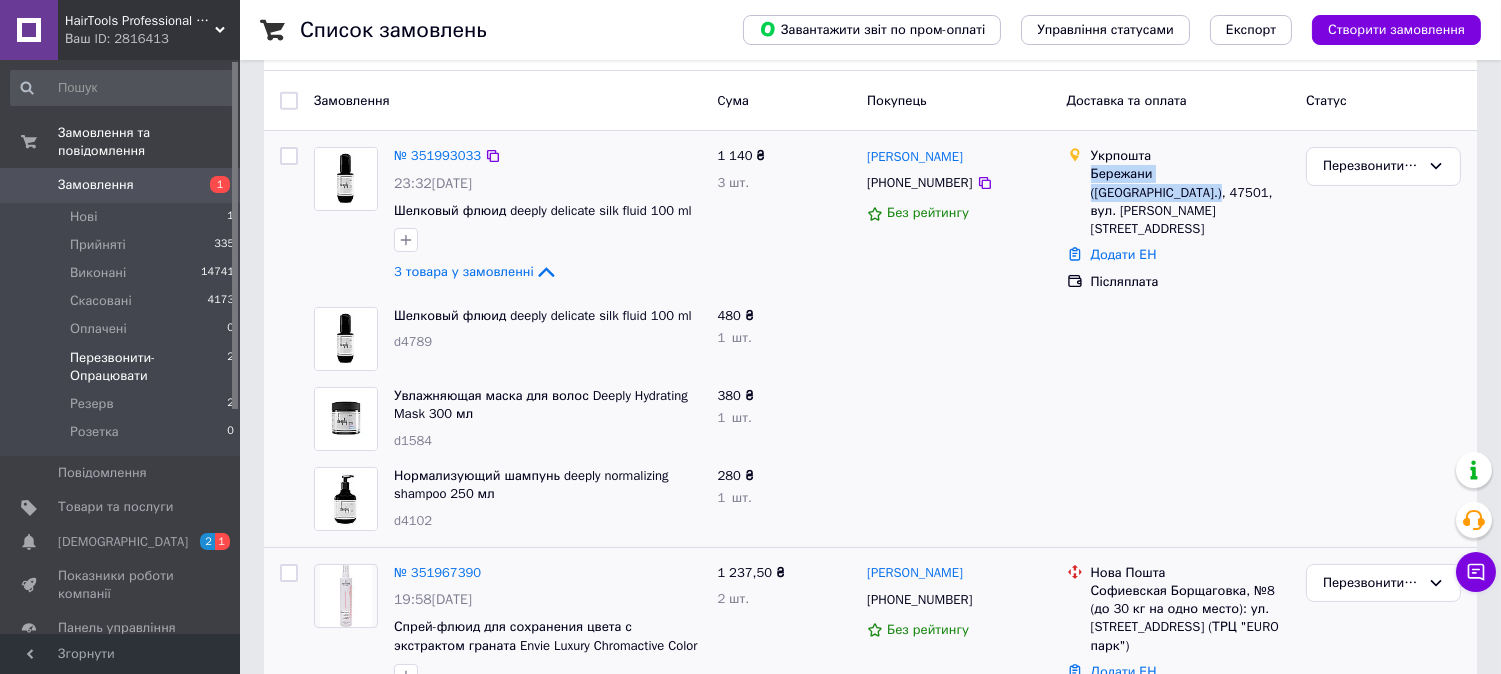 drag, startPoint x: 1277, startPoint y: 175, endPoint x: 1090, endPoint y: 175, distance: 187 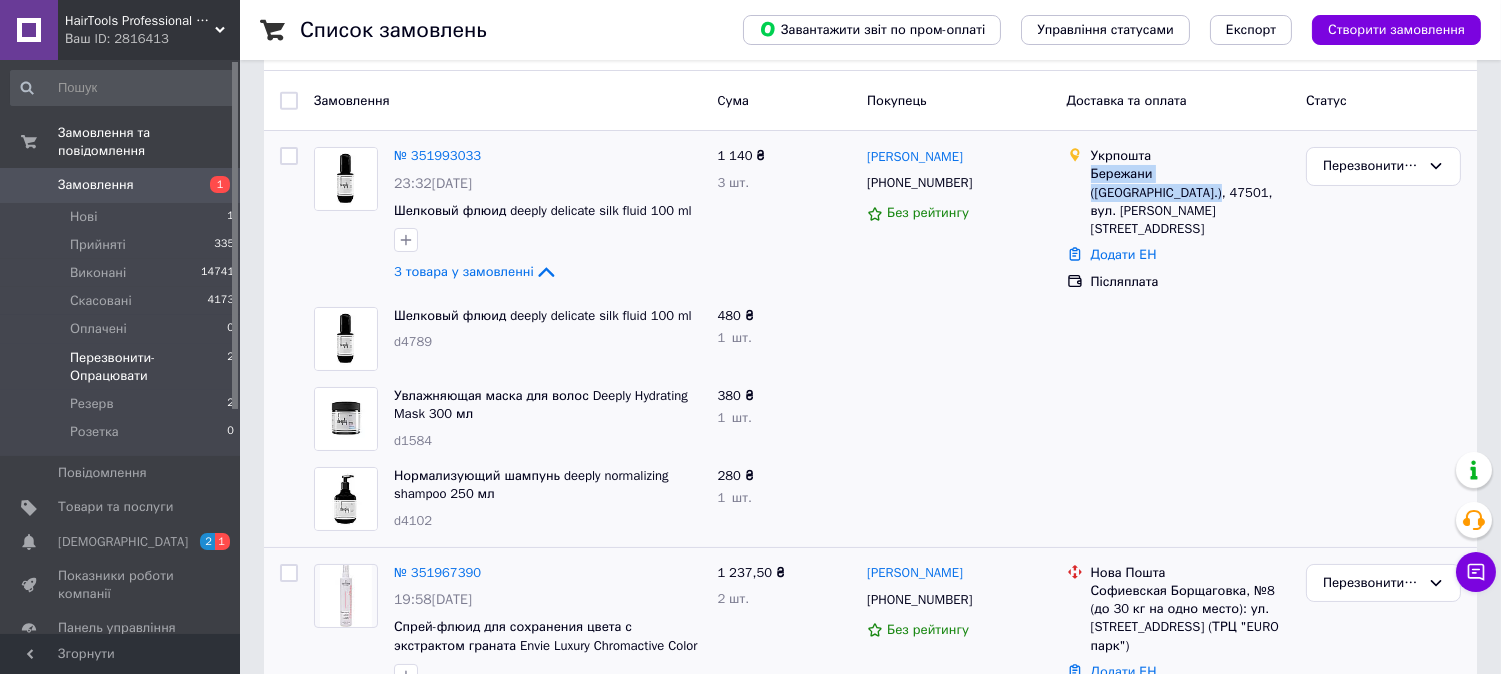 copy on "Бережани (Тернопільська обл.)" 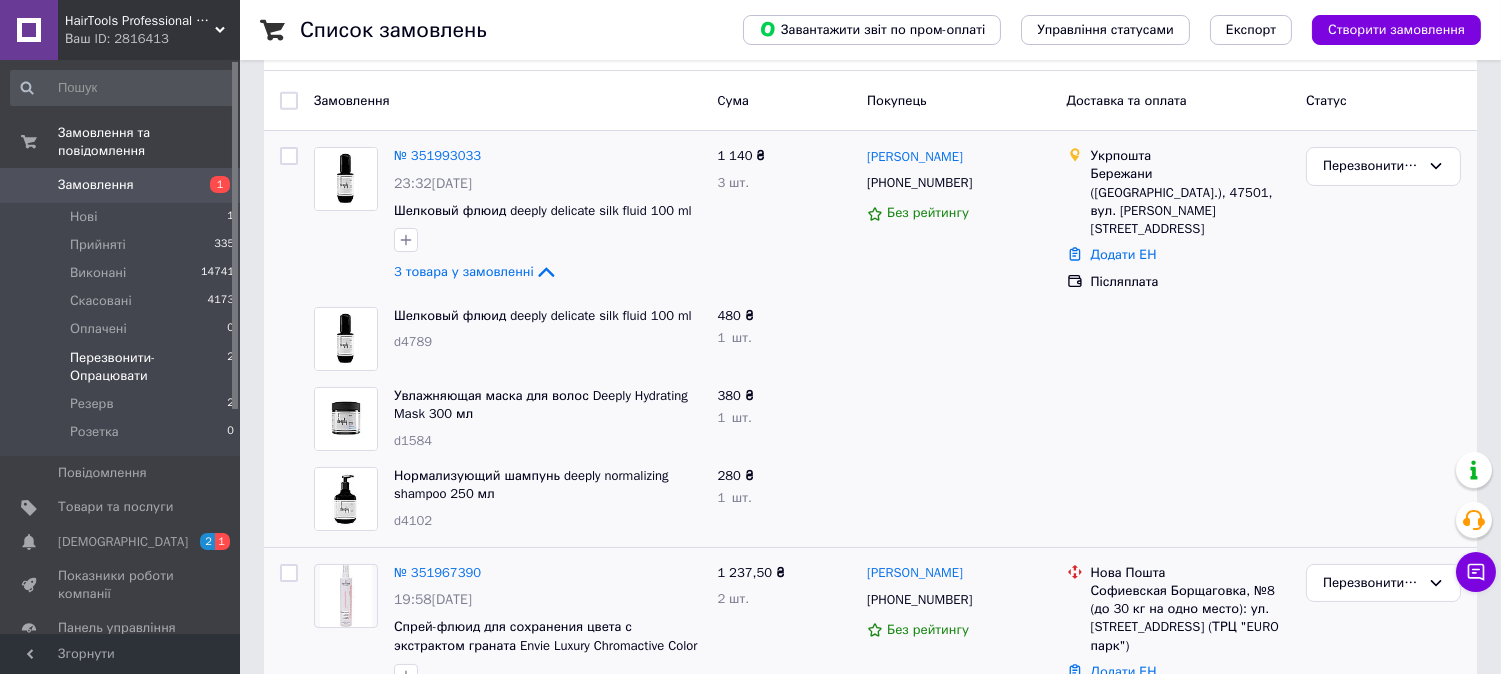 click on "Шелковый флюид deeply delicate silk fluid 100 ml" at bounding box center [547, 316] 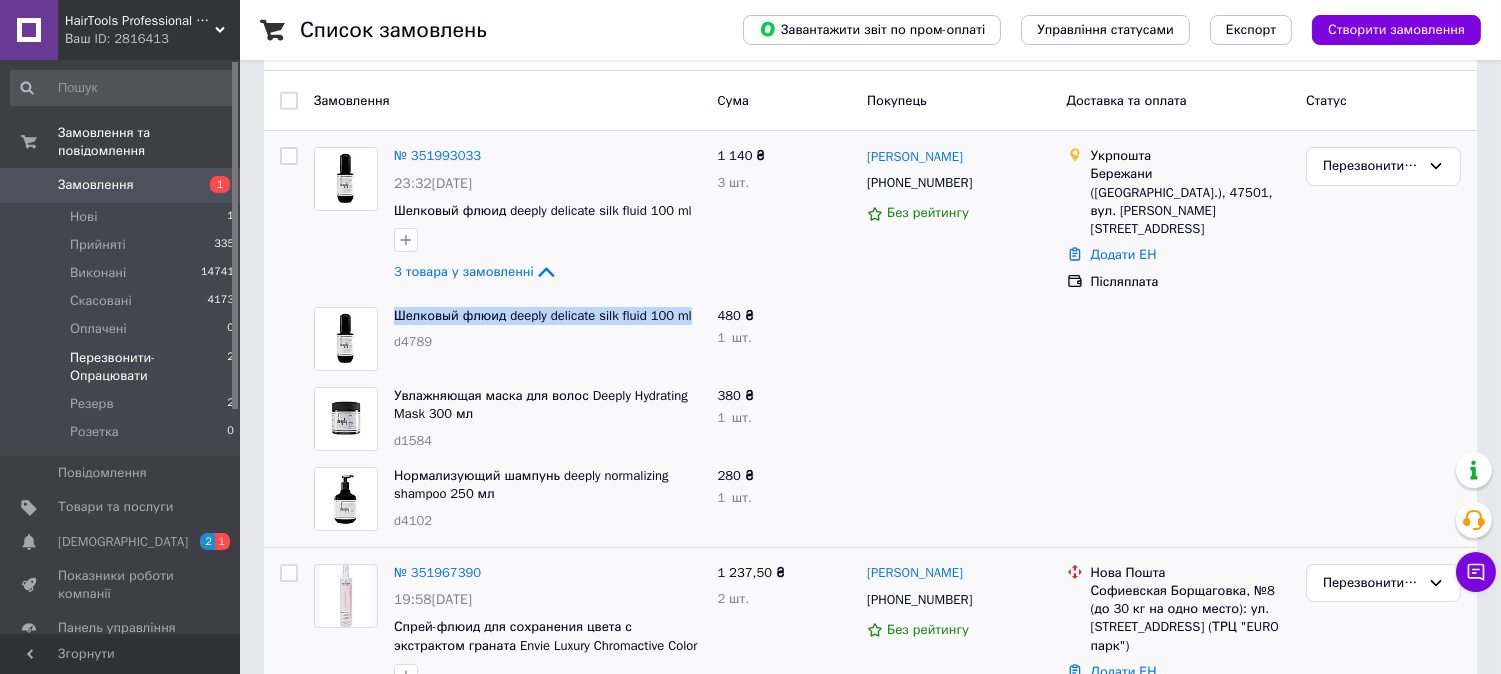 click on "Шелковый флюид deeply delicate silk fluid 100 ml" at bounding box center (547, 316) 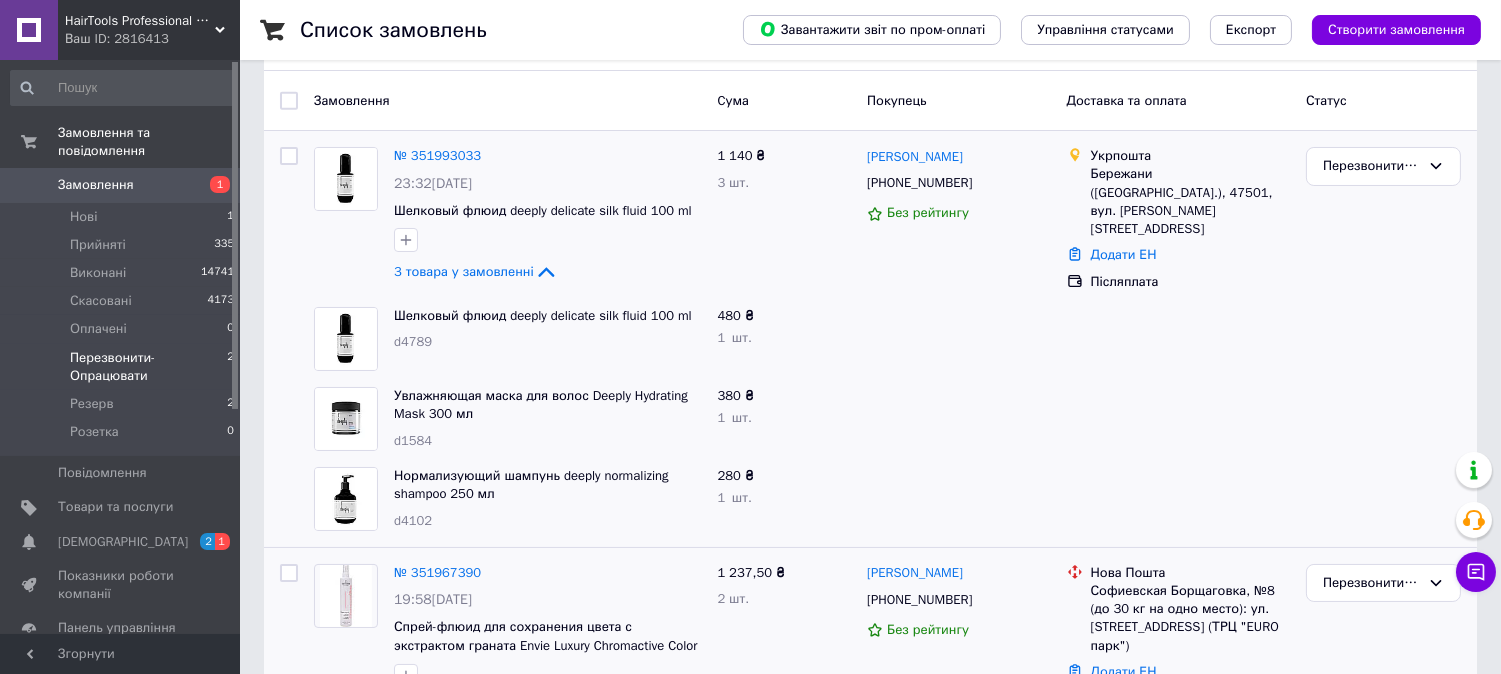 click on "Увлажняющая маска  для волос Deeply Hydrating Mask 300 мл" at bounding box center [547, 405] 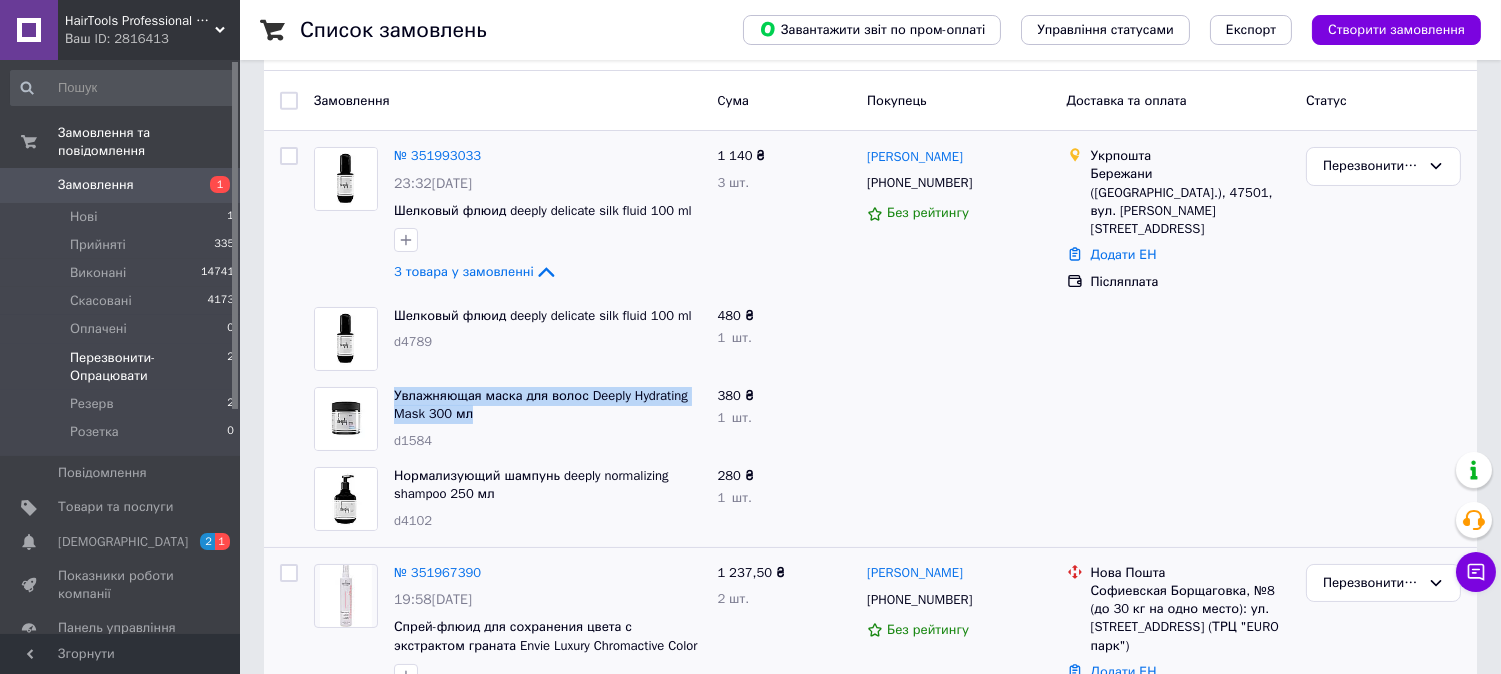 click on "Увлажняющая маска  для волос Deeply Hydrating Mask 300 мл" at bounding box center (547, 405) 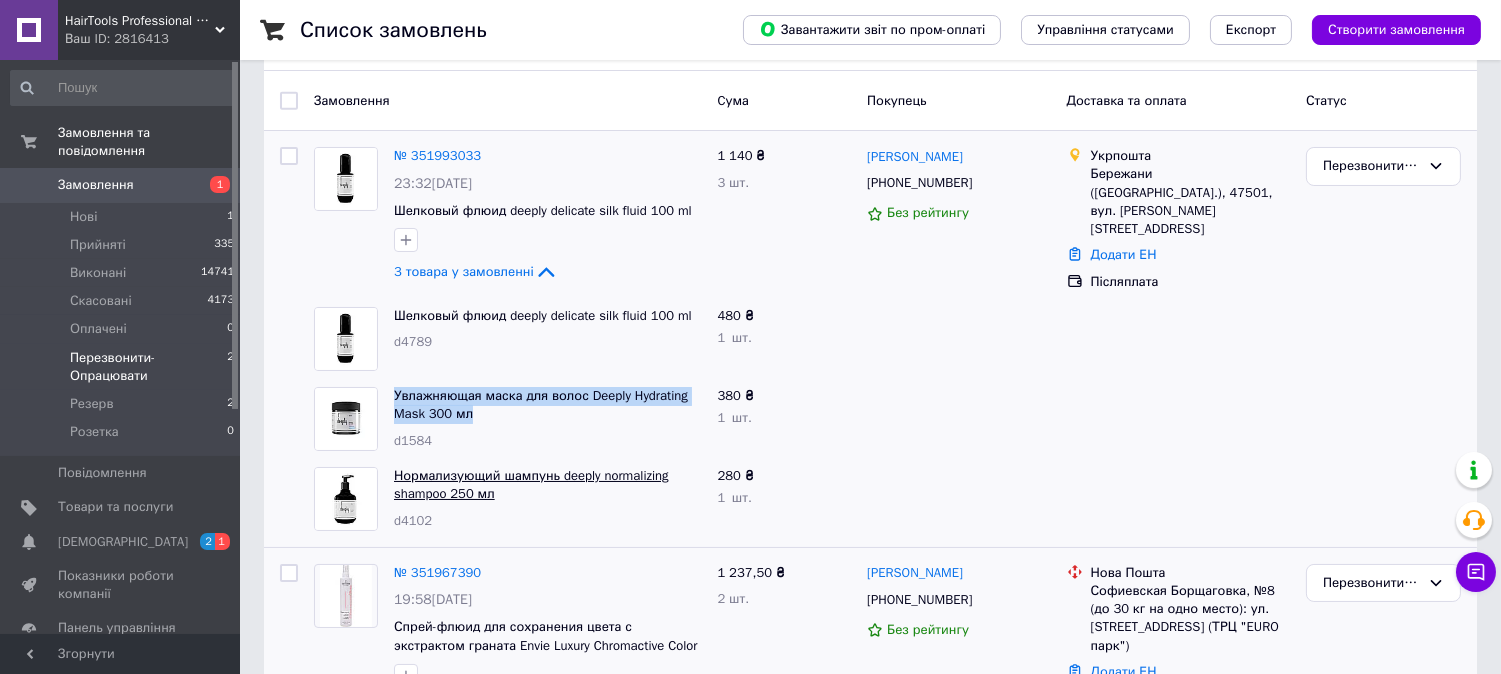 click on "Нормализующий шампунь deeply normalizing shampoo 250 мл" at bounding box center [531, 485] 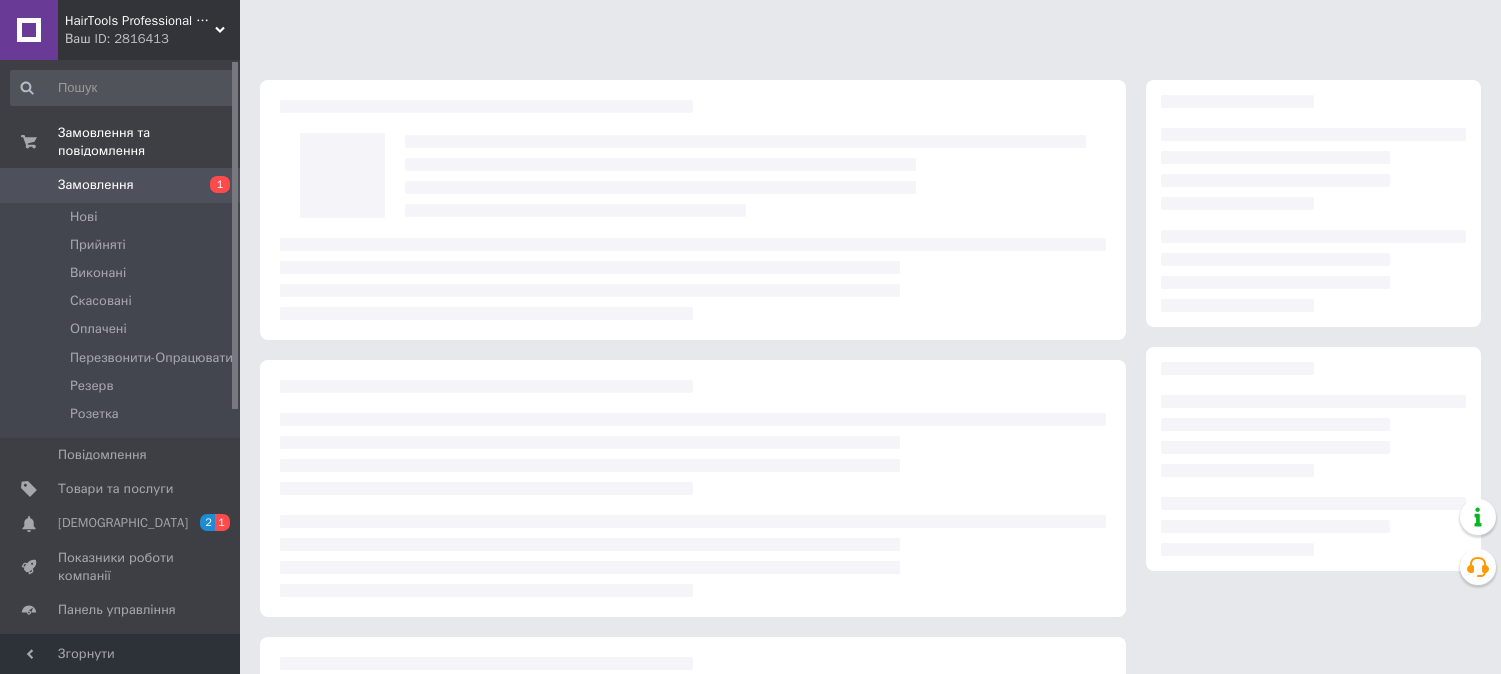 scroll, scrollTop: 0, scrollLeft: 0, axis: both 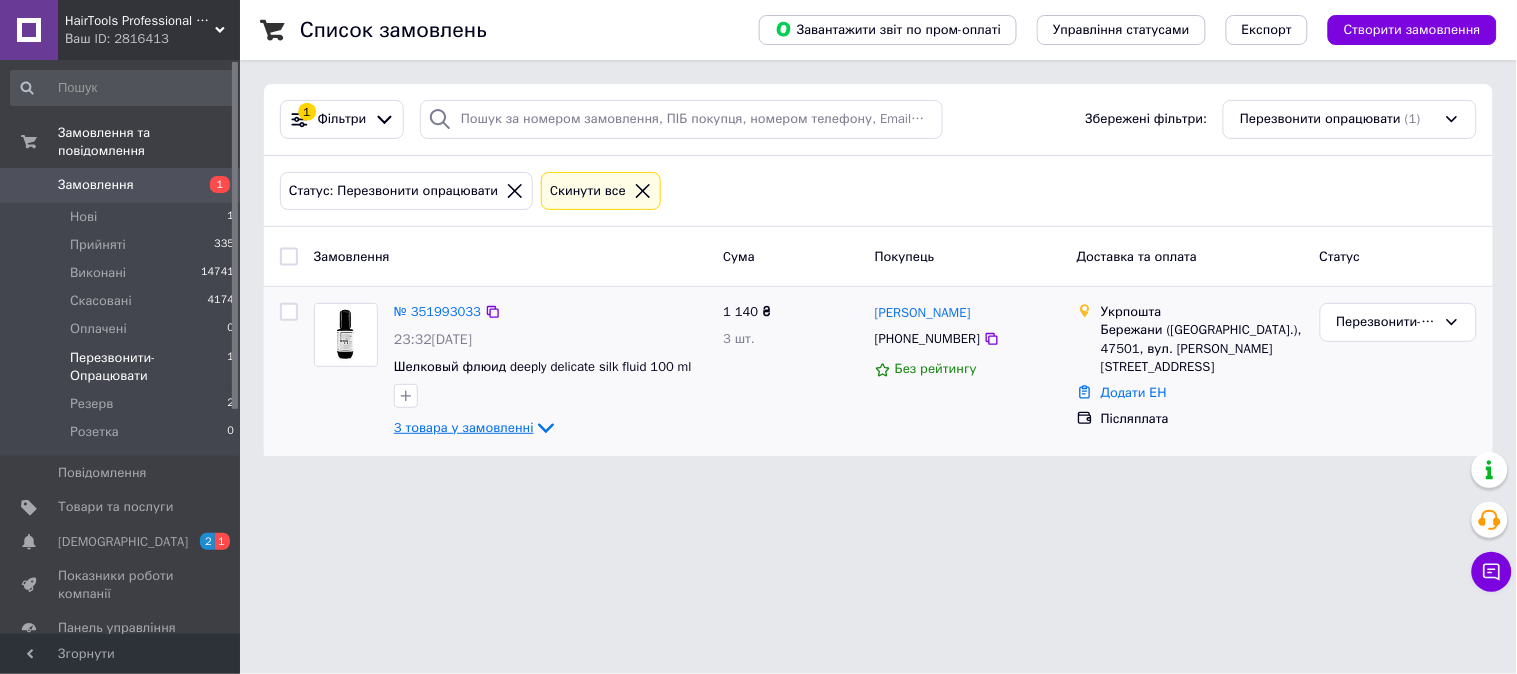 click on "3 товара у замовленні" at bounding box center (464, 427) 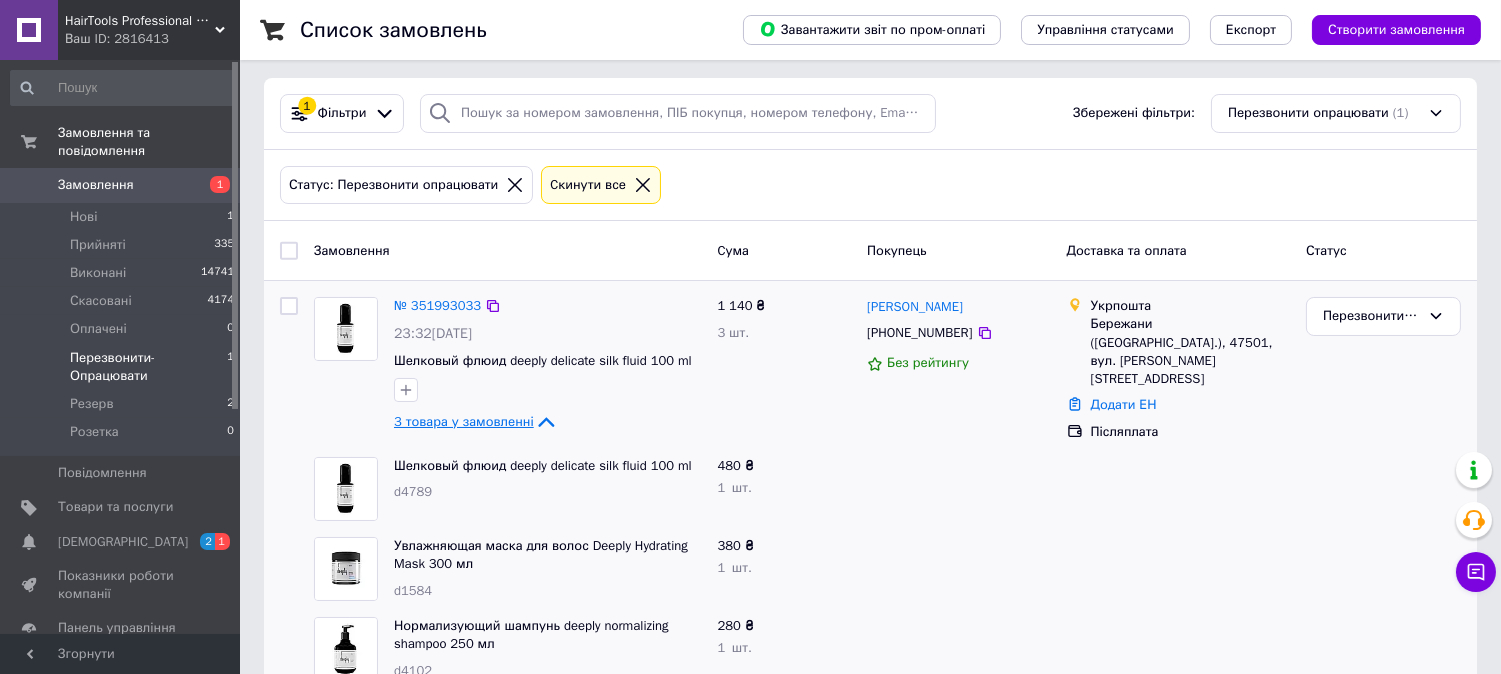 scroll, scrollTop: 47, scrollLeft: 0, axis: vertical 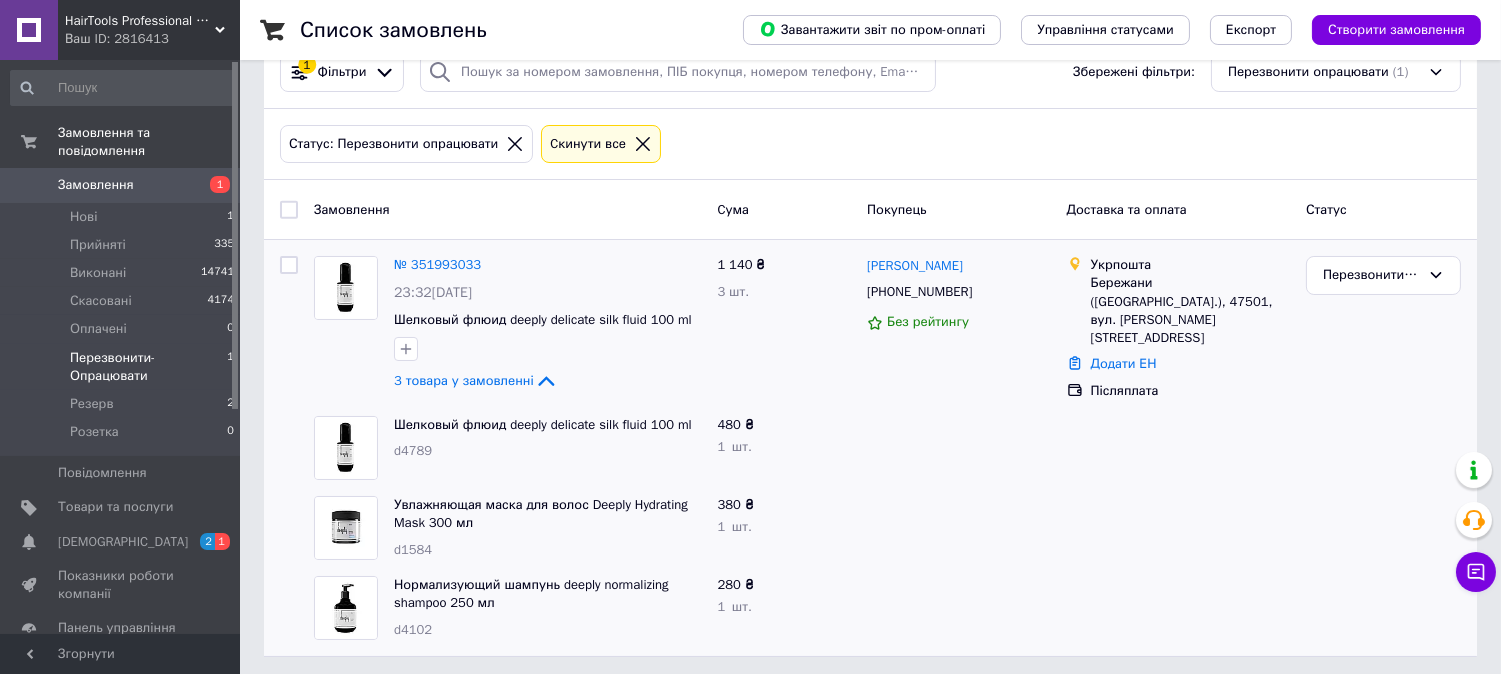 click on "Нормализующий шампунь deeply normalizing shampoo 250 мл" at bounding box center [547, 594] 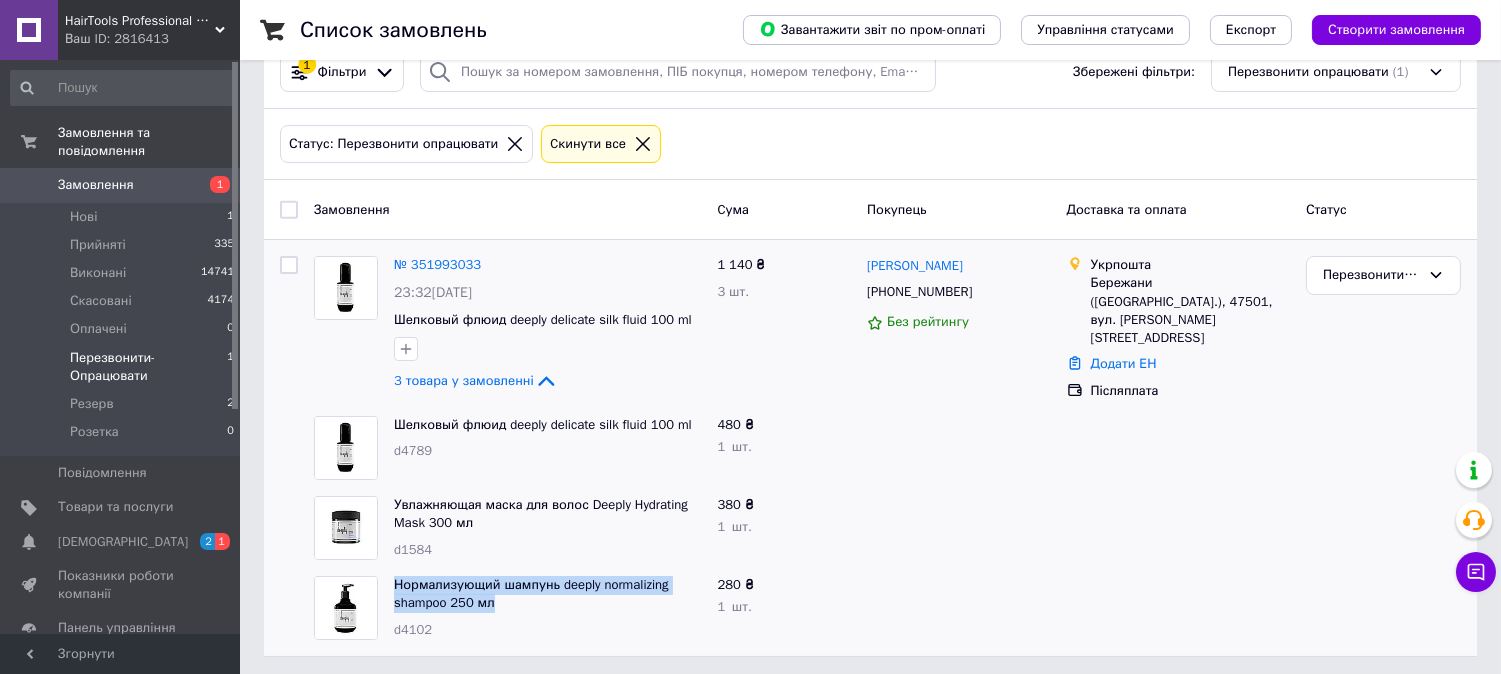 click on "Нормализующий шампунь deeply normalizing shampoo 250 мл" at bounding box center (547, 594) 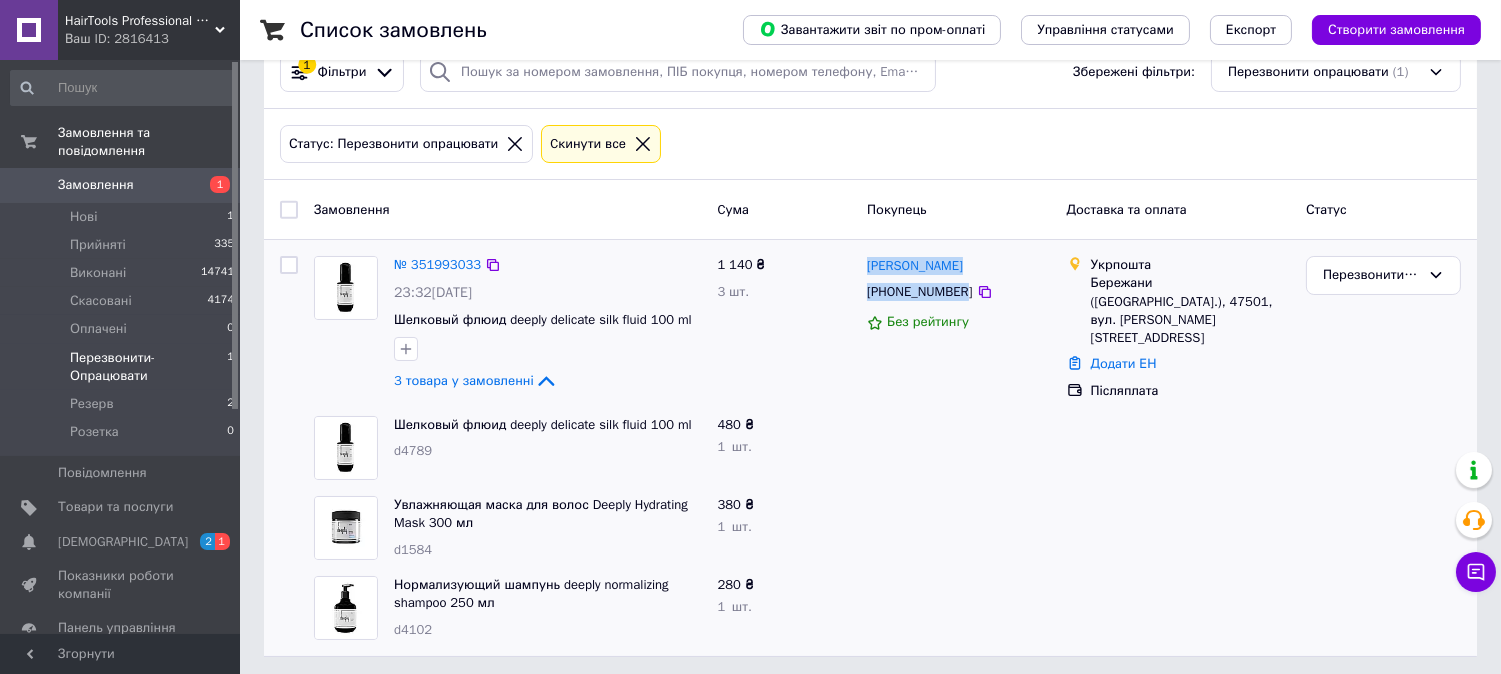drag, startPoint x: 867, startPoint y: 252, endPoint x: 958, endPoint y: 293, distance: 99.80982 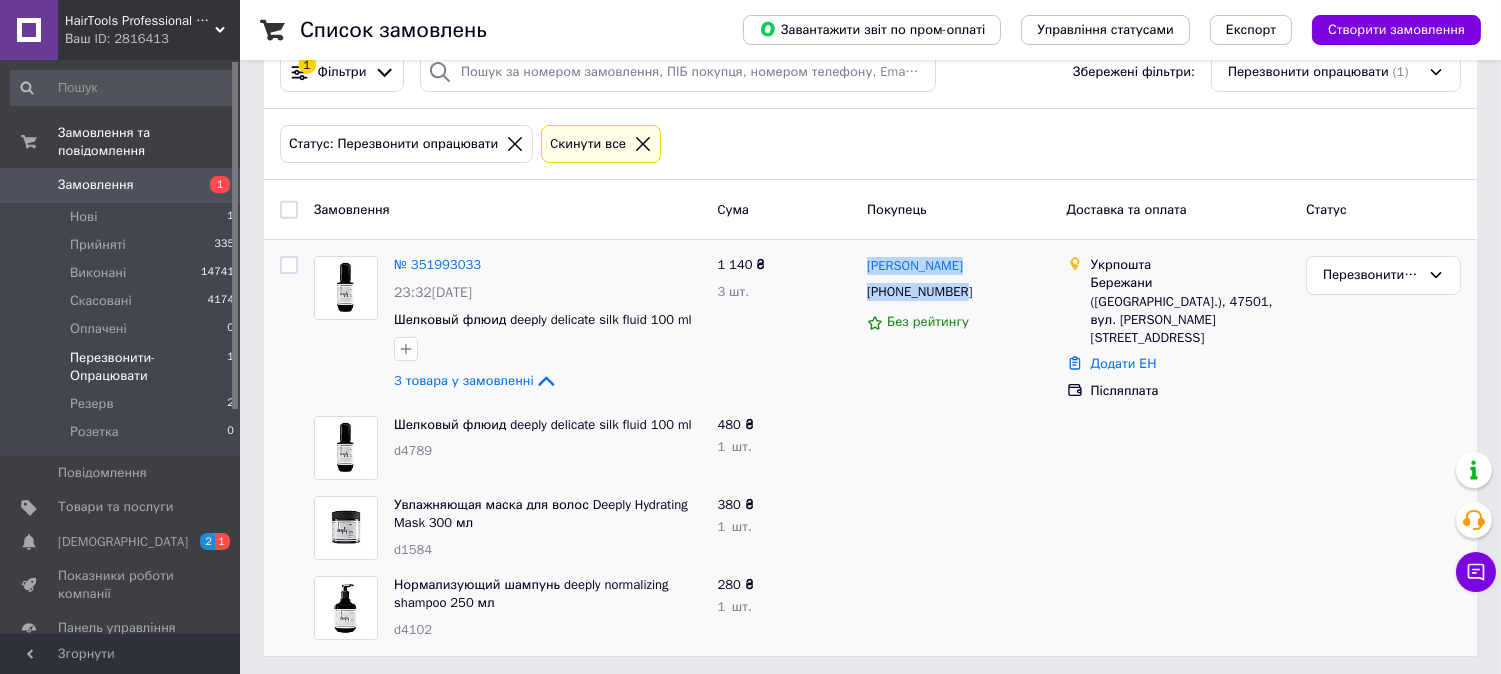 copy on "Ярина савко +380984938573" 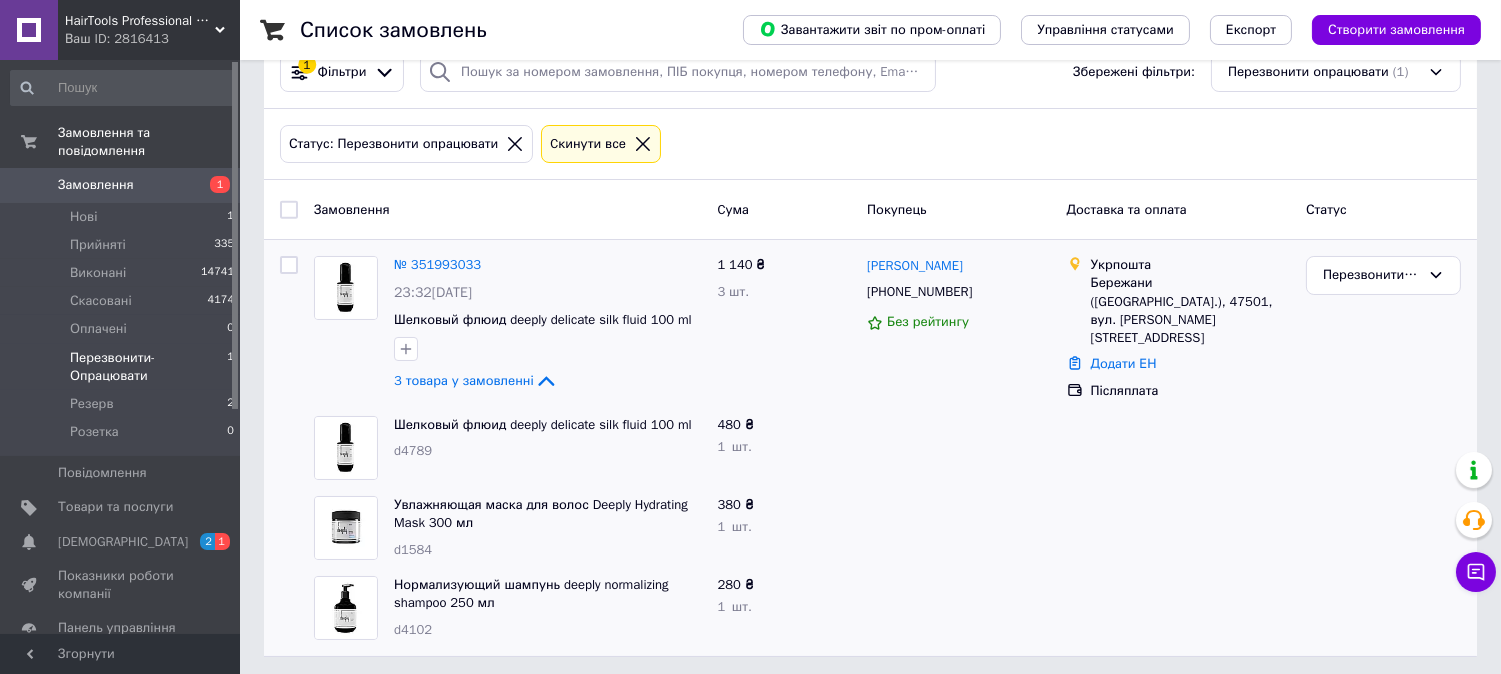 click on "HairTools Professional Професійна техніка для Салонів Краси та Барбершопов" at bounding box center (140, 21) 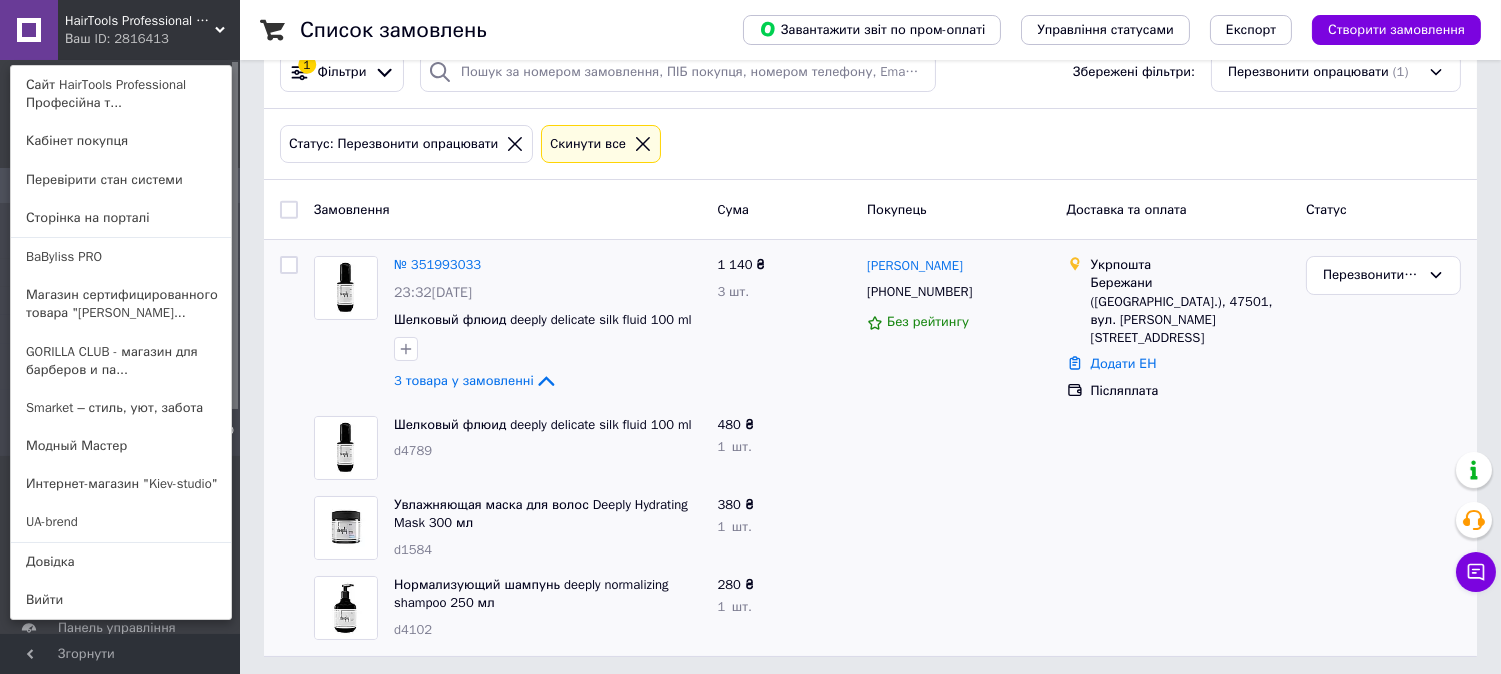 click 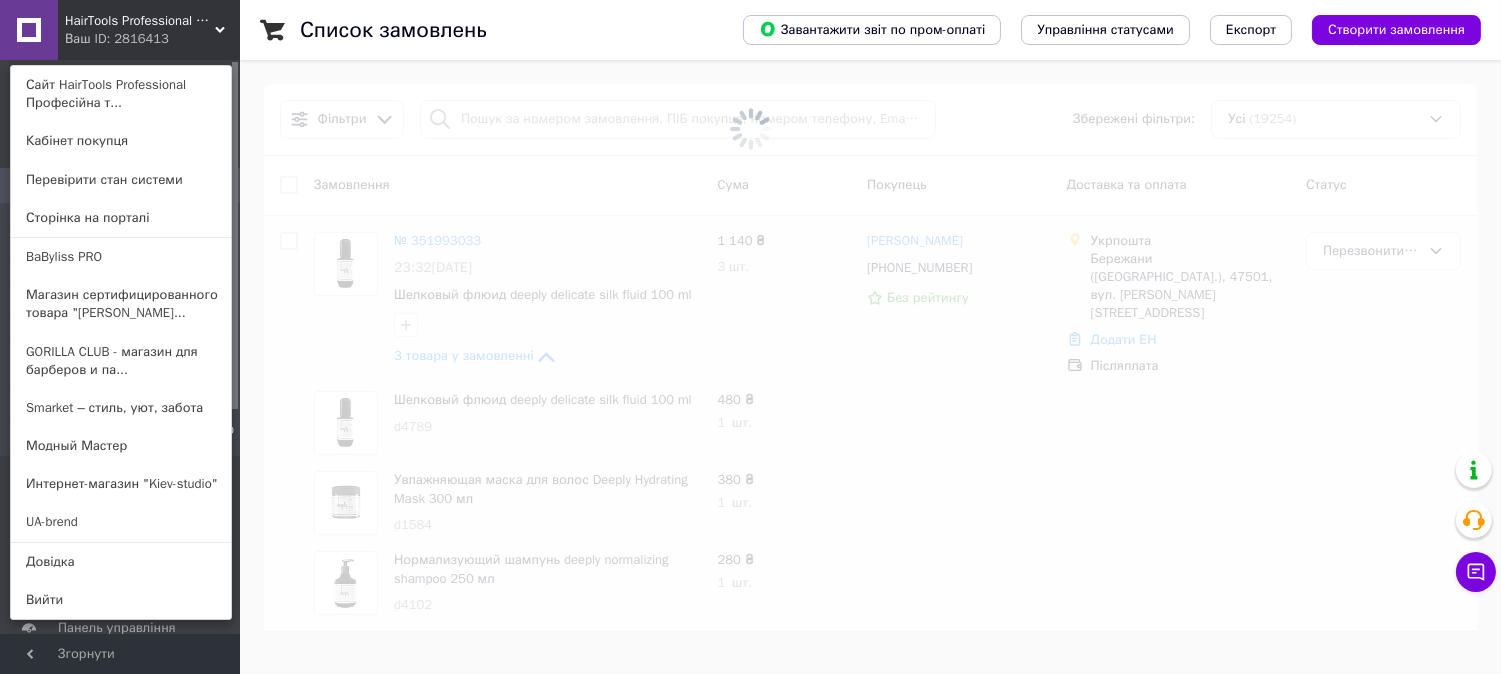 scroll, scrollTop: 0, scrollLeft: 0, axis: both 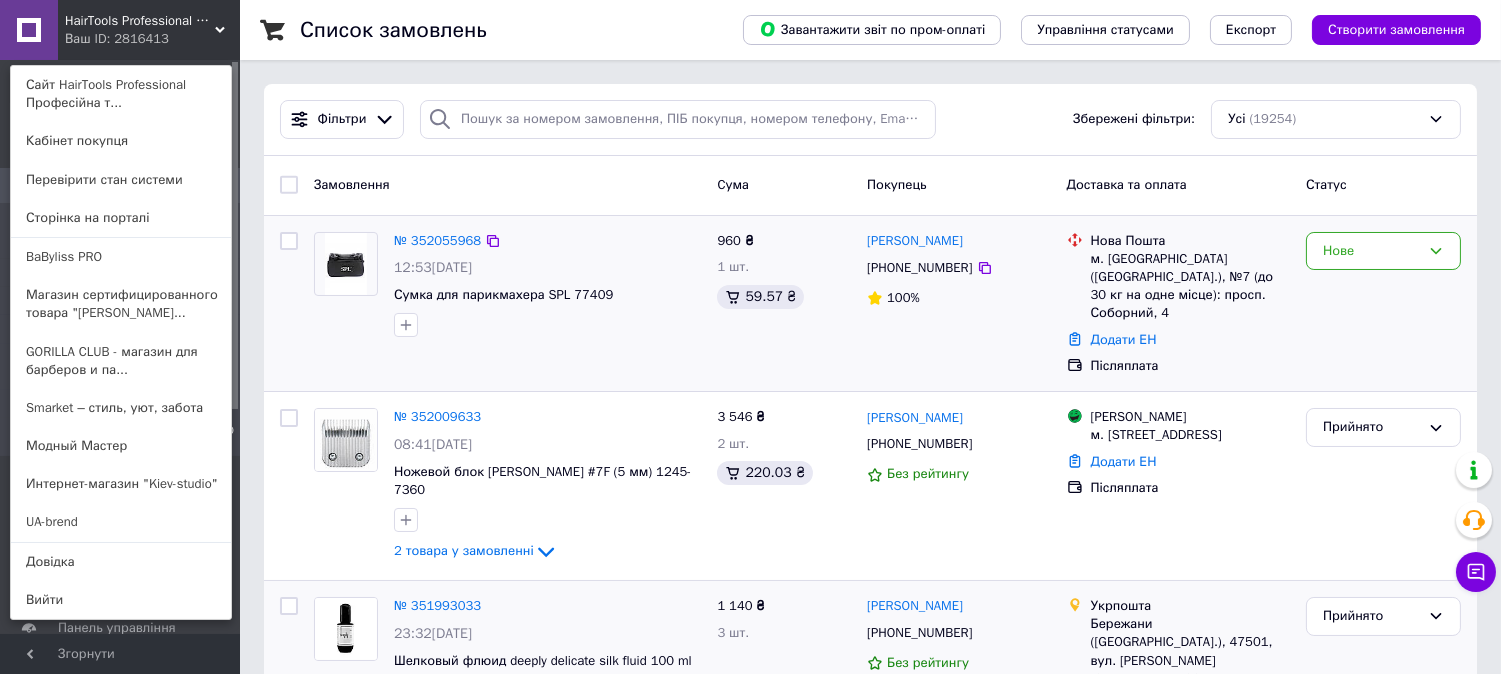 click on "Сумка для парикмахера SPL 77409" at bounding box center [547, 295] 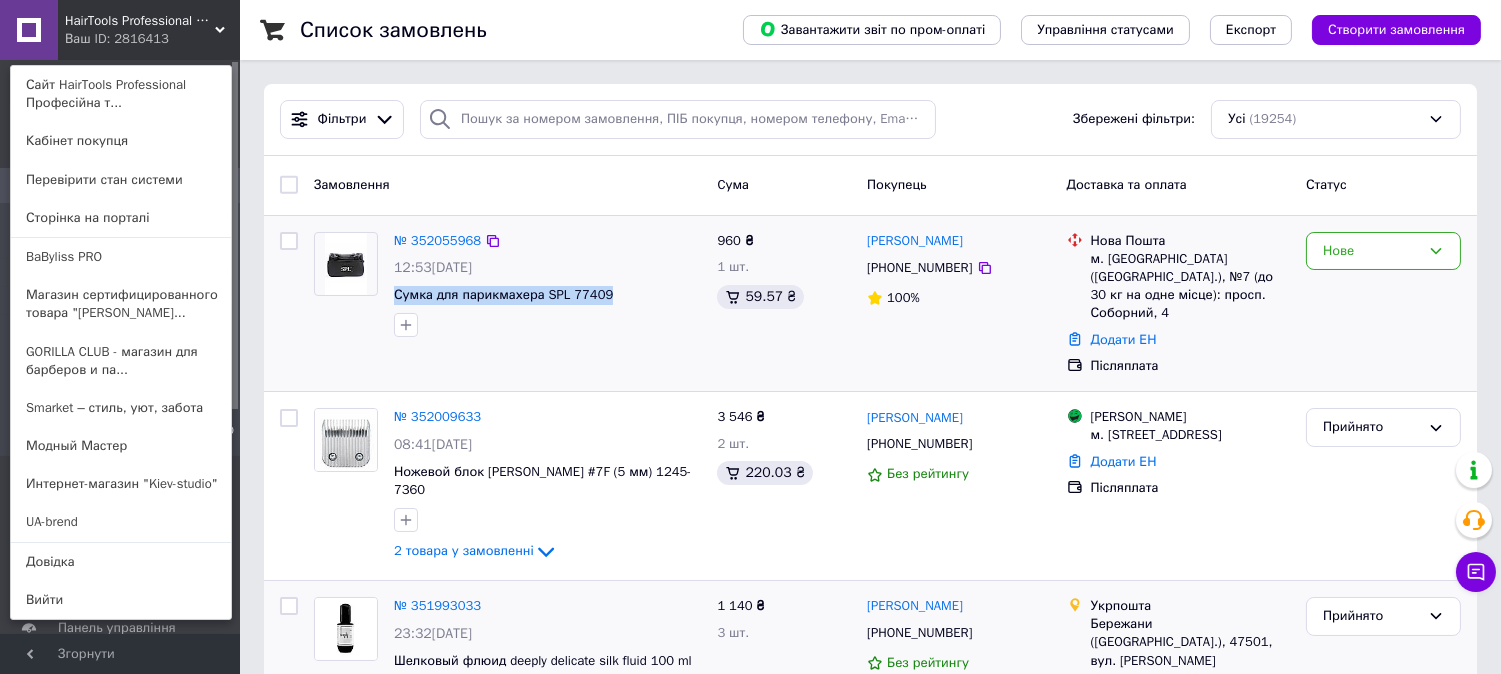 click on "Сумка для парикмахера SPL 77409" at bounding box center [547, 295] 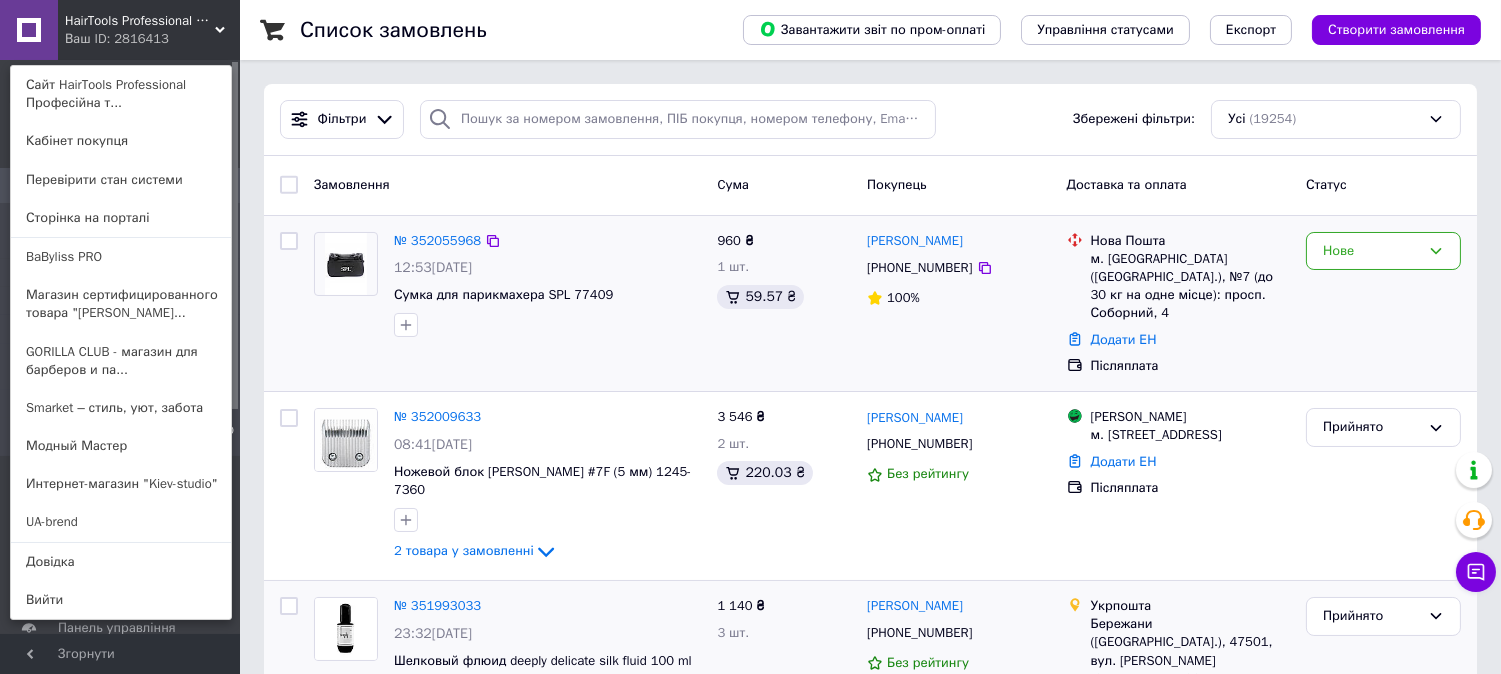 click on "Сумка для парикмахера SPL 77409" at bounding box center [547, 295] 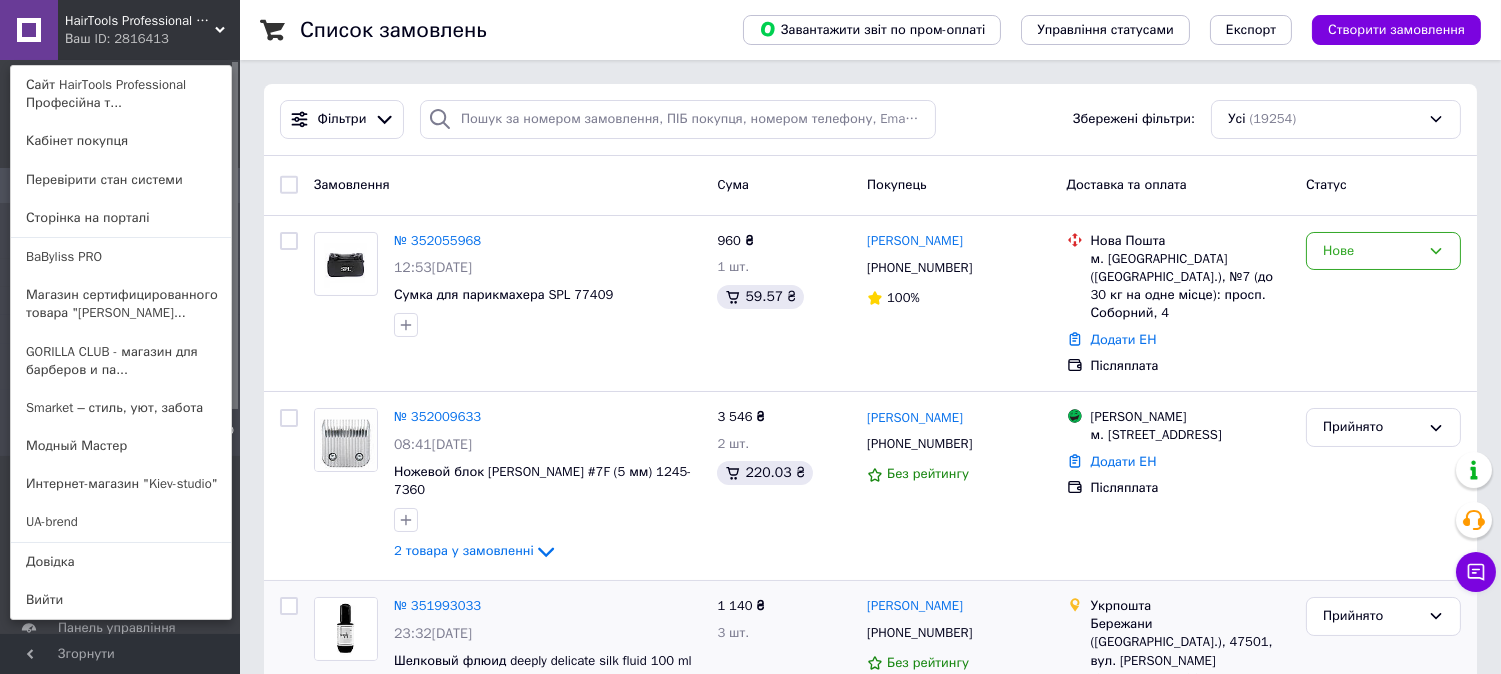 click on "HairTools Professional Професійна техніка для Салонів Краси та Барбершопов" at bounding box center [140, 21] 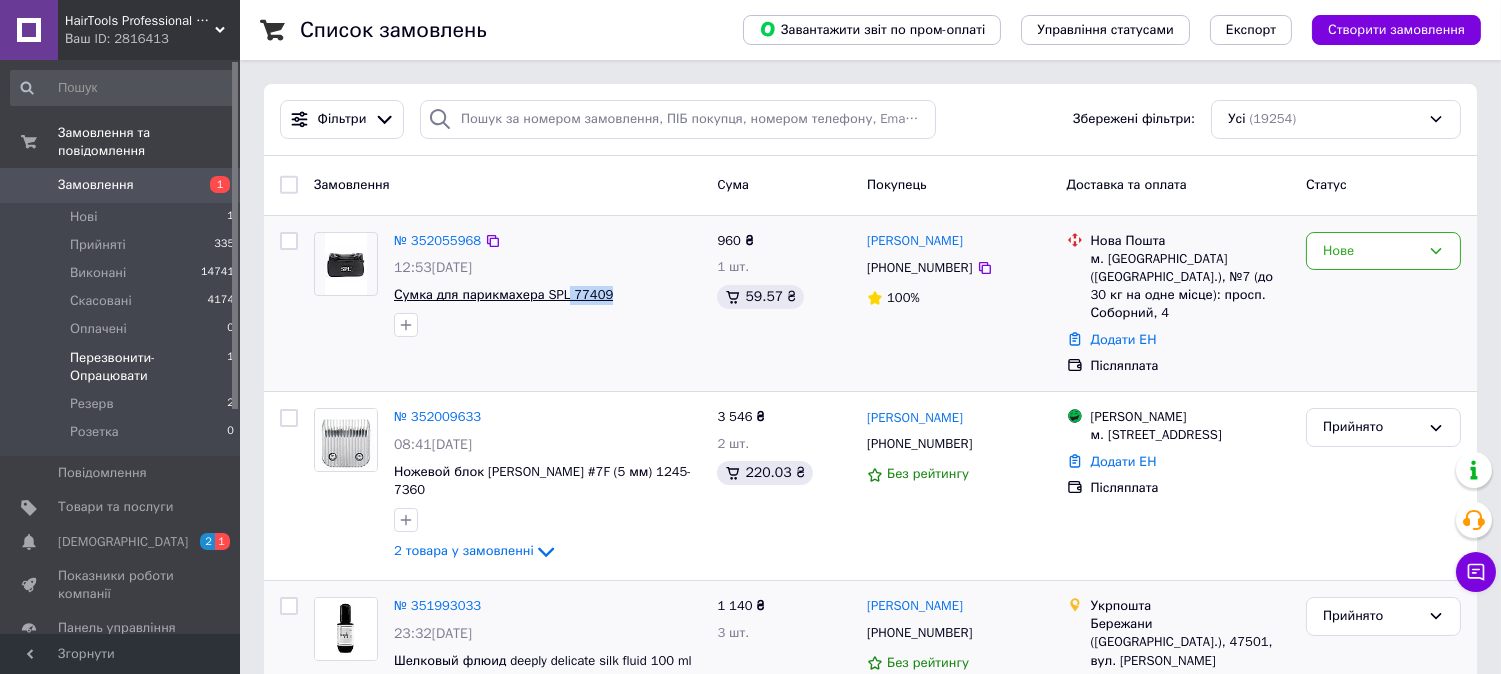 drag, startPoint x: 587, startPoint y: 297, endPoint x: 558, endPoint y: 296, distance: 29.017237 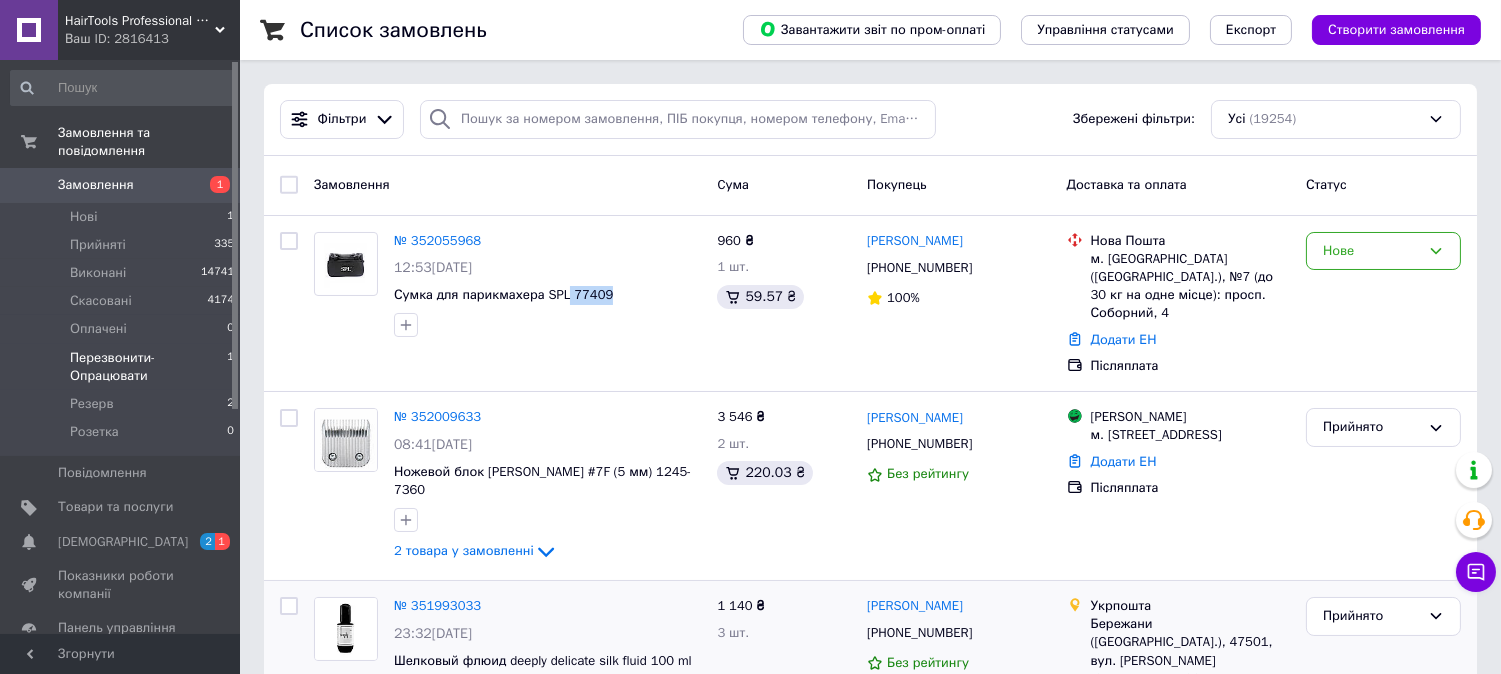 copy on "77409" 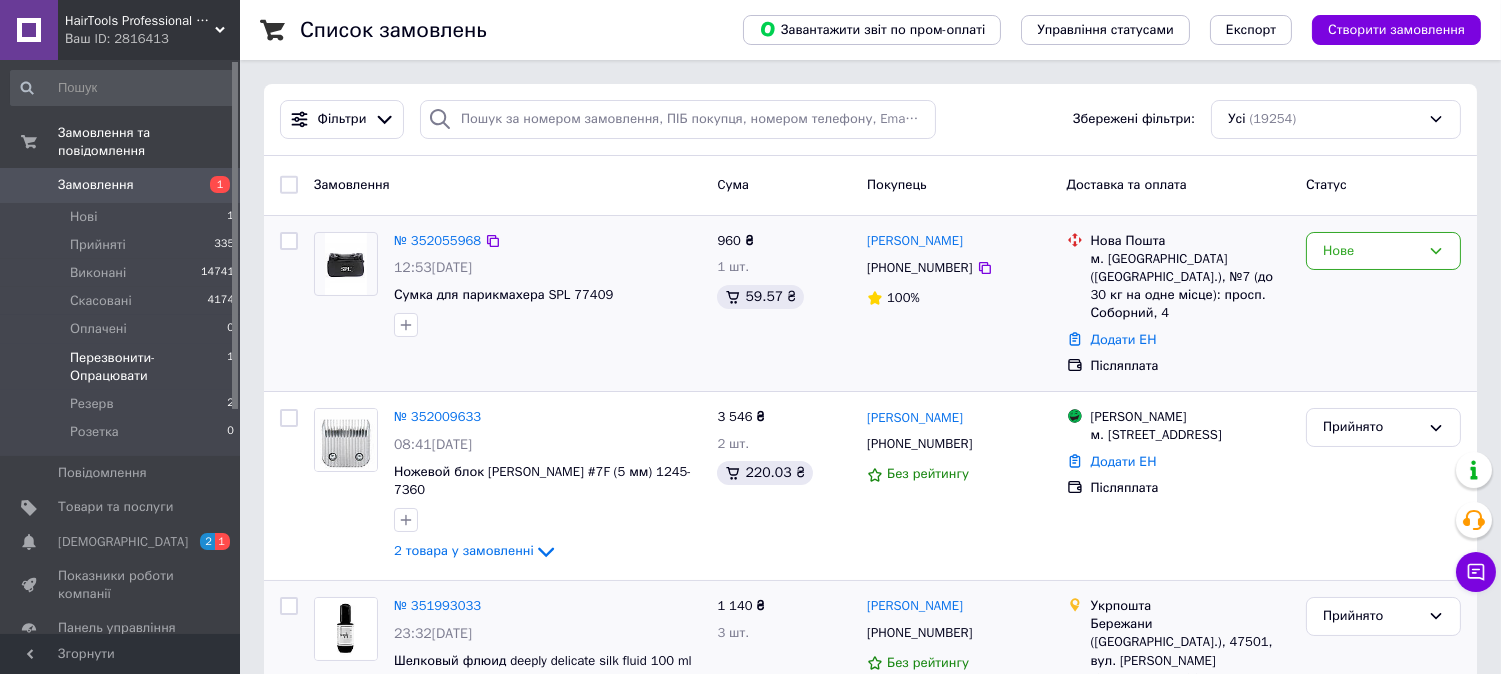 click on "№ 352055968 12:53, 10.07.2025 Сумка для парикмахера SPL 77409" at bounding box center (547, 284) 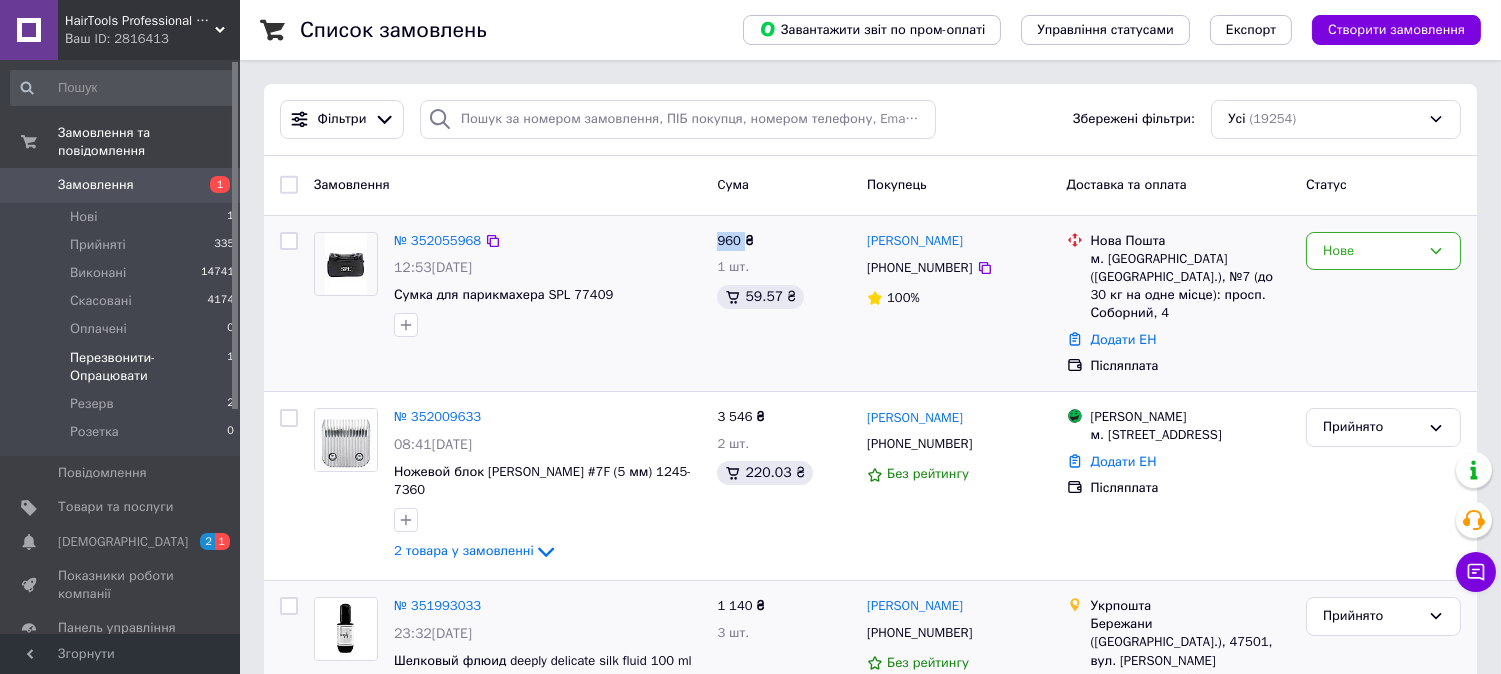 click on "№ 352055968 12:53, 10.07.2025 Сумка для парикмахера SPL 77409" at bounding box center [547, 284] 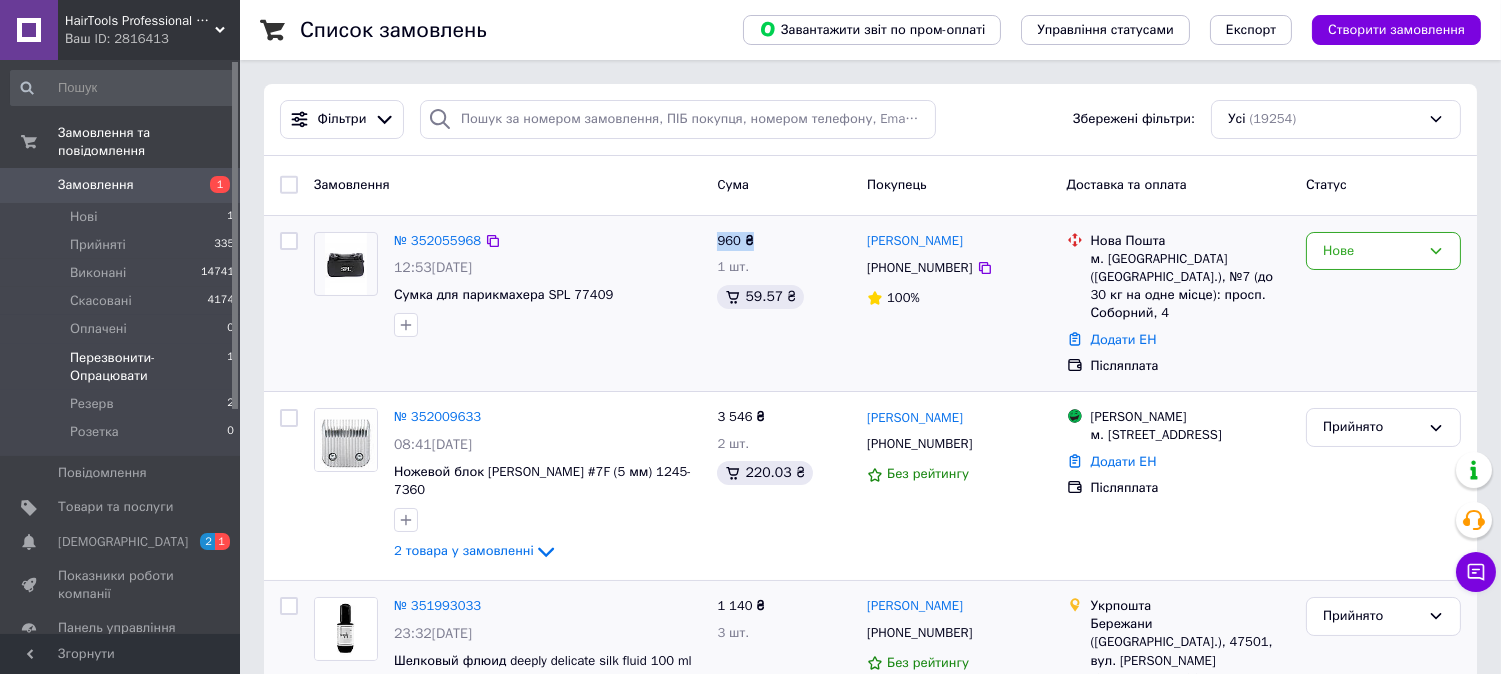 click on "№ 352055968 12:53, 10.07.2025 Сумка для парикмахера SPL 77409" at bounding box center [547, 284] 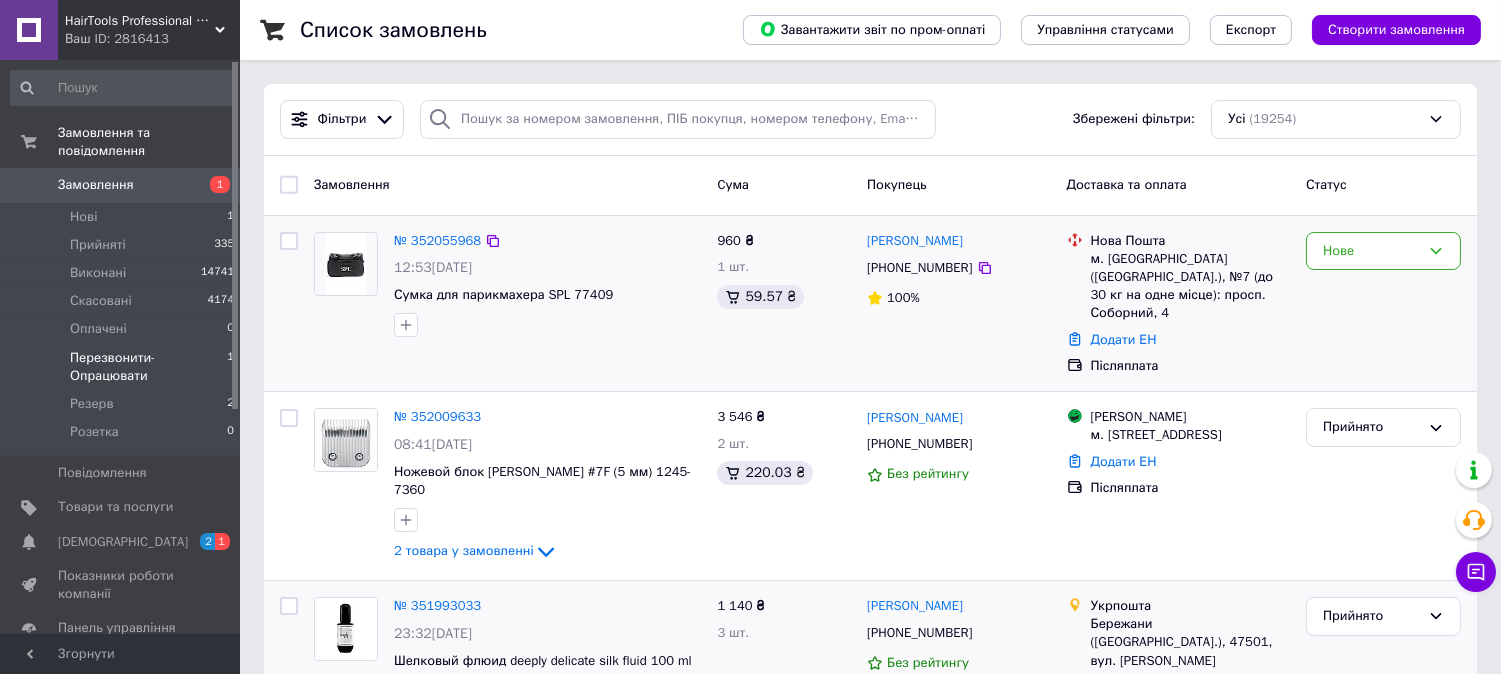 click on "Сумка для парикмахера SPL 77409" at bounding box center [547, 295] 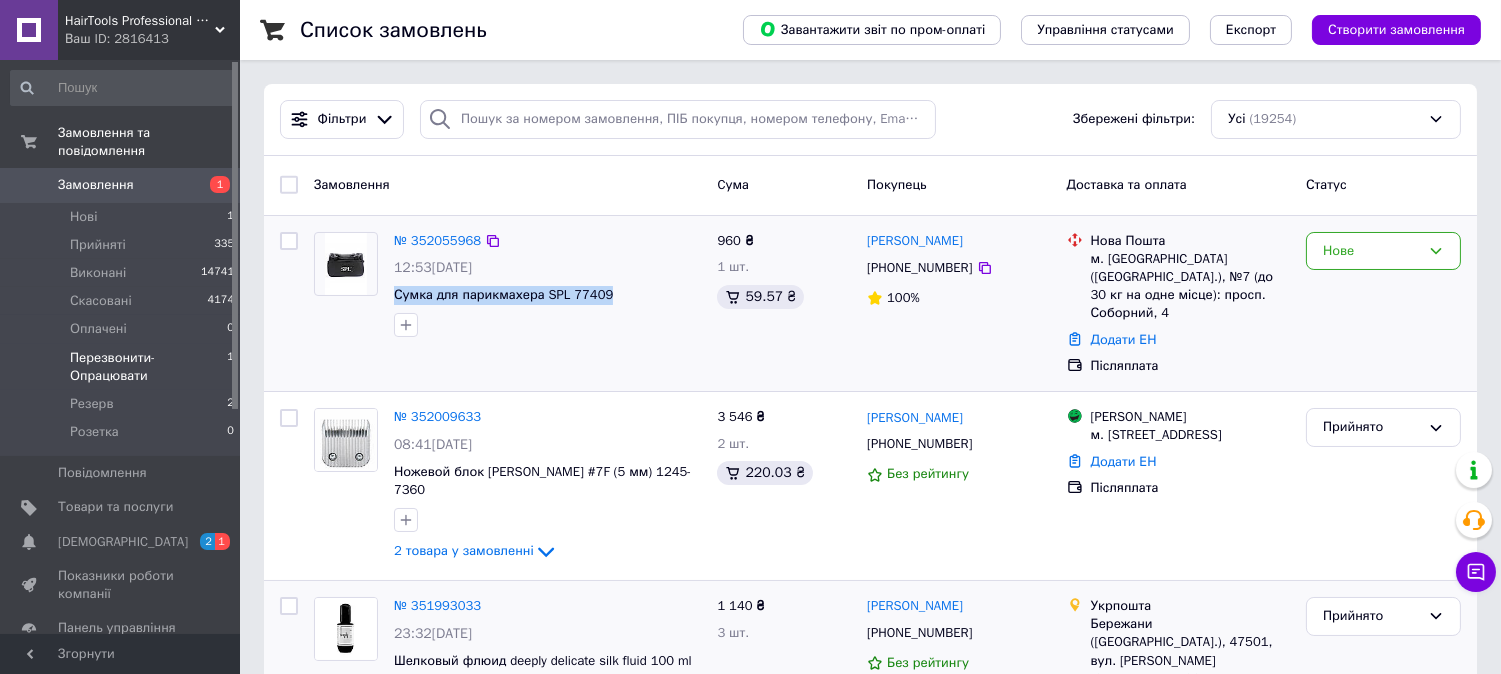 click on "Сумка для парикмахера SPL 77409" at bounding box center [547, 295] 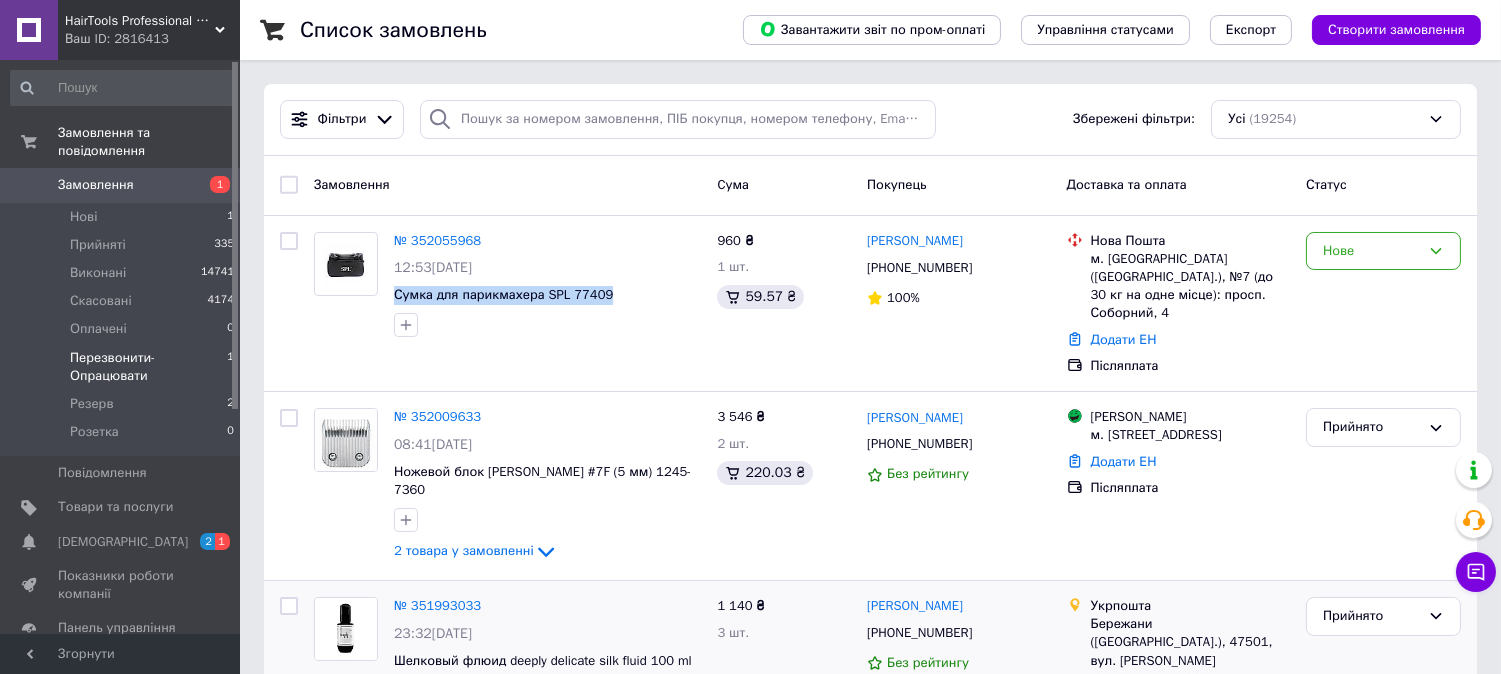 copy on "Сумка для парикмахера SPL 77409" 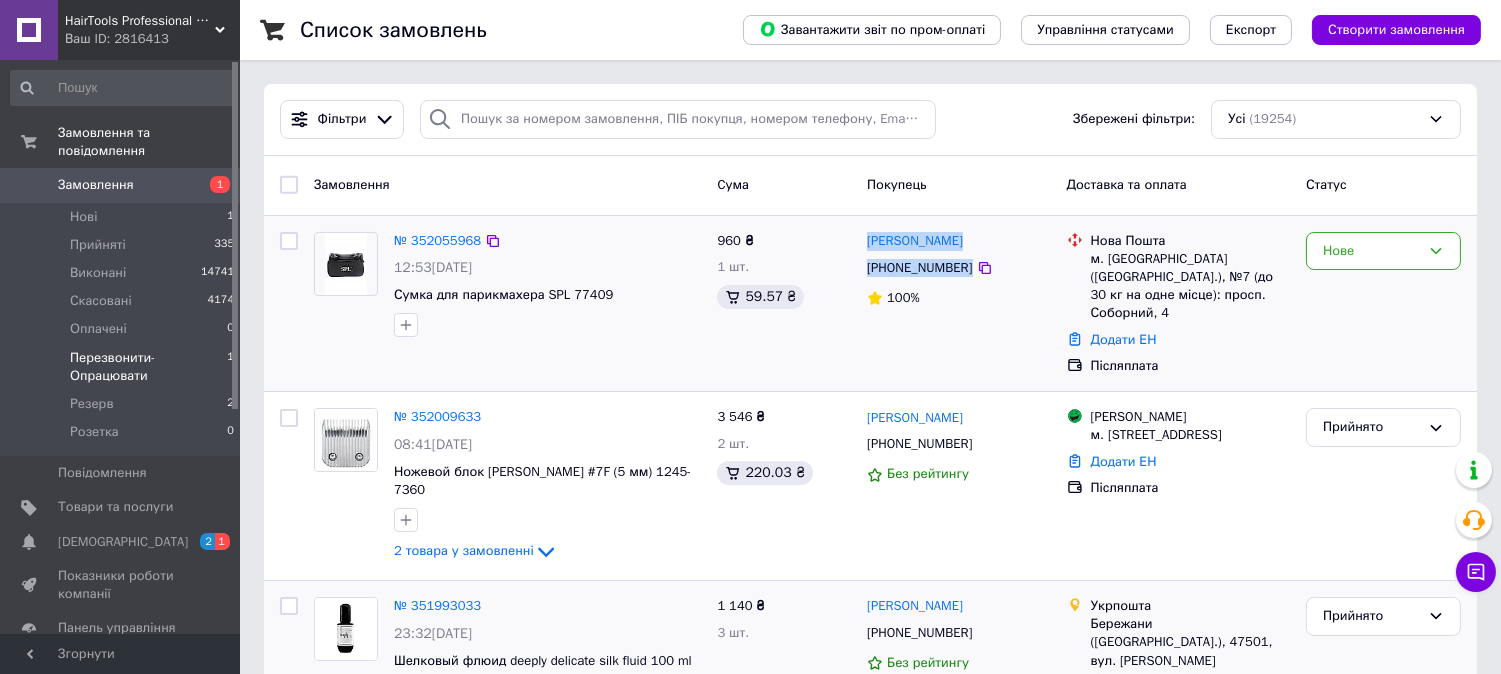 drag, startPoint x: 874, startPoint y: 228, endPoint x: 991, endPoint y: 277, distance: 126.84637 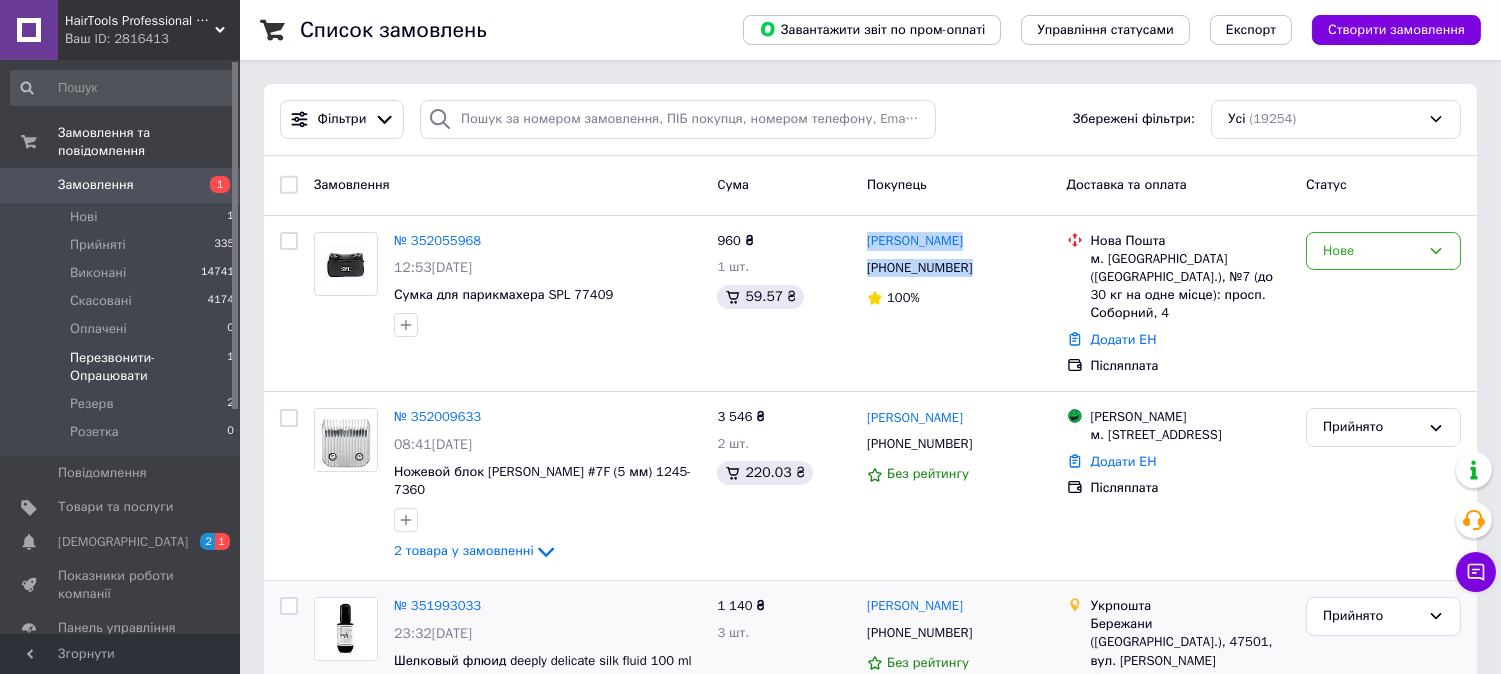copy on "Вікторія Терновська +380988307022" 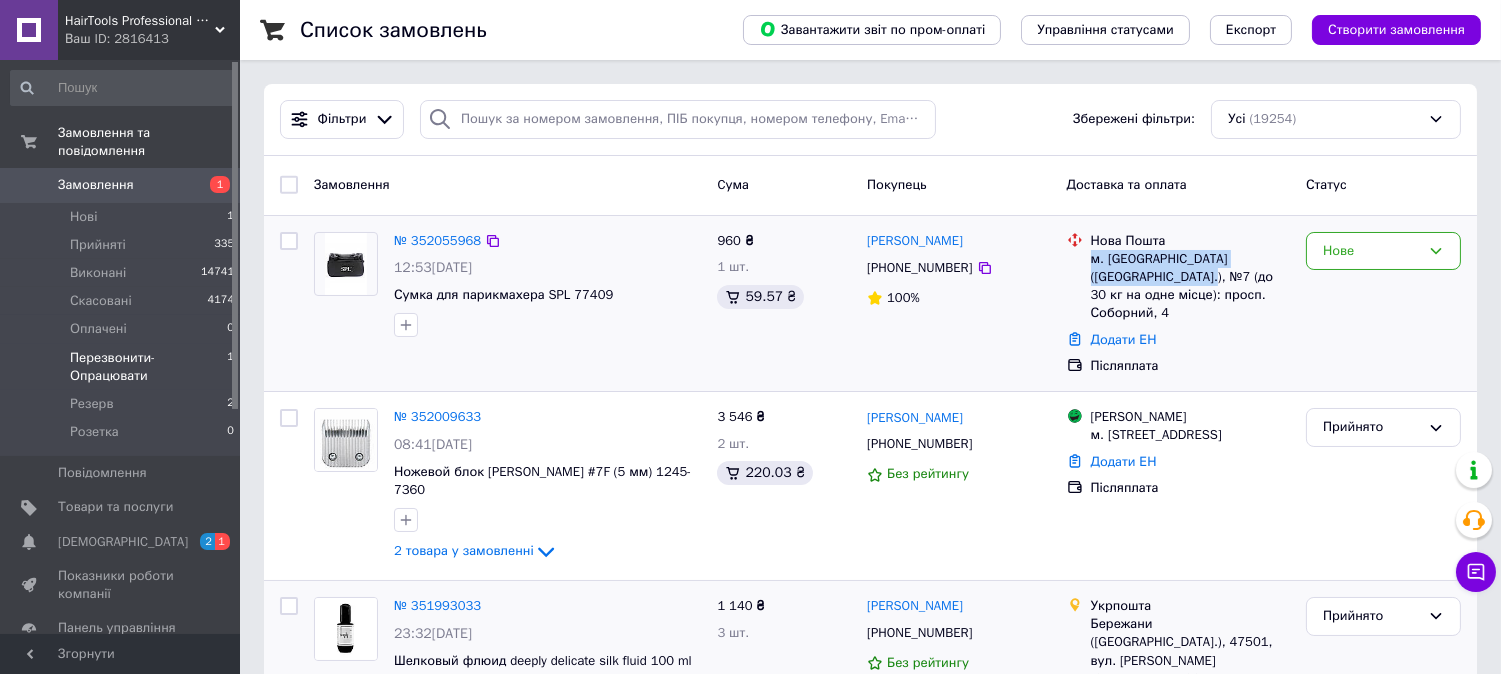 drag, startPoint x: 1147, startPoint y: 271, endPoint x: 1088, endPoint y: 258, distance: 60.41523 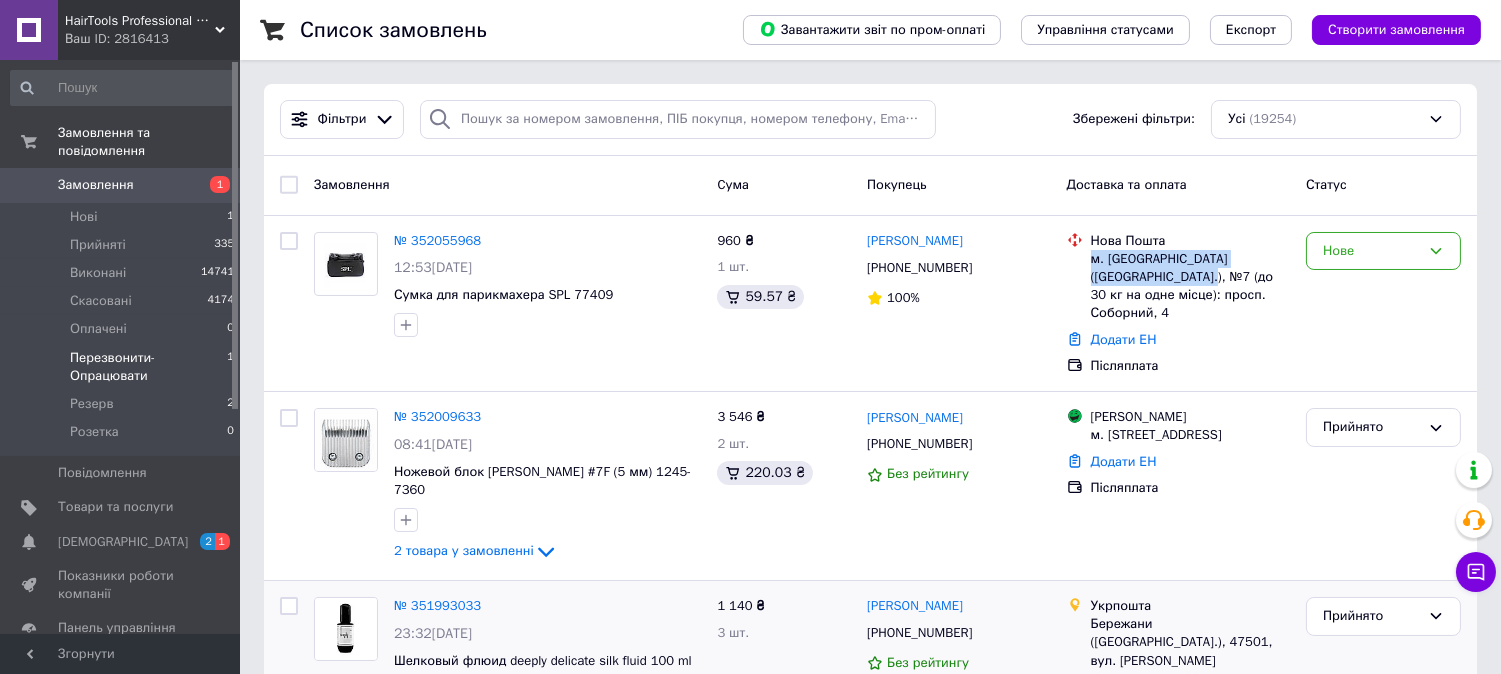 copy on "м. Олександрія (Кіровоградська обл.), №7" 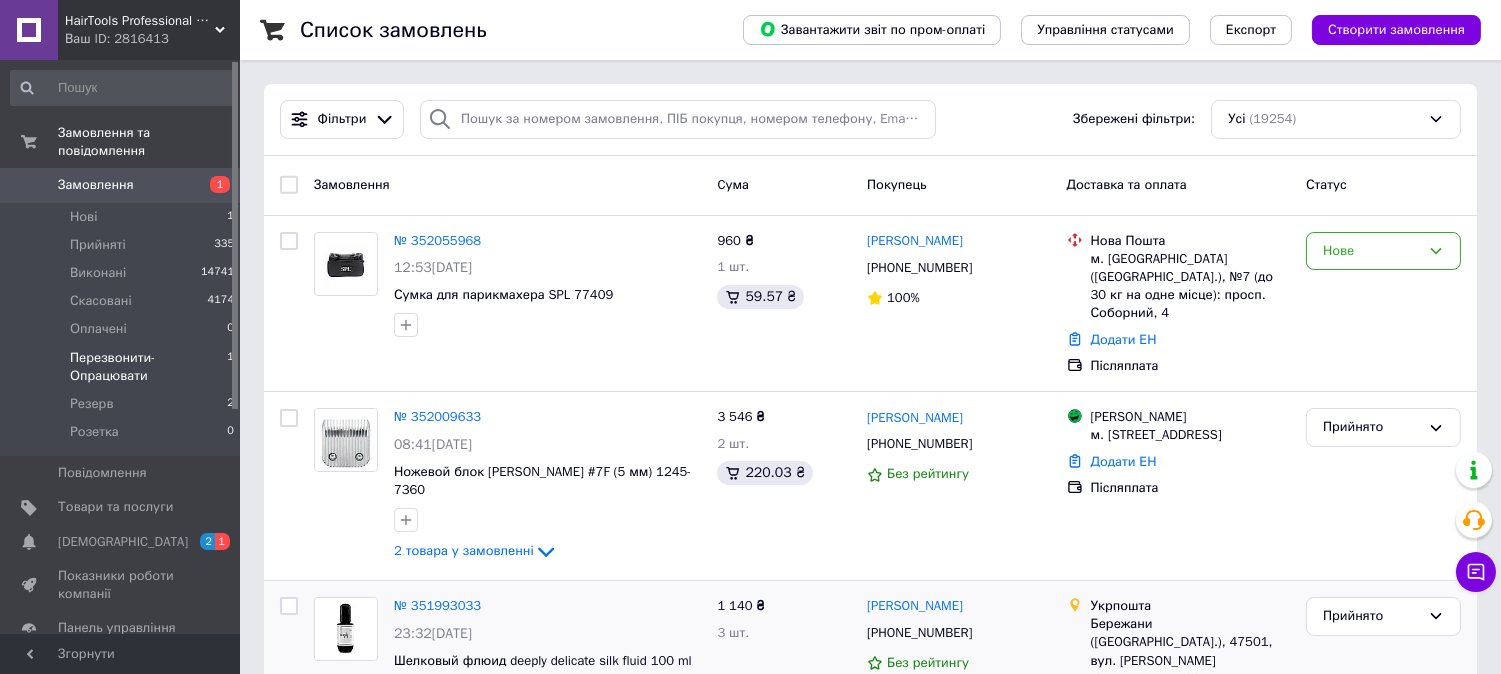 click on "Ваш ID: 2816413" at bounding box center [152, 39] 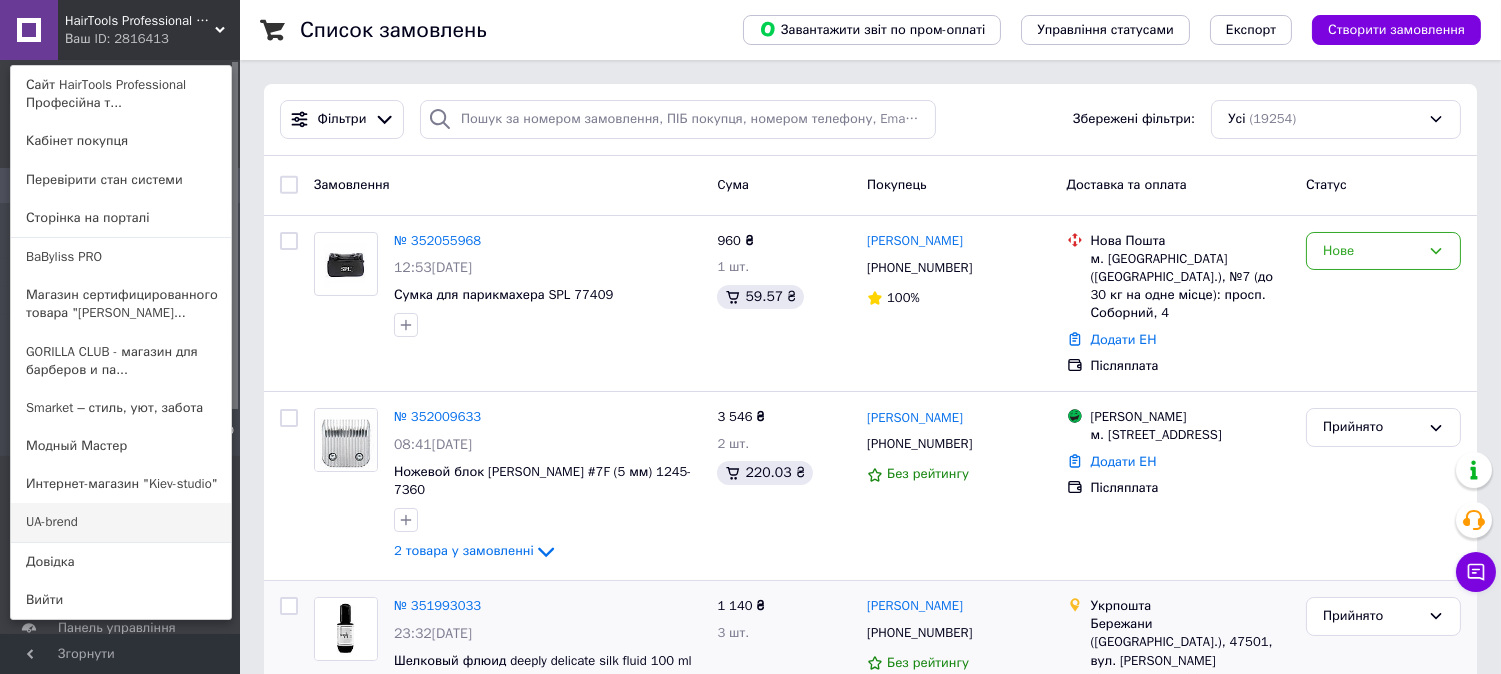 click on "UA-brend" at bounding box center [121, 522] 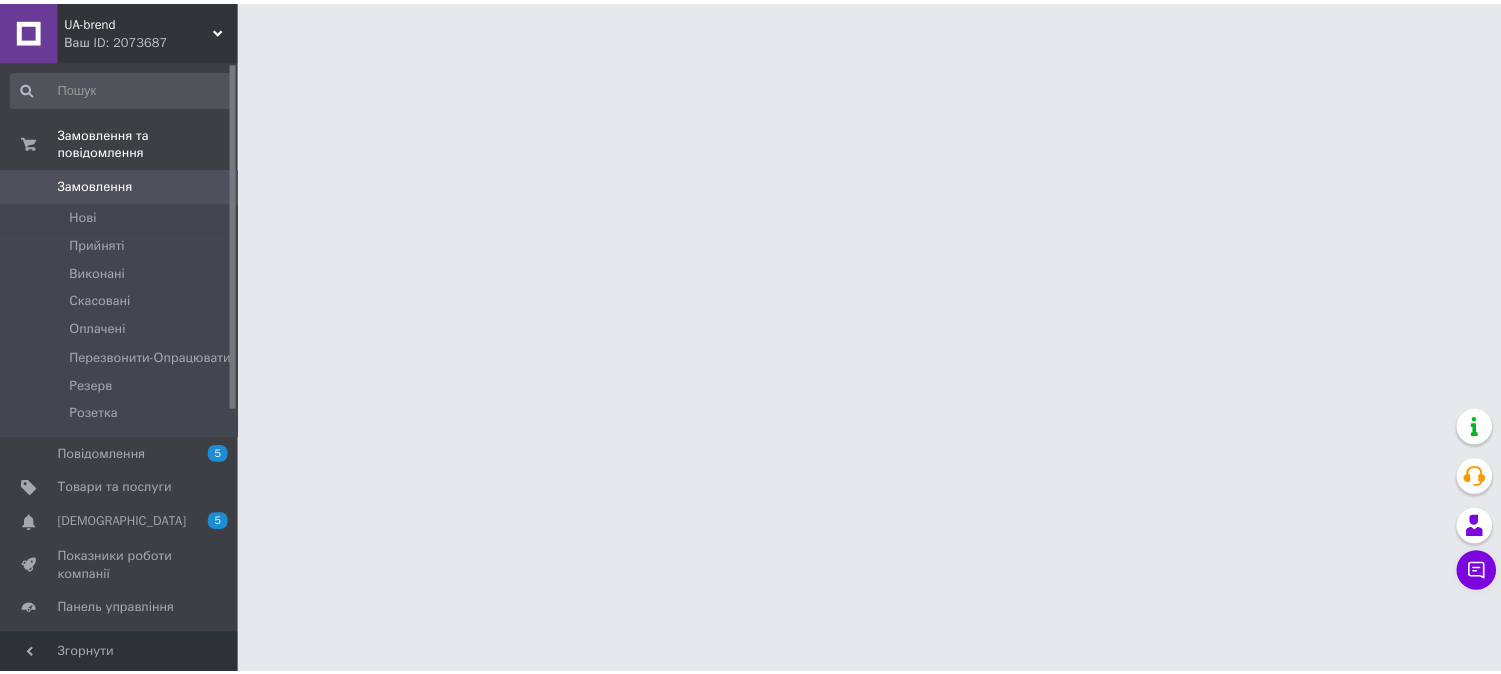 scroll, scrollTop: 0, scrollLeft: 0, axis: both 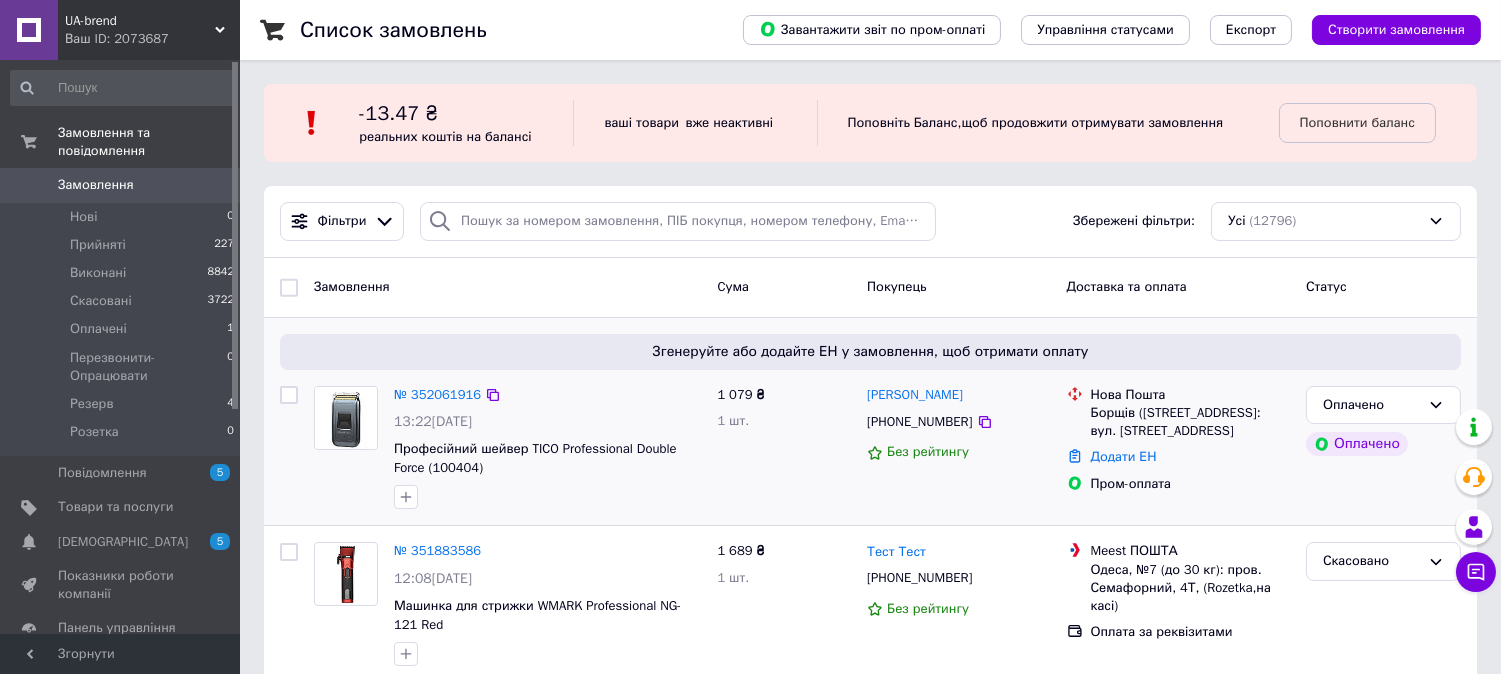 click on "Професійний шейвер TICO Professional Double Force (100404)" at bounding box center [547, 458] 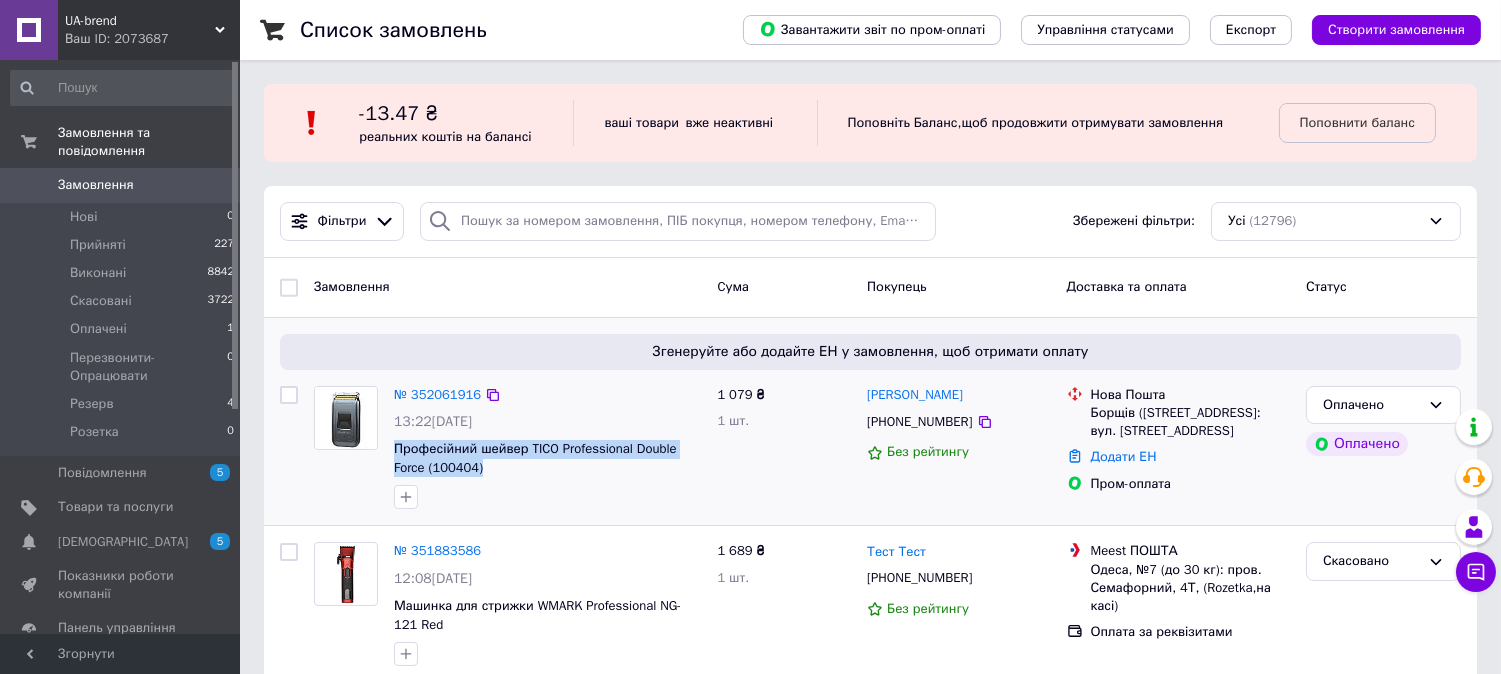 click on "Професійний шейвер TICO Professional Double Force (100404)" at bounding box center (547, 458) 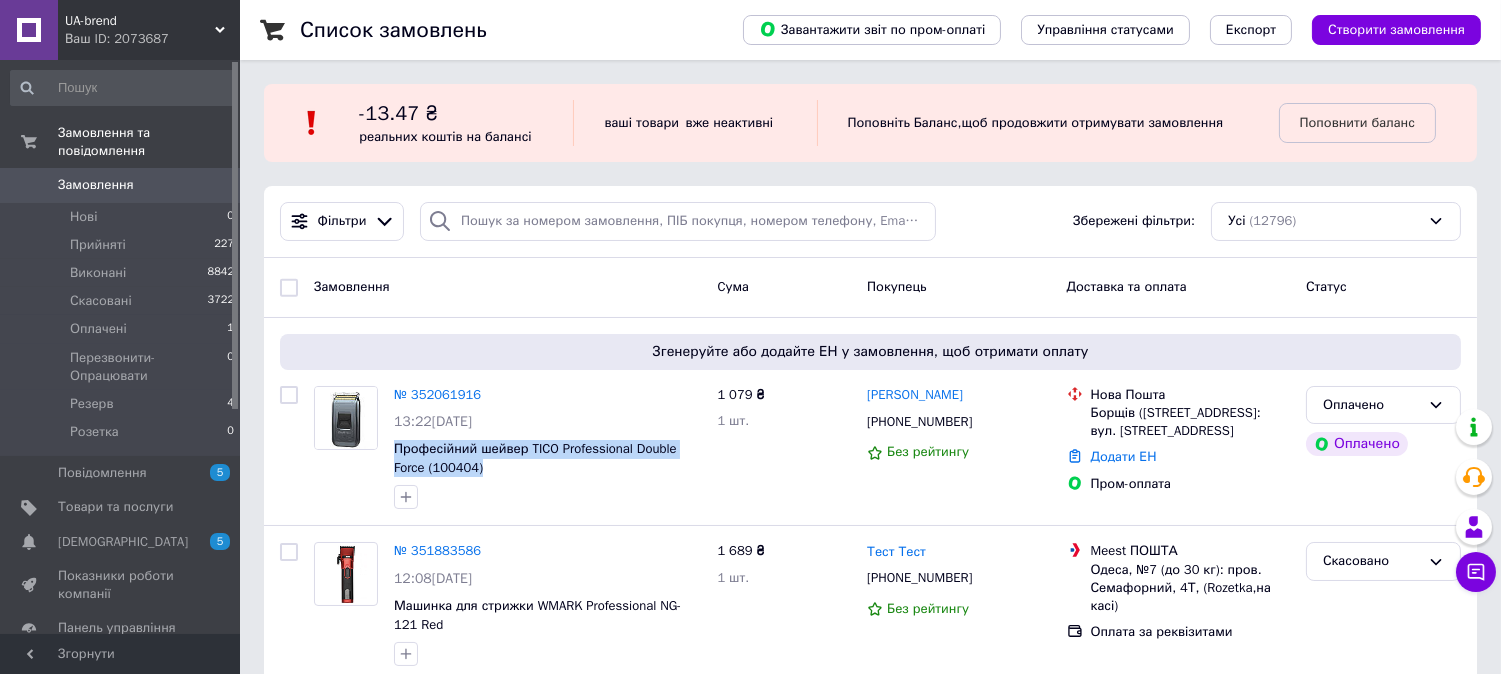 copy on "Професійний шейвер TICO Professional Double Force (100404)" 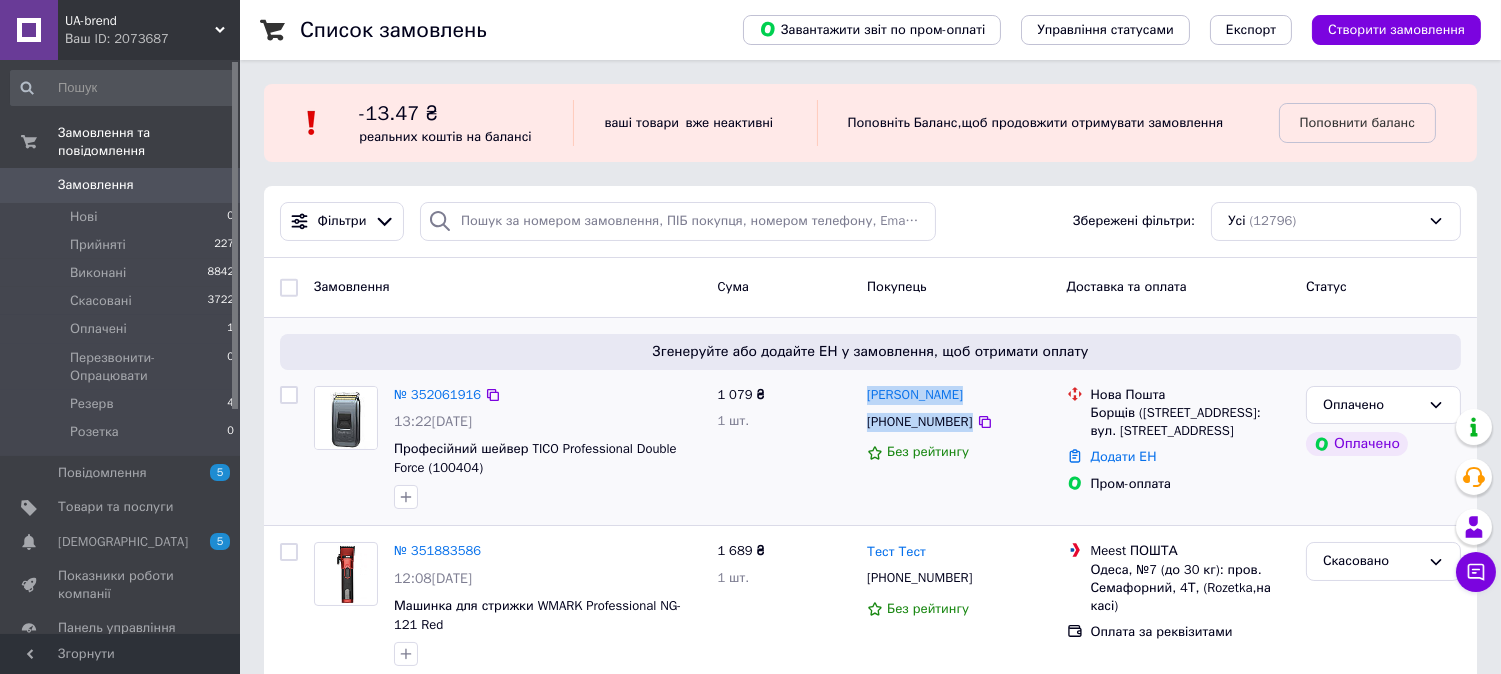 drag, startPoint x: 886, startPoint y: 382, endPoint x: 984, endPoint y: 421, distance: 105.47511 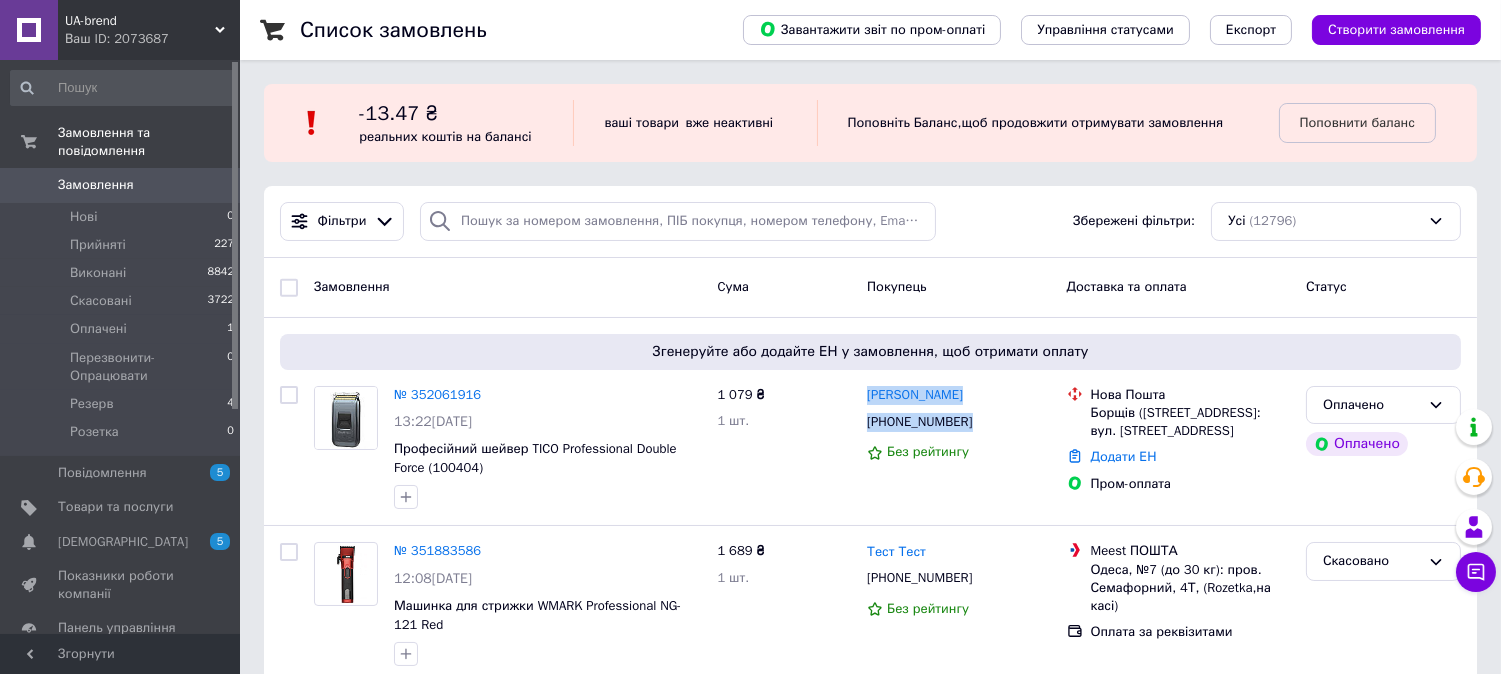 copy on "[PERSON_NAME] [PHONE_NUMBER]" 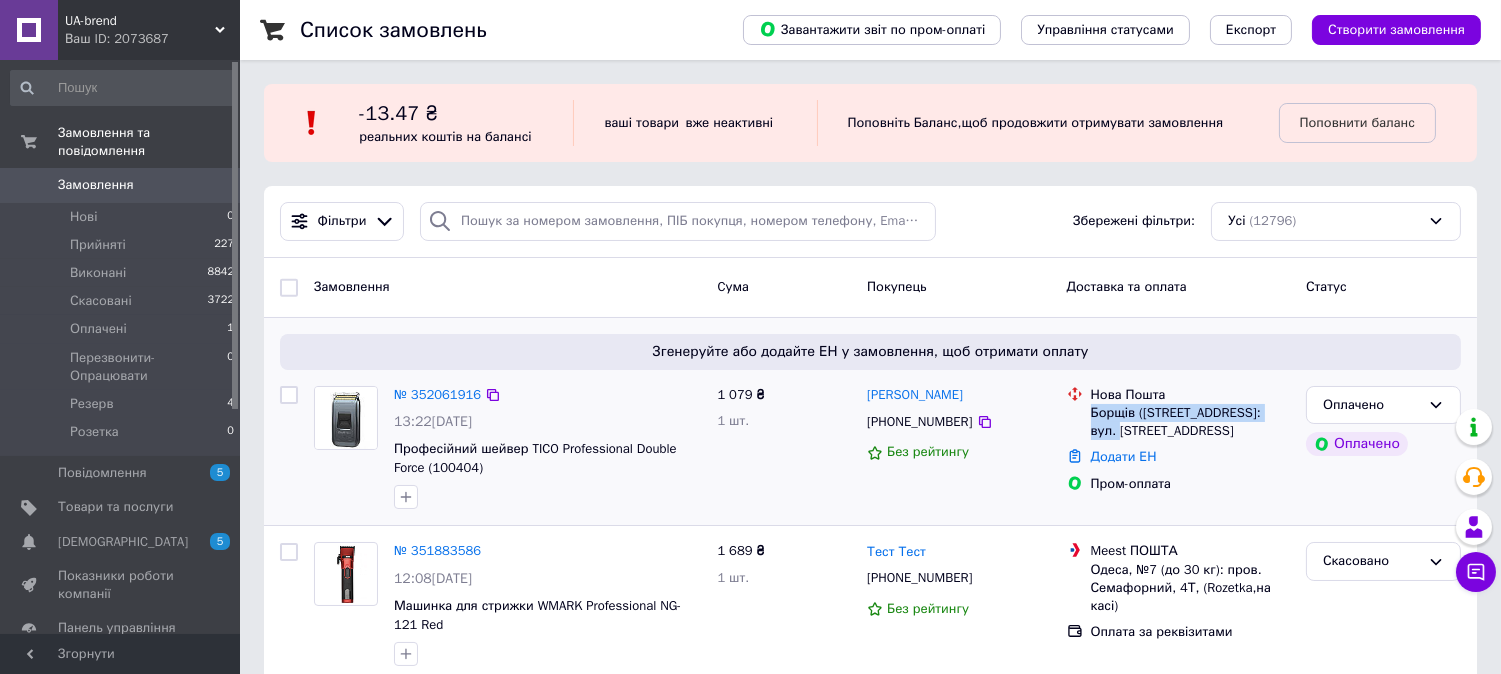 drag, startPoint x: 1112, startPoint y: 428, endPoint x: 1090, endPoint y: 416, distance: 25.059929 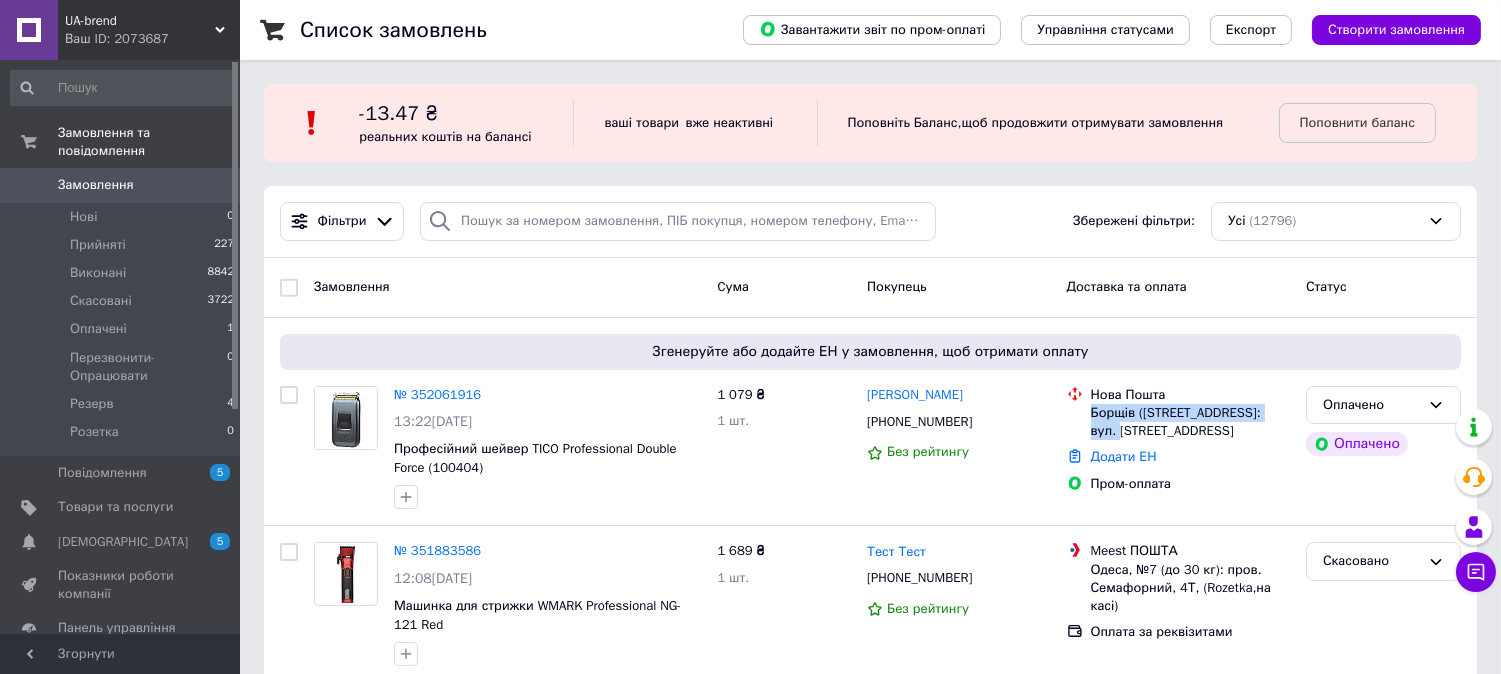 copy on "Борщів ([GEOGRAPHIC_DATA].), №1" 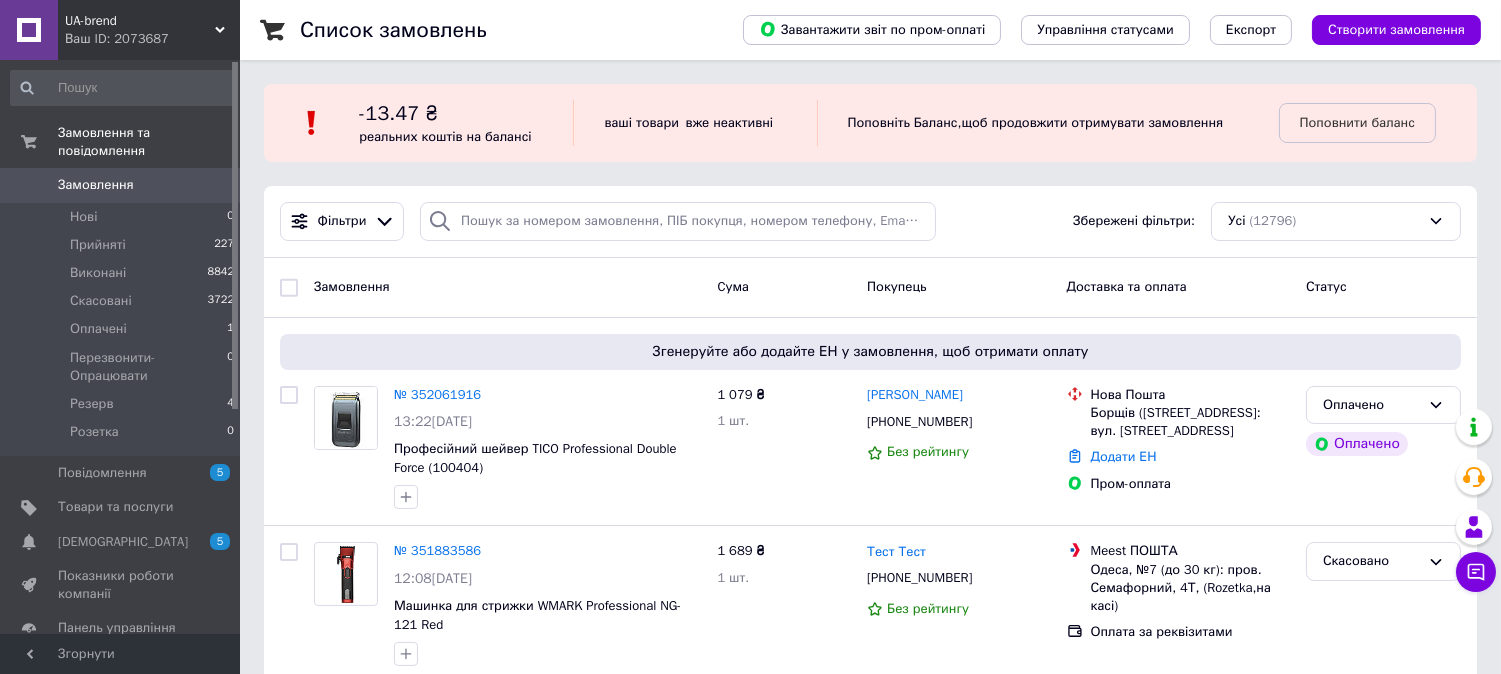 click on "UA-brend" at bounding box center (140, 21) 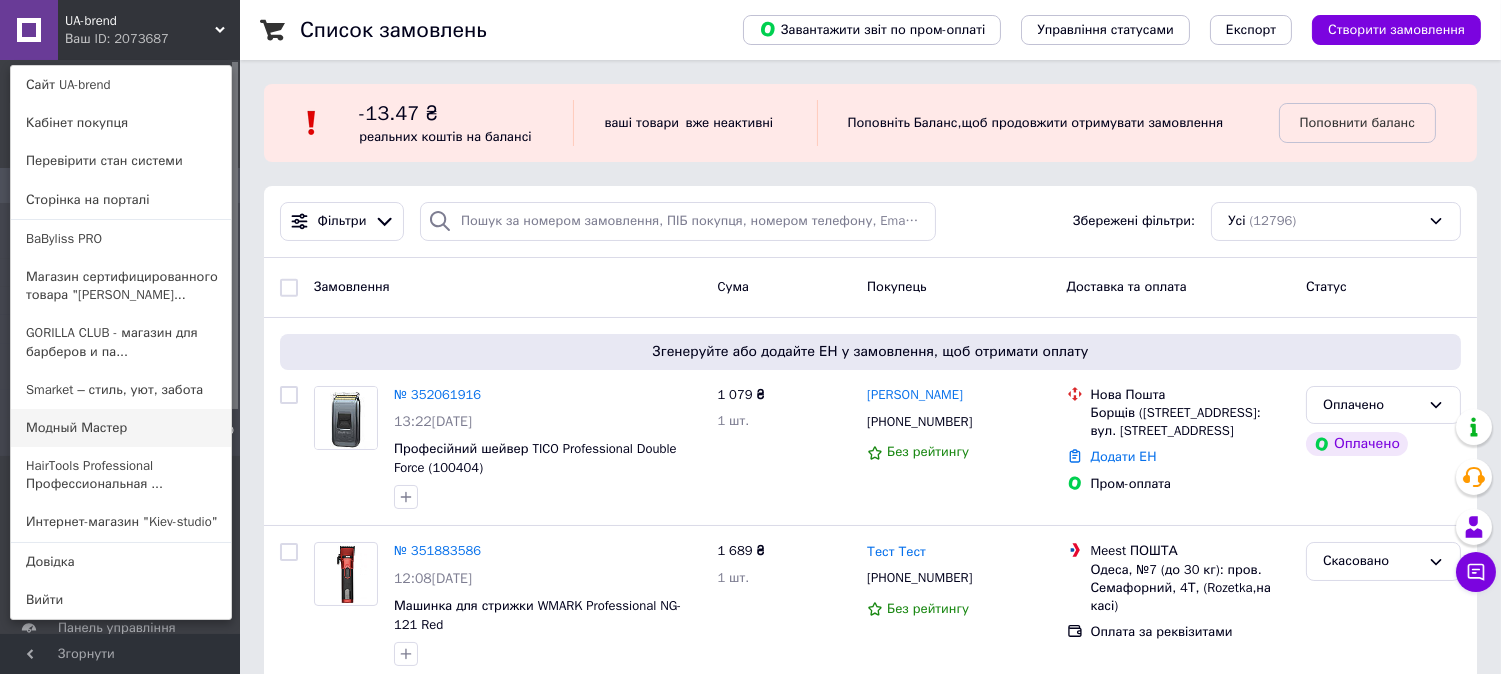 click on "Модный Мастер" at bounding box center [121, 428] 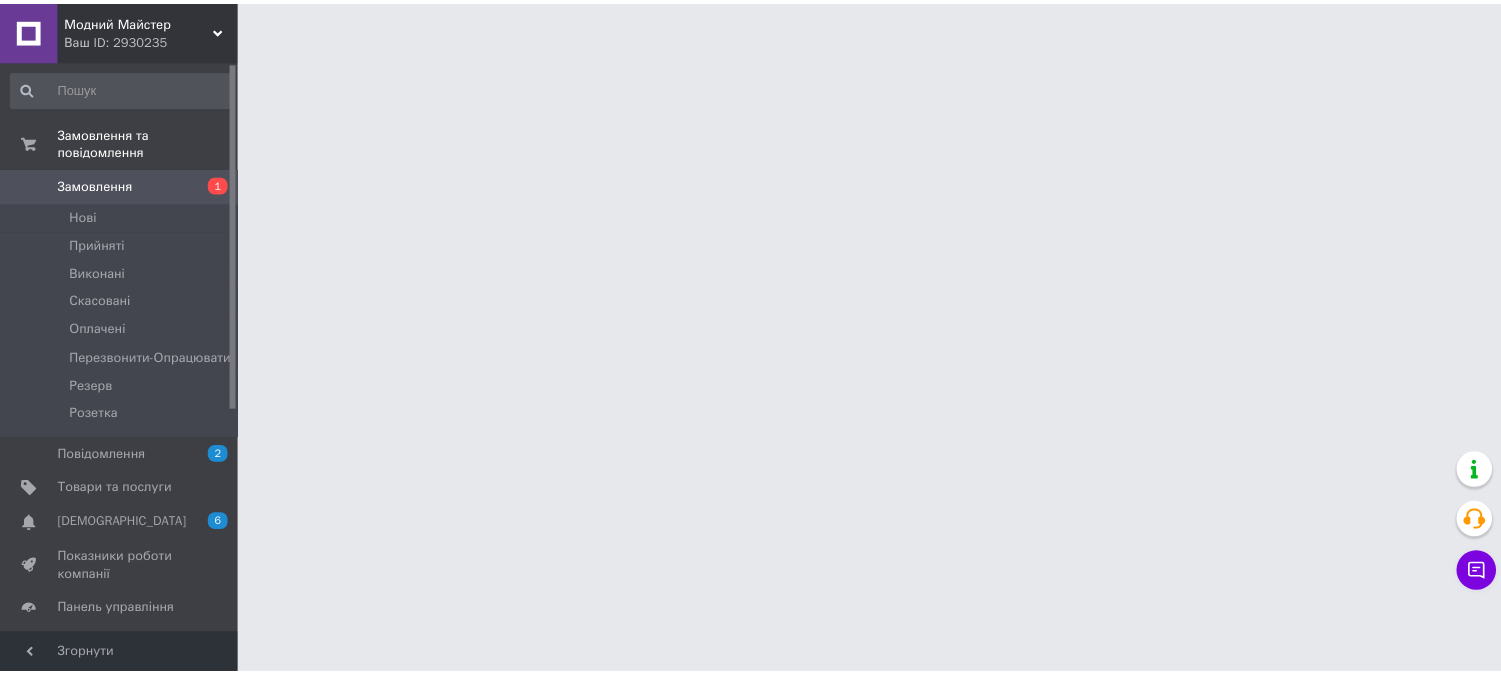 scroll, scrollTop: 0, scrollLeft: 0, axis: both 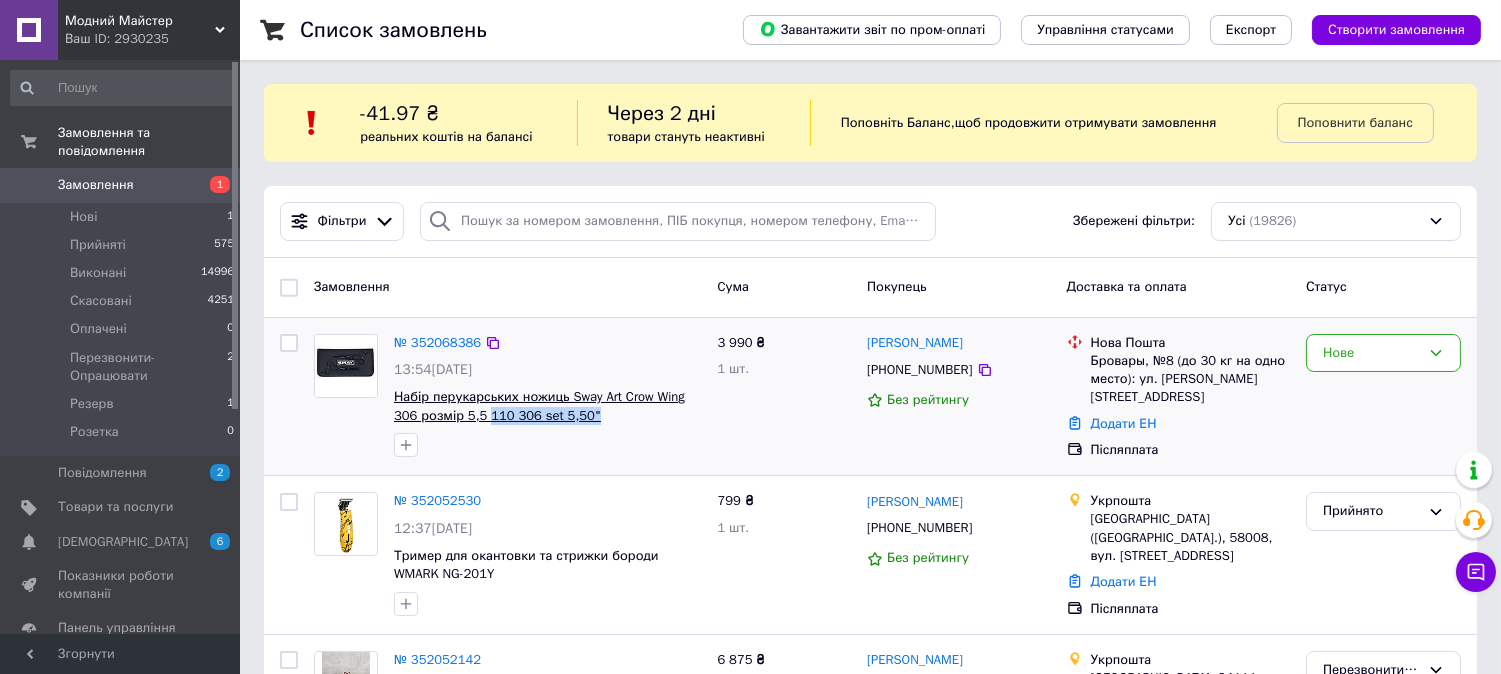 drag, startPoint x: 601, startPoint y: 417, endPoint x: 483, endPoint y: 416, distance: 118.004234 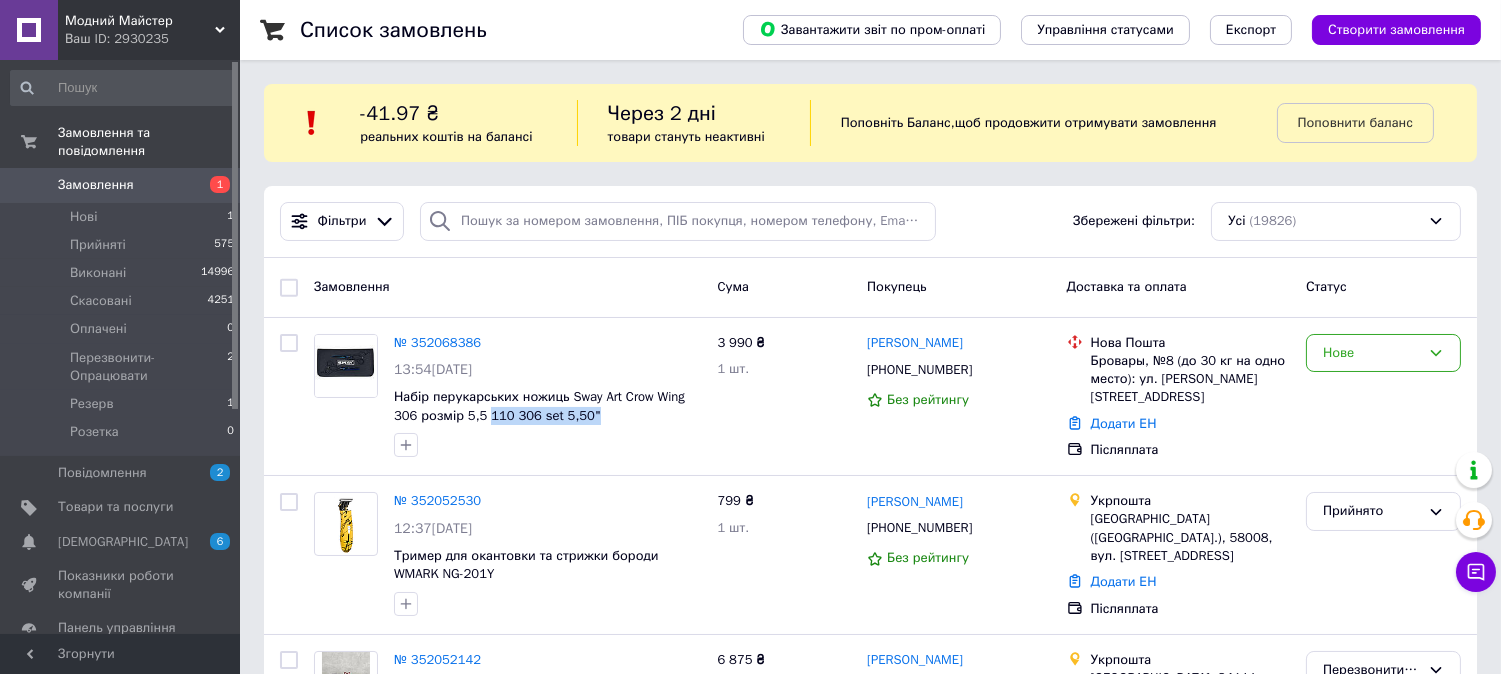 copy on "110 306 set 5,50"" 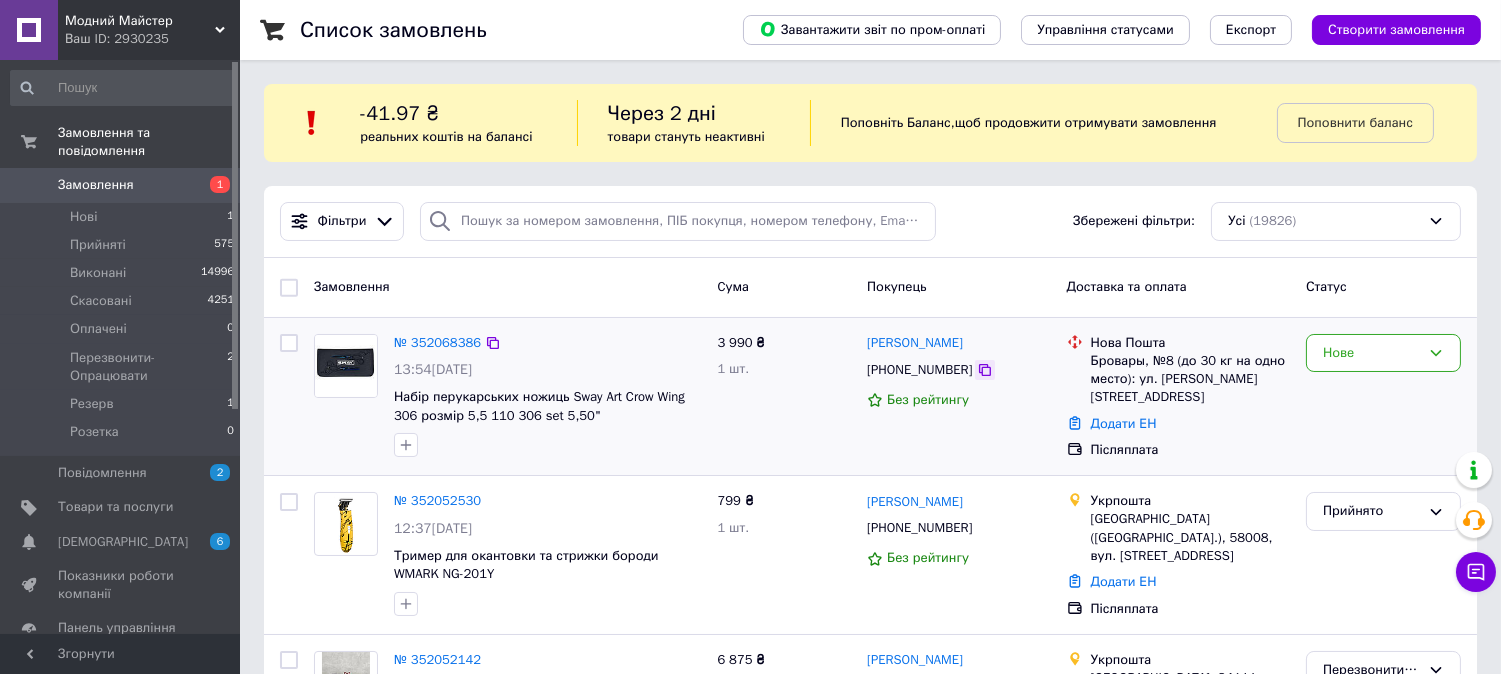 click 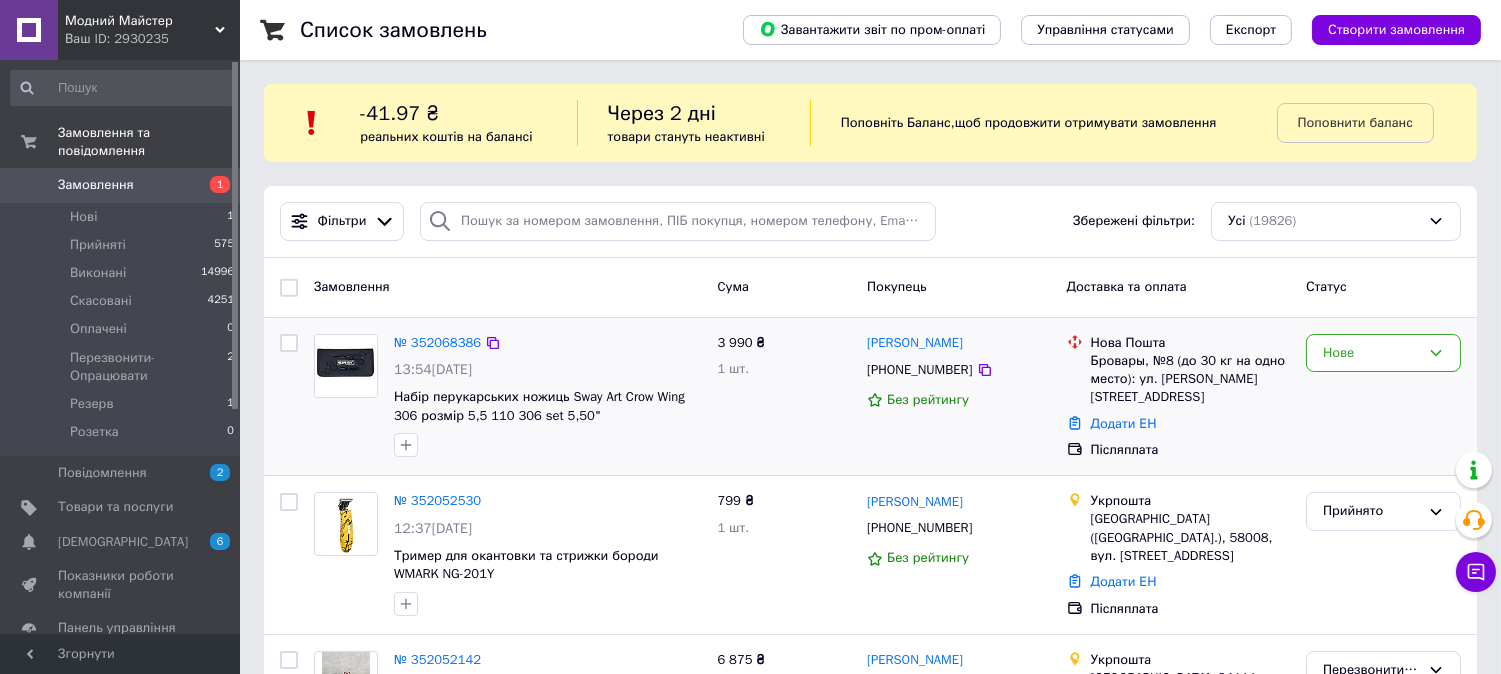 click on "3 990 ₴ 1 шт." at bounding box center [784, 397] 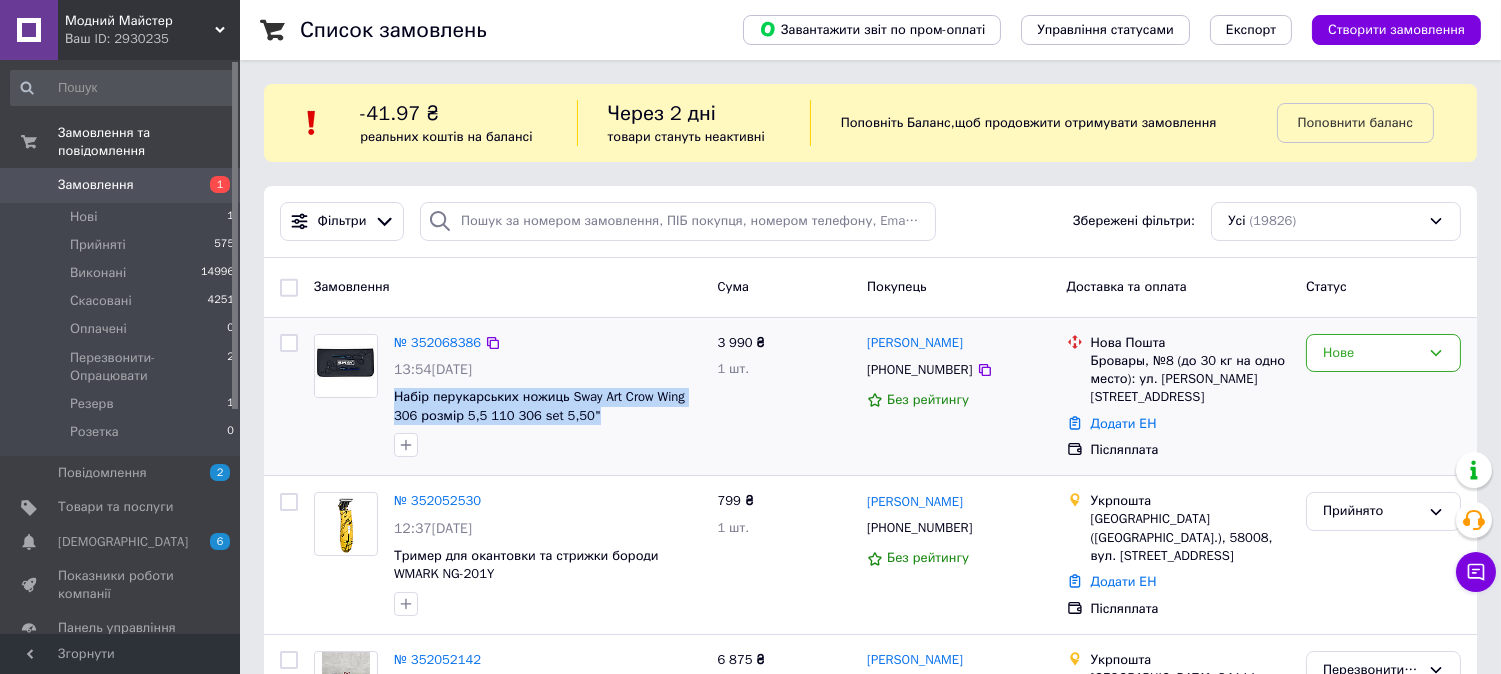 click on "Набір перукарських ножиць Sway Art Crow Wing 306 розмір 5,5 110 306 set 5,50"" at bounding box center (547, 406) 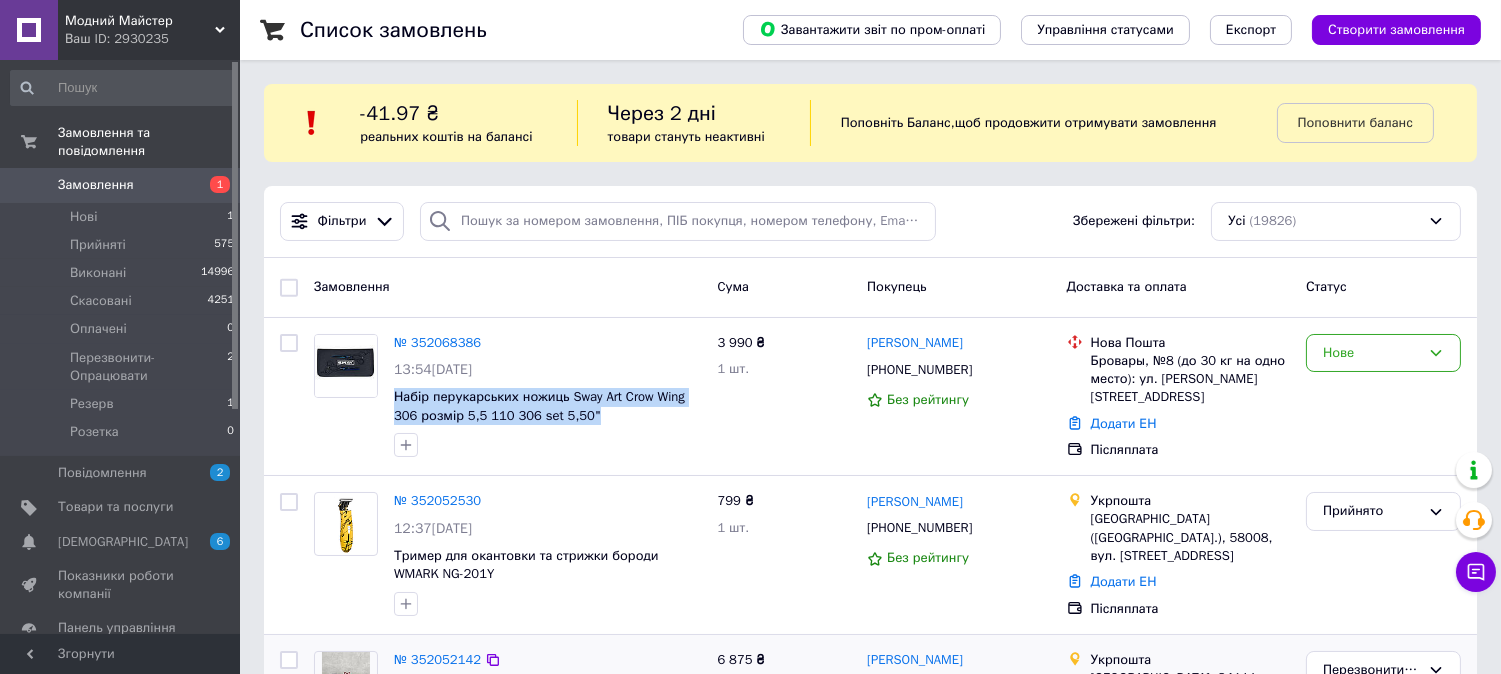 copy on "Набір перукарських ножиць Sway Art Crow Wing 306 розмір 5,5 110 306 set 5,50"" 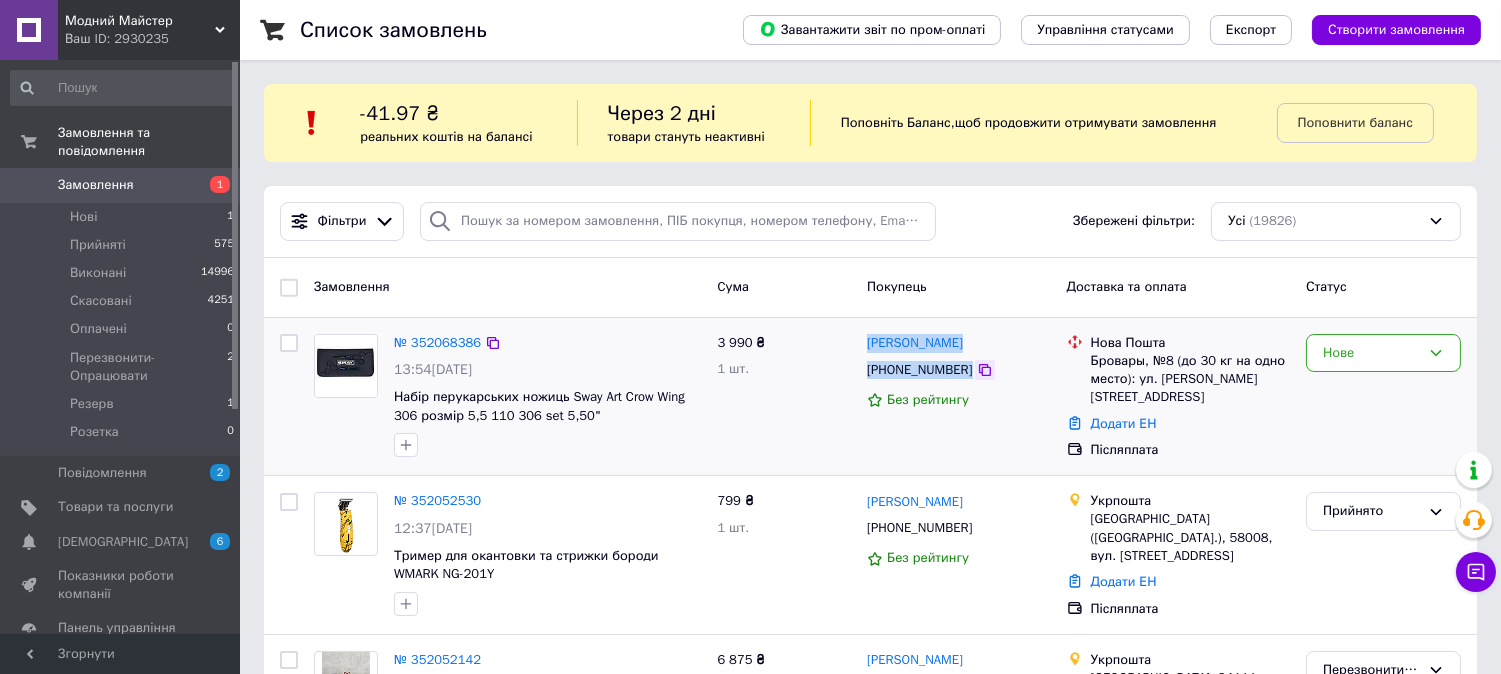 drag, startPoint x: 867, startPoint y: 331, endPoint x: 973, endPoint y: 367, distance: 111.94642 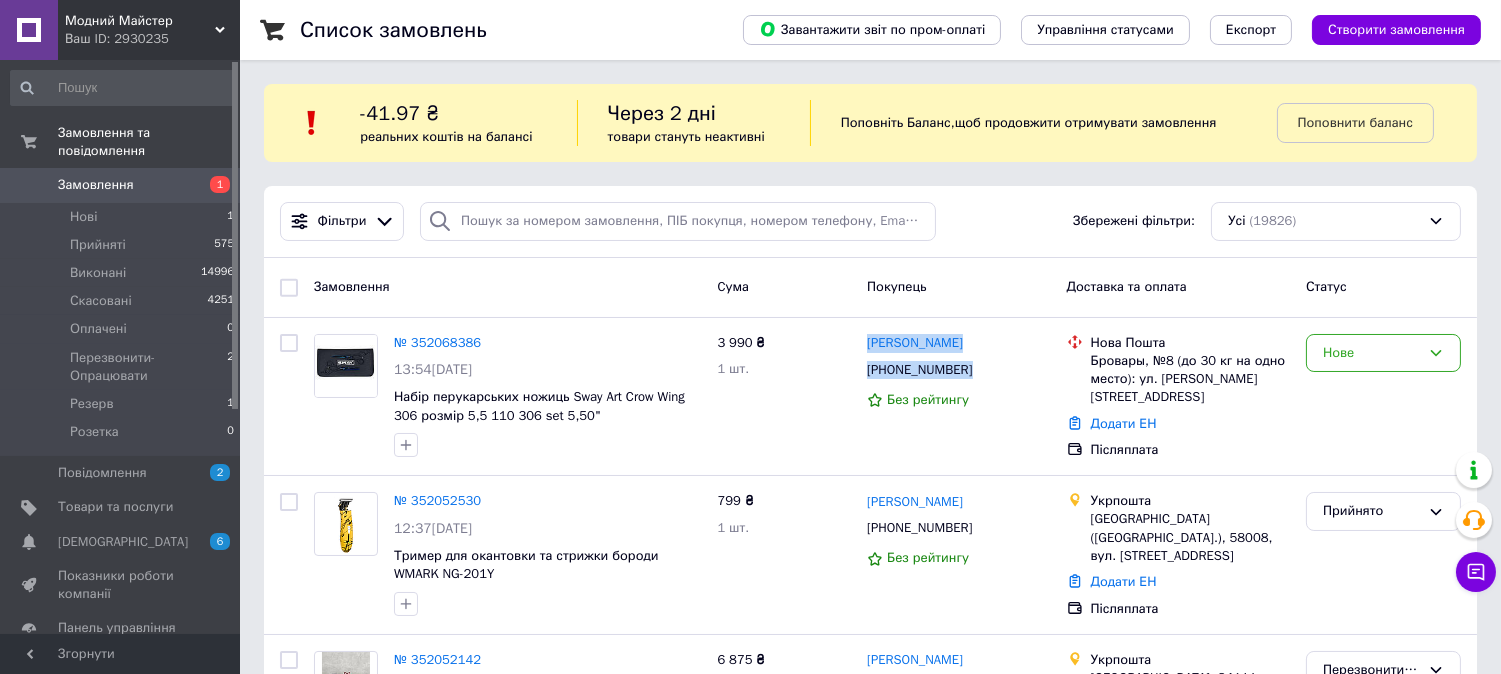 copy on "Ілля Витко +380974440149" 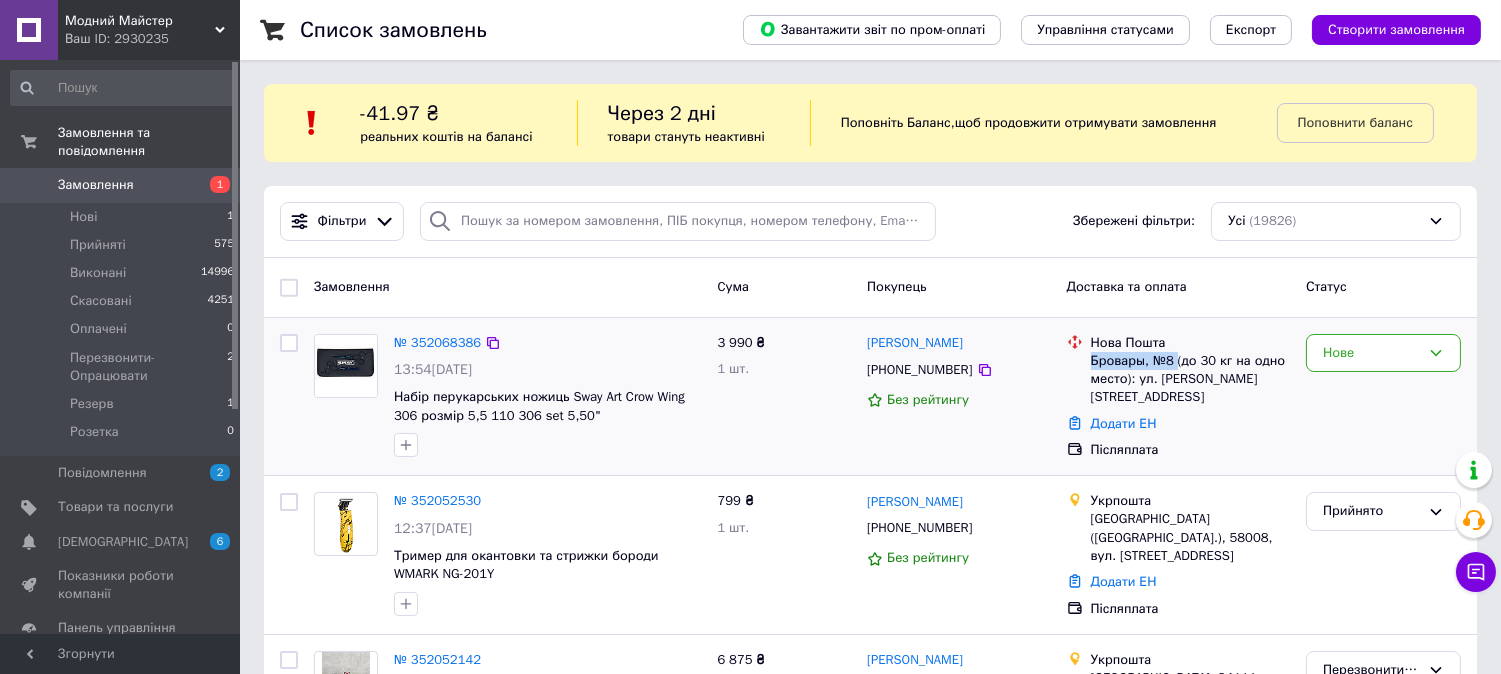 drag, startPoint x: 1174, startPoint y: 358, endPoint x: 1090, endPoint y: 361, distance: 84.05355 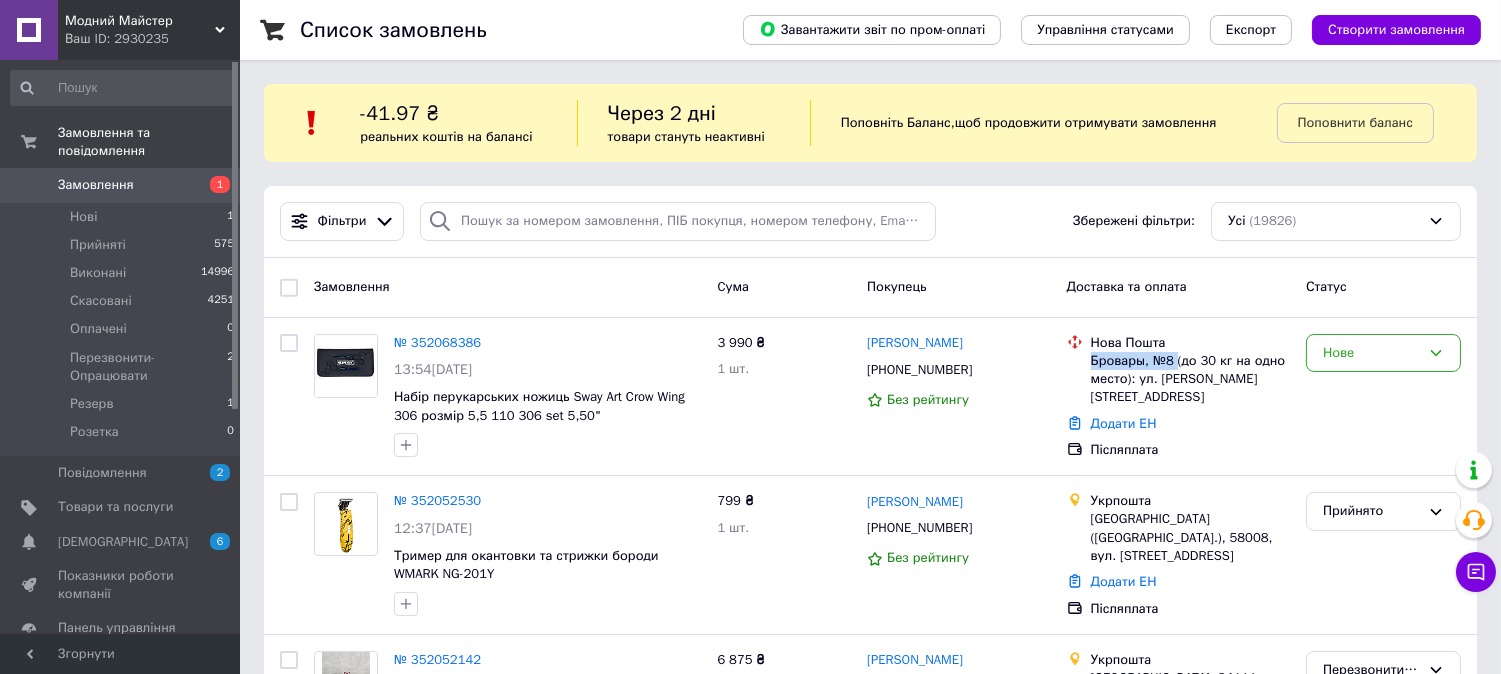 copy on "Бровары, №8" 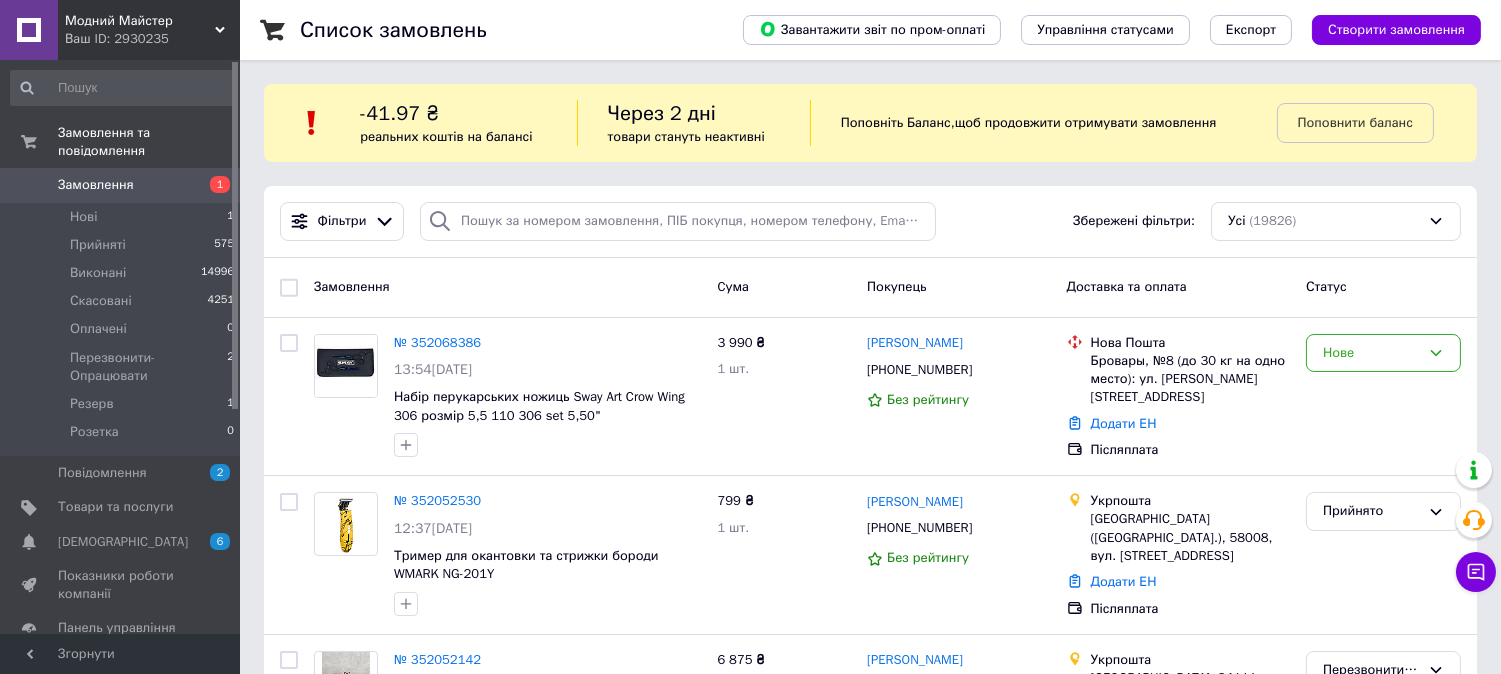 drag, startPoint x: 83, startPoint y: 18, endPoint x: 120, endPoint y: 165, distance: 151.58496 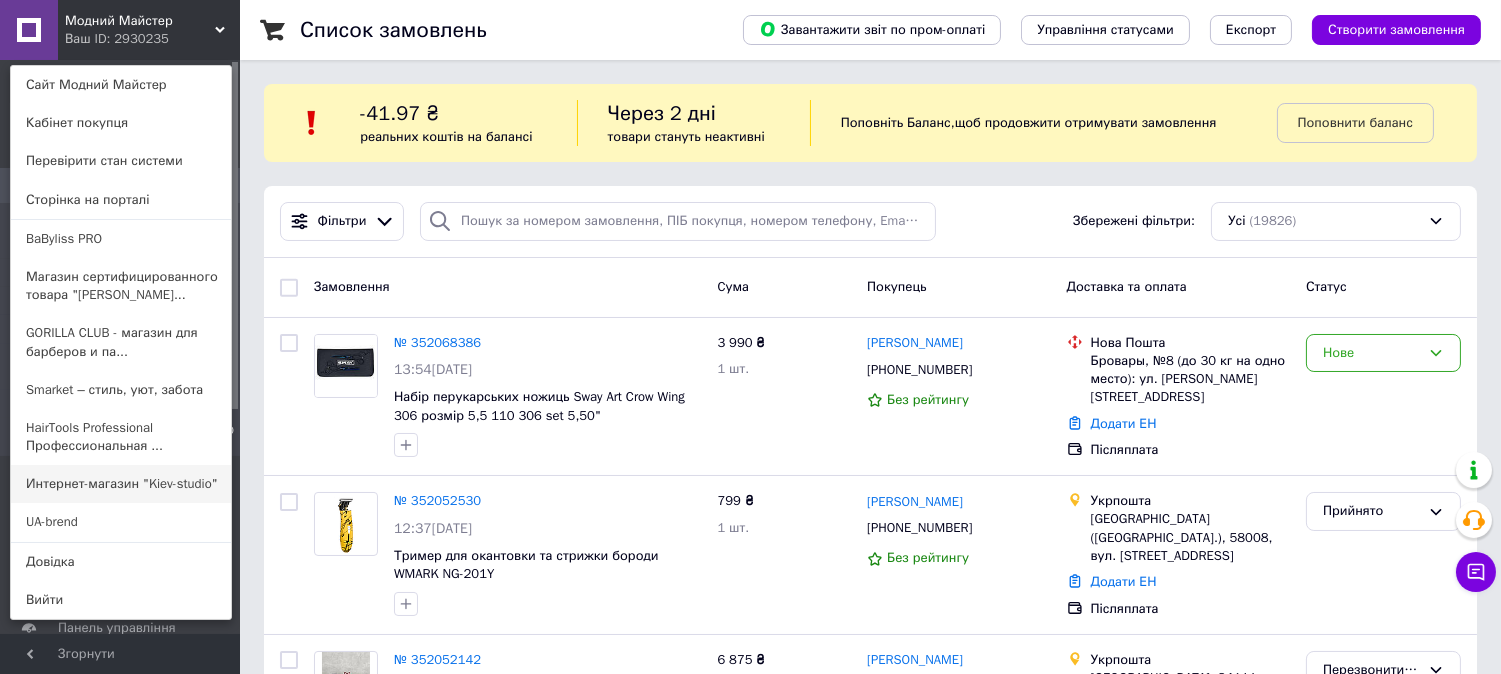 click on "Интернет-магазин "Kiev-studio"" at bounding box center (121, 484) 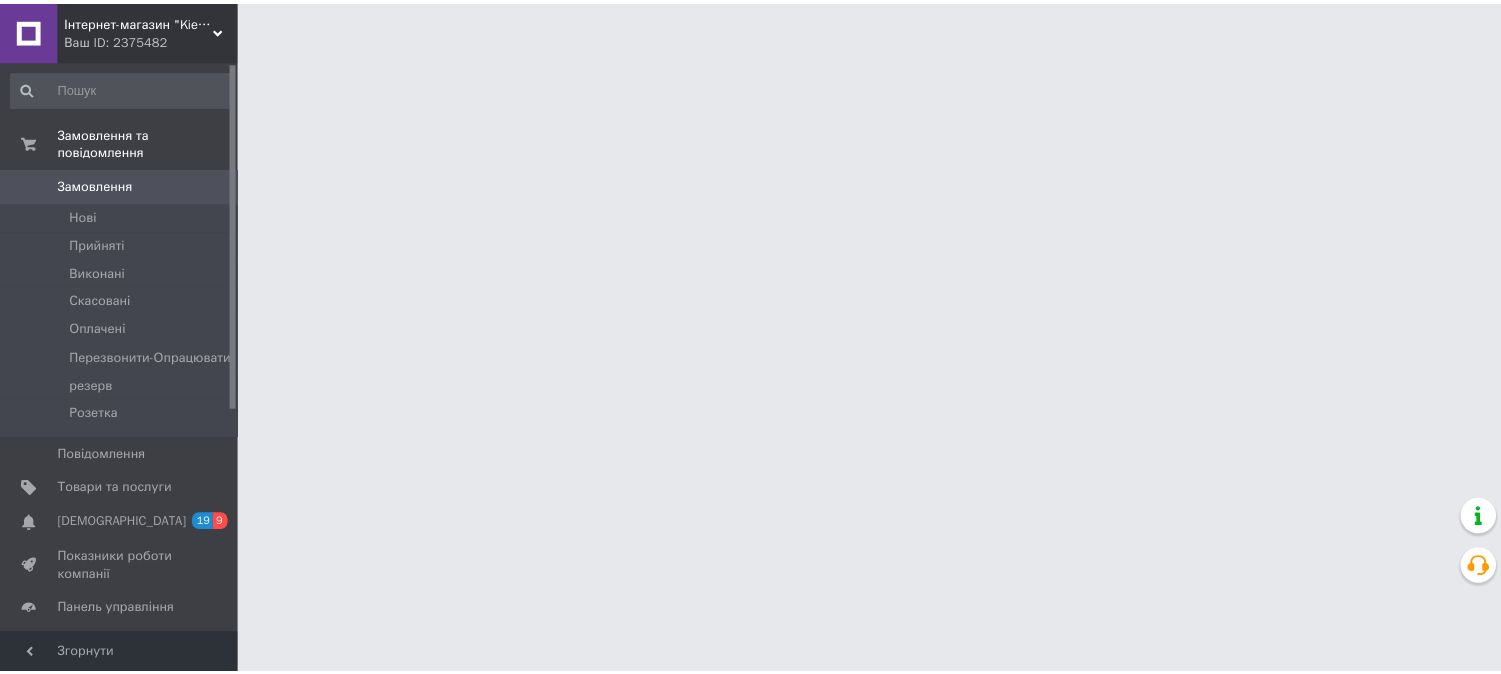 scroll, scrollTop: 0, scrollLeft: 0, axis: both 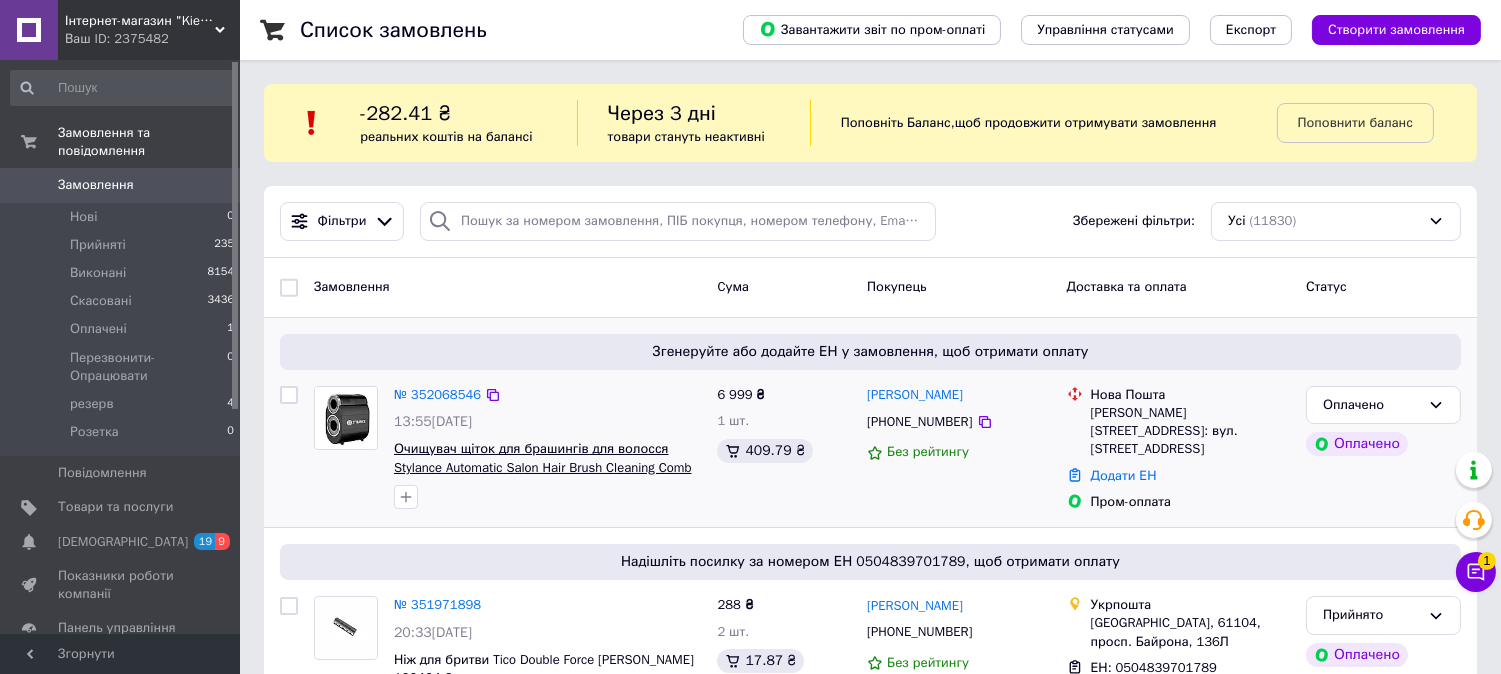 click on "Очищувач щіток для брашингів для волосся Stylance Automatic Salon Hair Brush Cleaning Comb Tool (Stylance-1)" at bounding box center [543, 467] 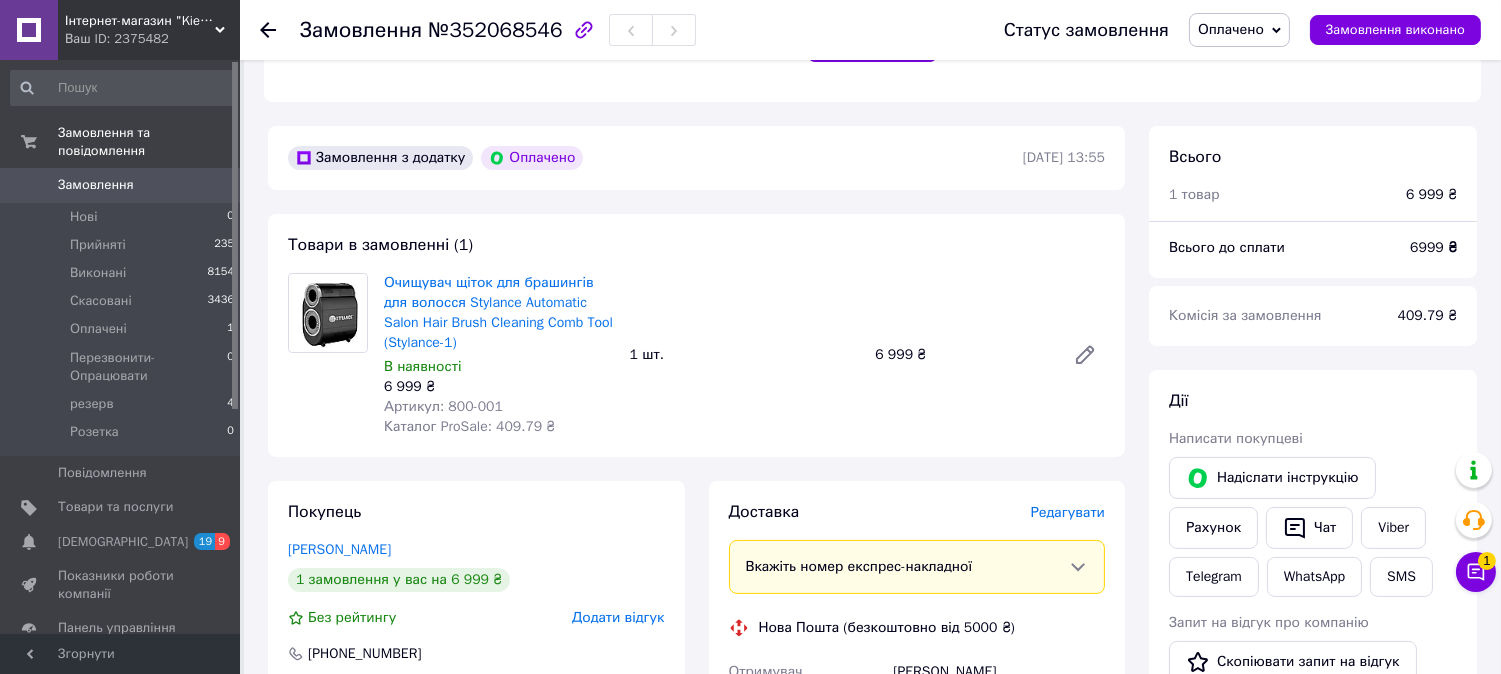 scroll, scrollTop: 444, scrollLeft: 0, axis: vertical 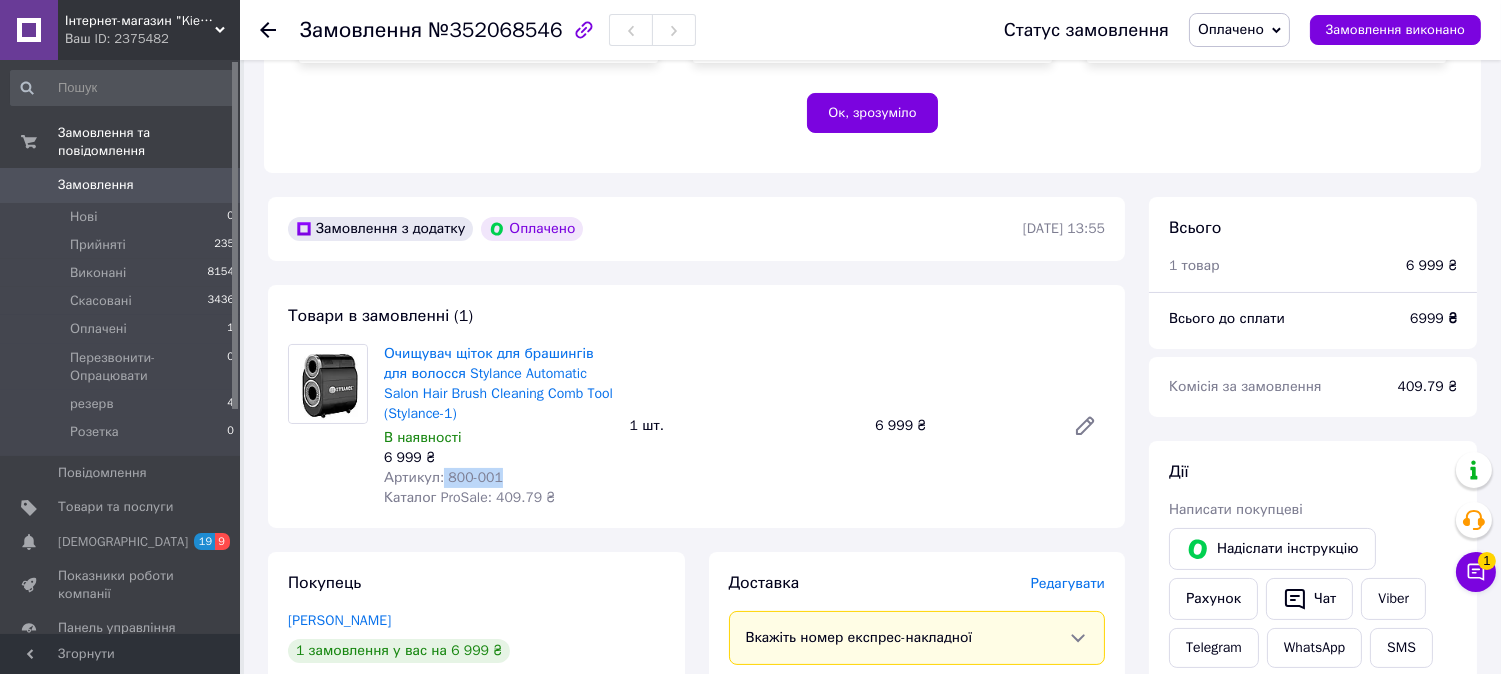 drag, startPoint x: 503, startPoint y: 475, endPoint x: 440, endPoint y: 475, distance: 63 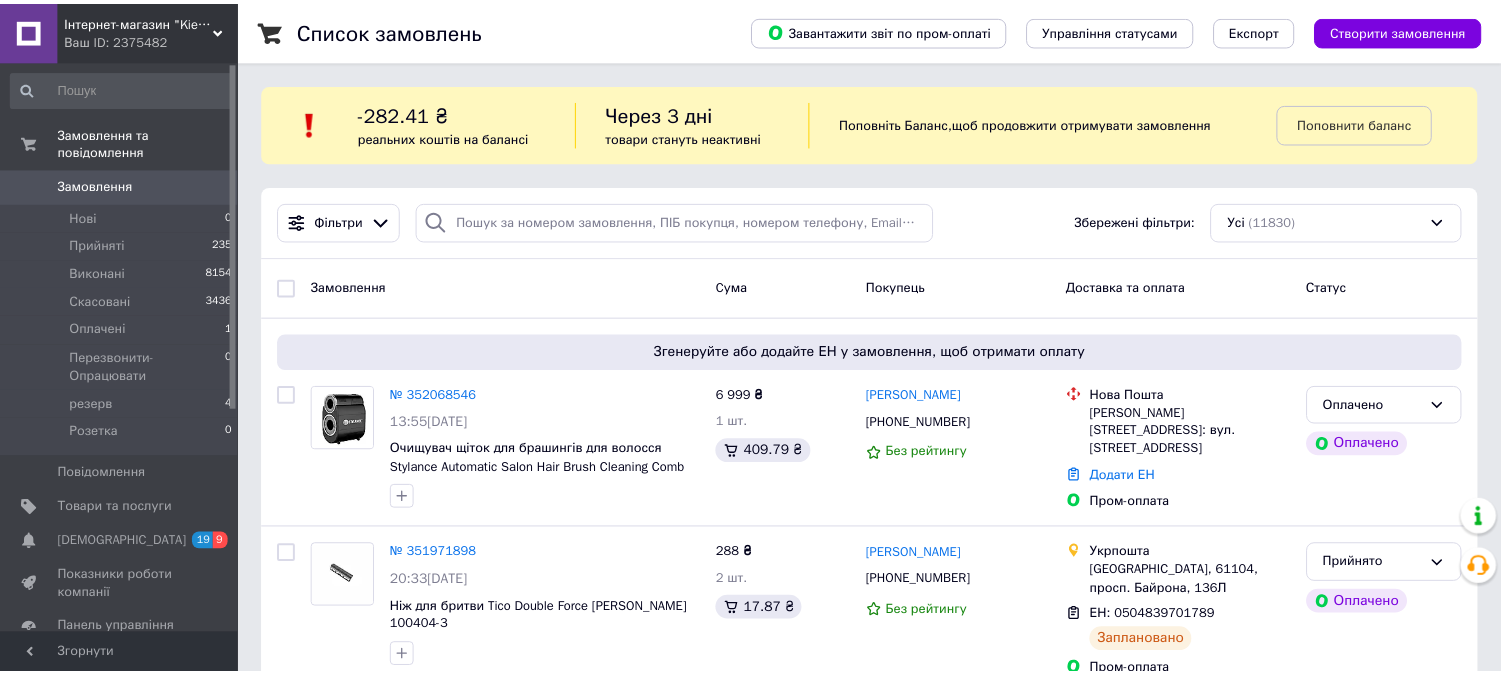 scroll, scrollTop: 0, scrollLeft: 0, axis: both 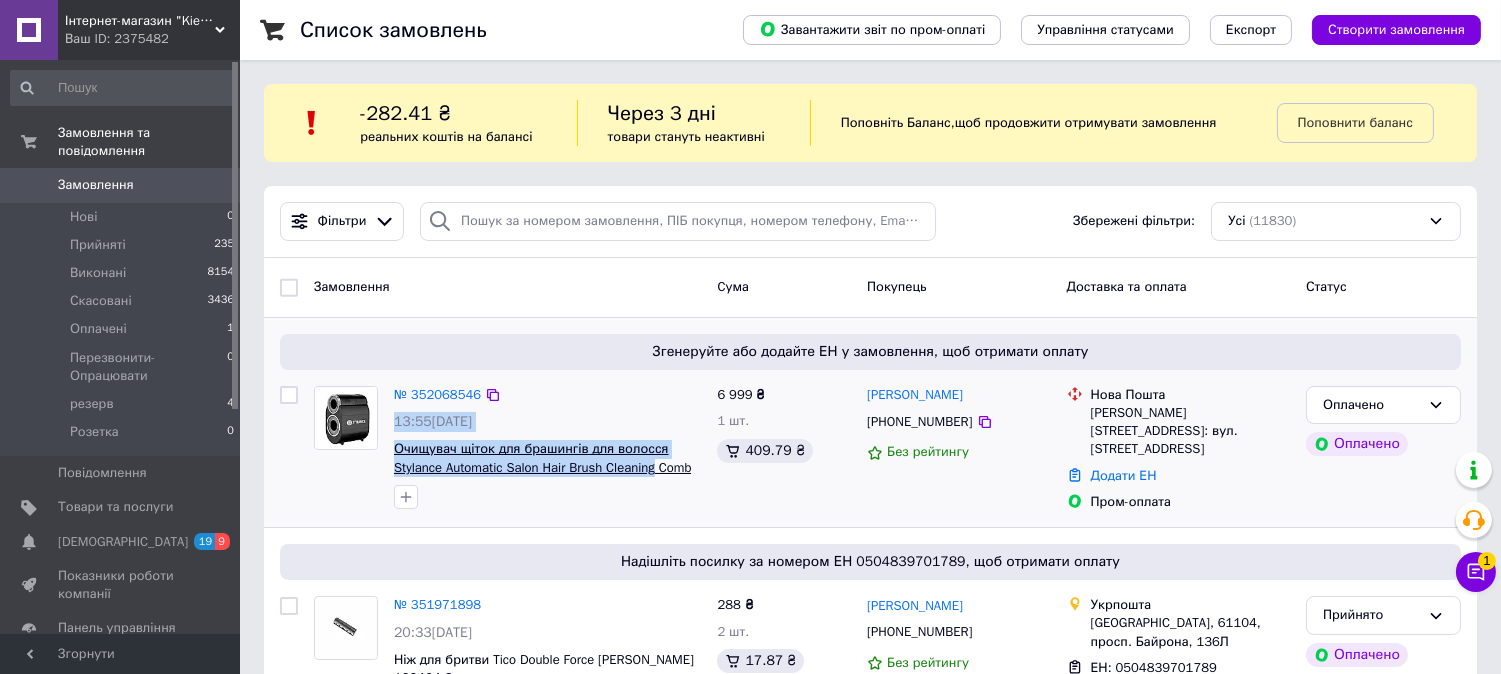 drag, startPoint x: 395, startPoint y: 433, endPoint x: 655, endPoint y: 461, distance: 261.50336 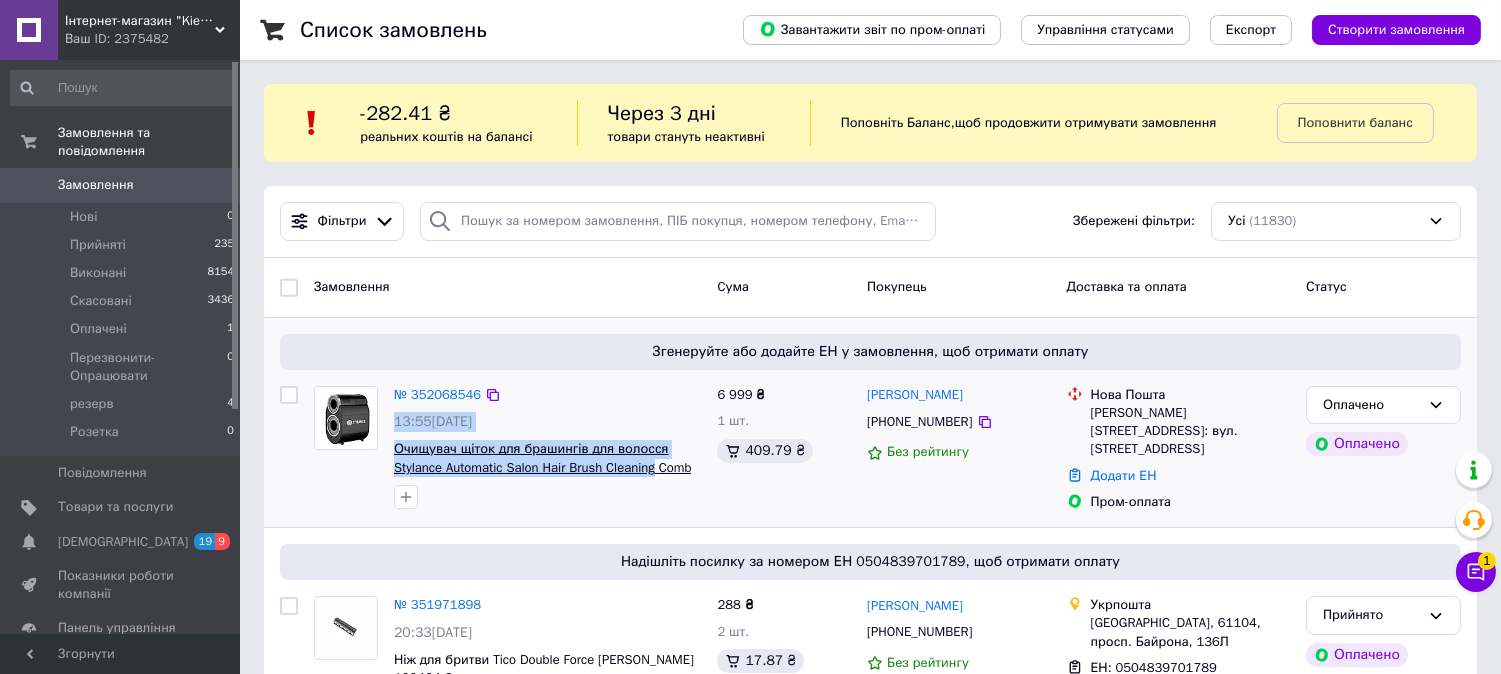 click on "№ 352068546 13:55[DATE] Очищувач щіток для брашингів для волосся Stylance Automatic Salon Hair Brush Cleaning Comb Tool (Stylance-1)" at bounding box center [547, 448] 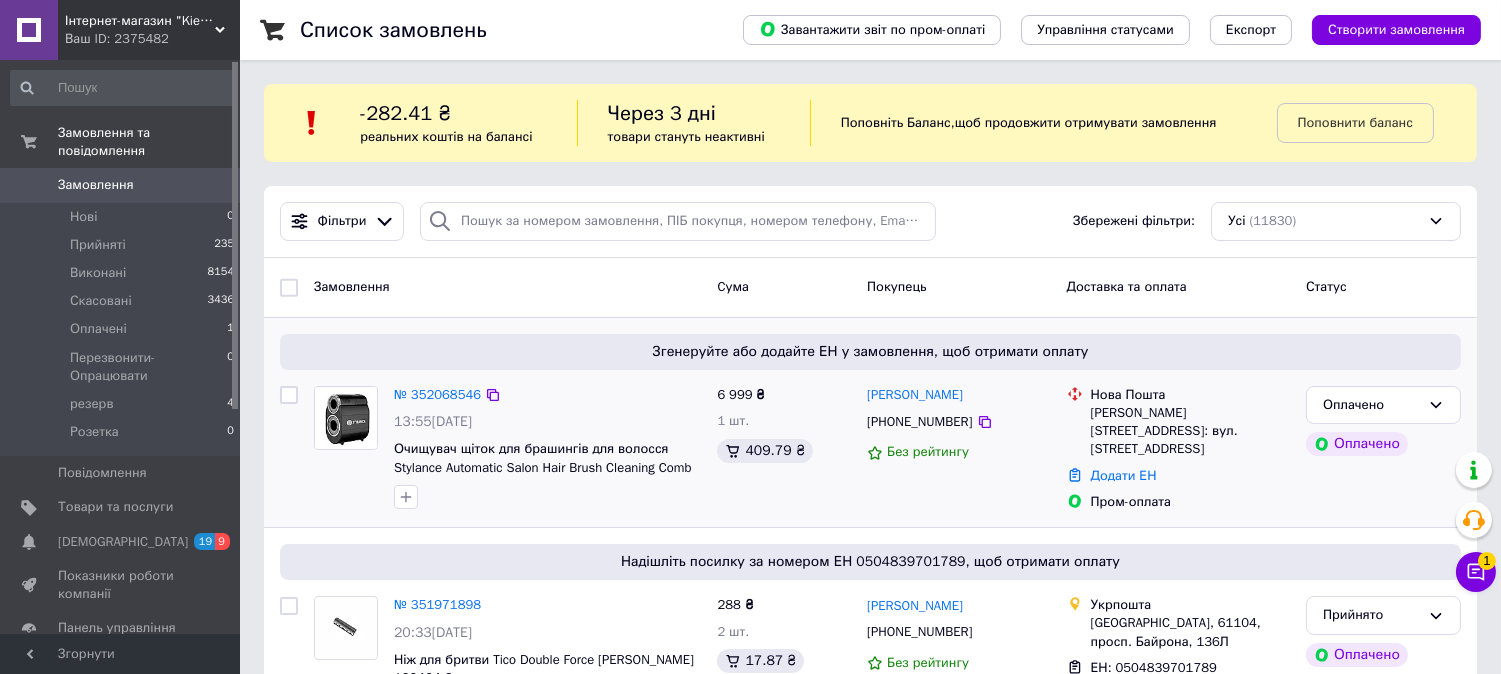click on "6 999 ₴ 1 шт. 409.79 ₴" at bounding box center [784, 449] 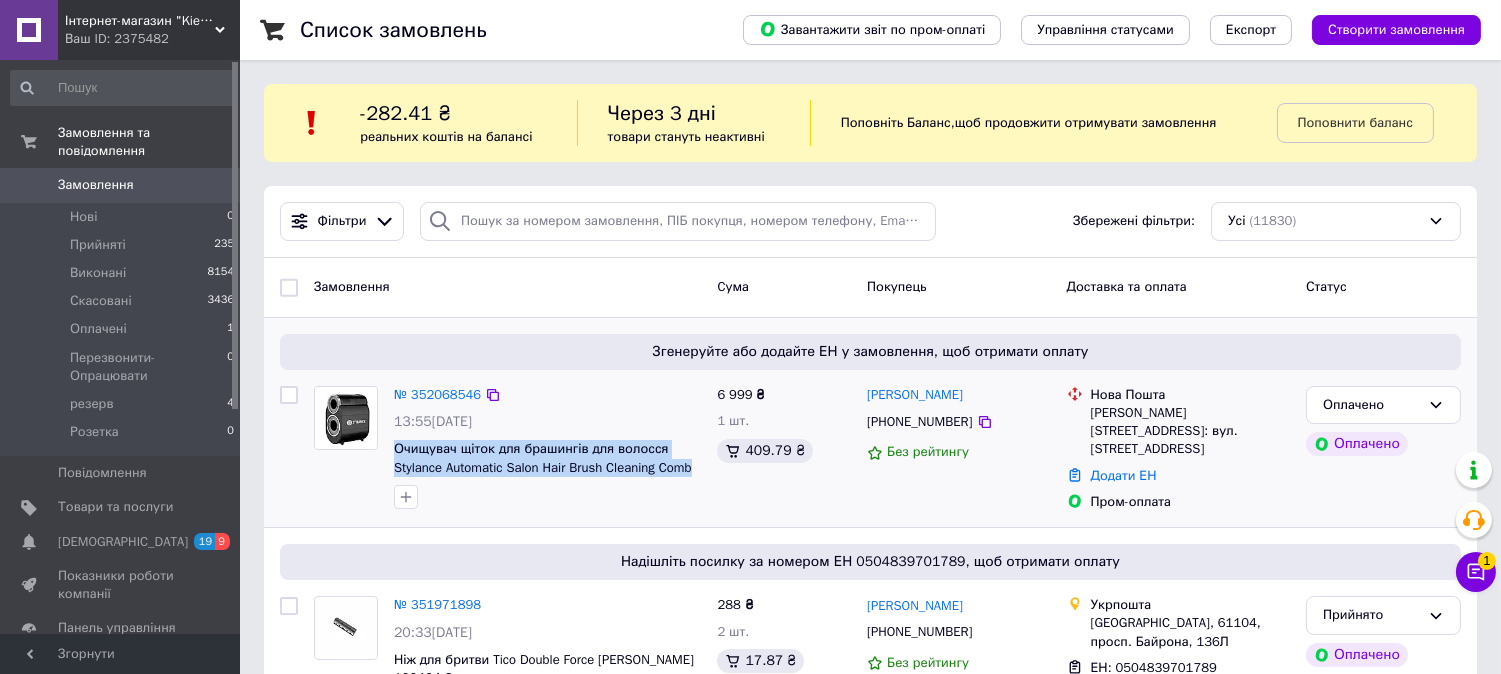 drag, startPoint x: 395, startPoint y: 434, endPoint x: 697, endPoint y: 470, distance: 304.13812 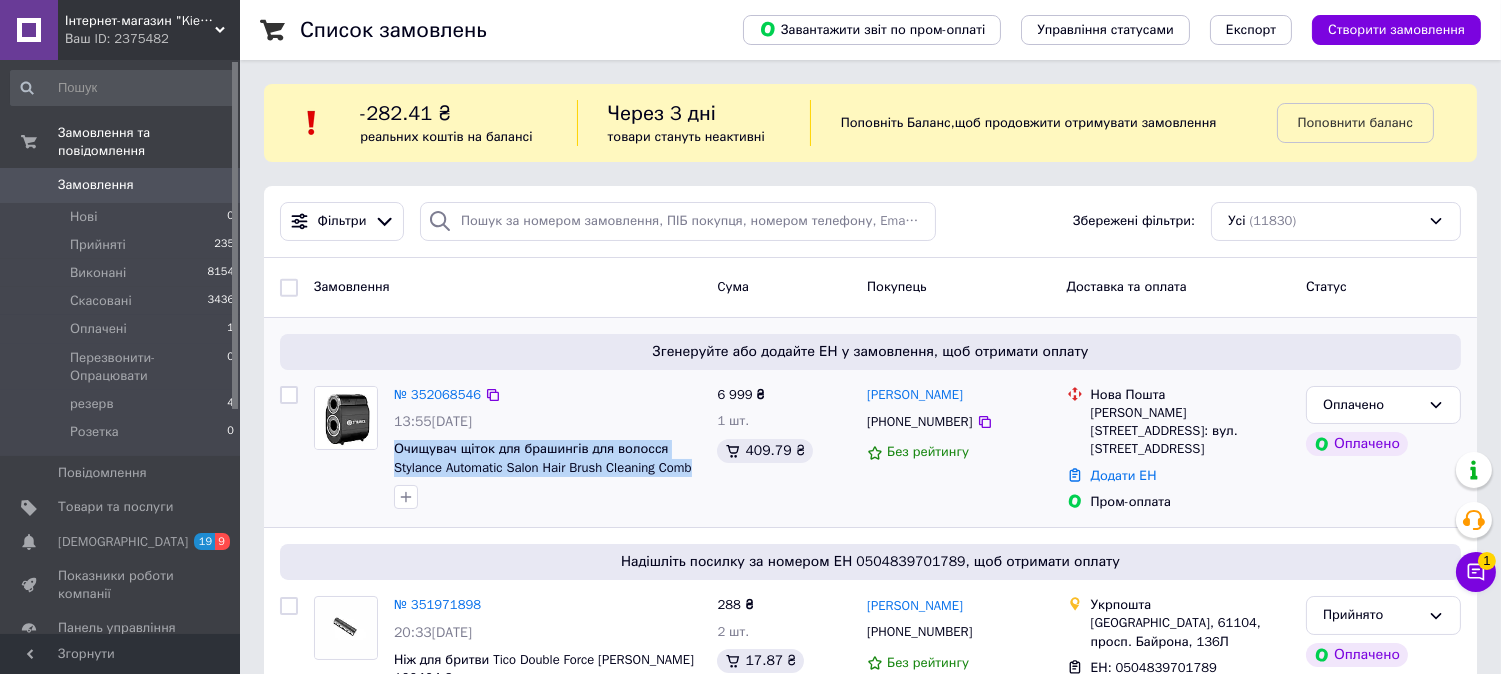 click on "№ 352068546 13:55[DATE] Очищувач щіток для брашингів для волосся Stylance Automatic Salon Hair Brush Cleaning Comb Tool (Stylance-1)" at bounding box center (547, 448) 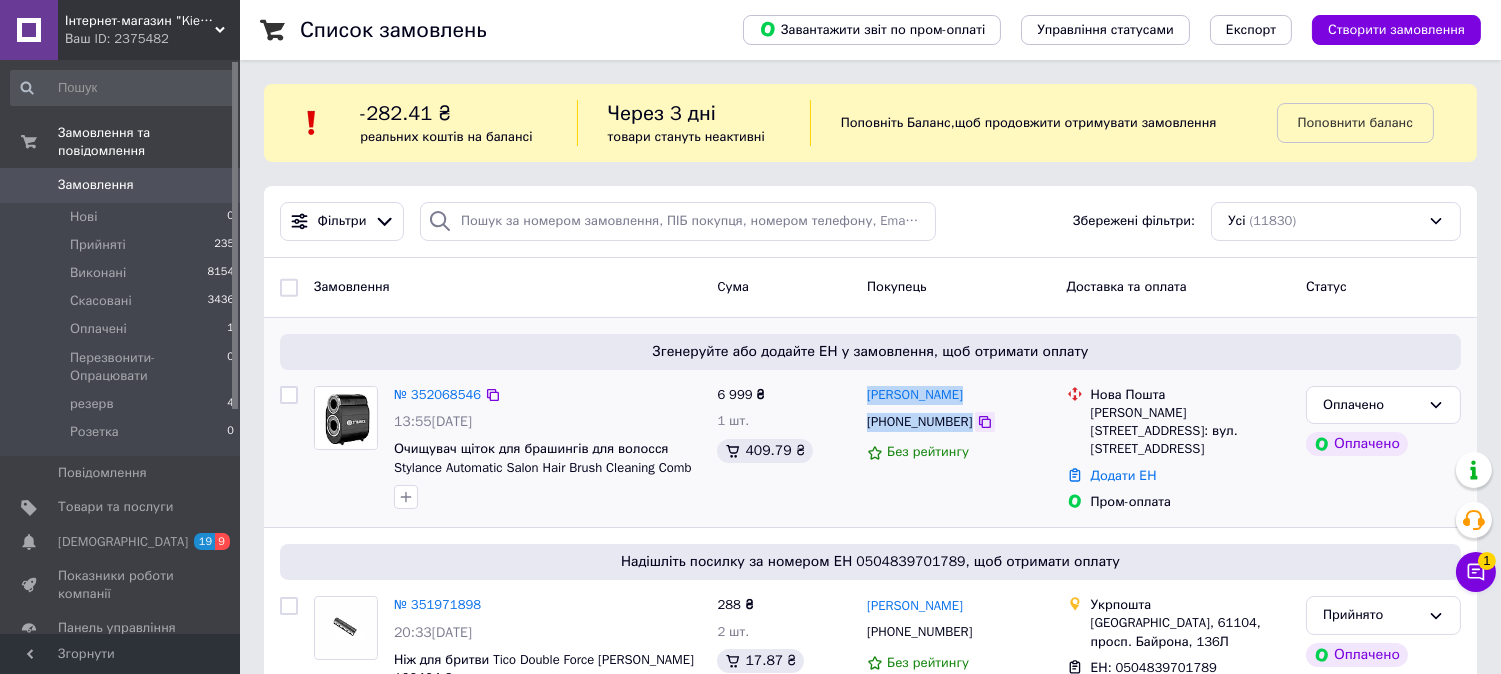 drag, startPoint x: 868, startPoint y: 375, endPoint x: 971, endPoint y: 424, distance: 114.061386 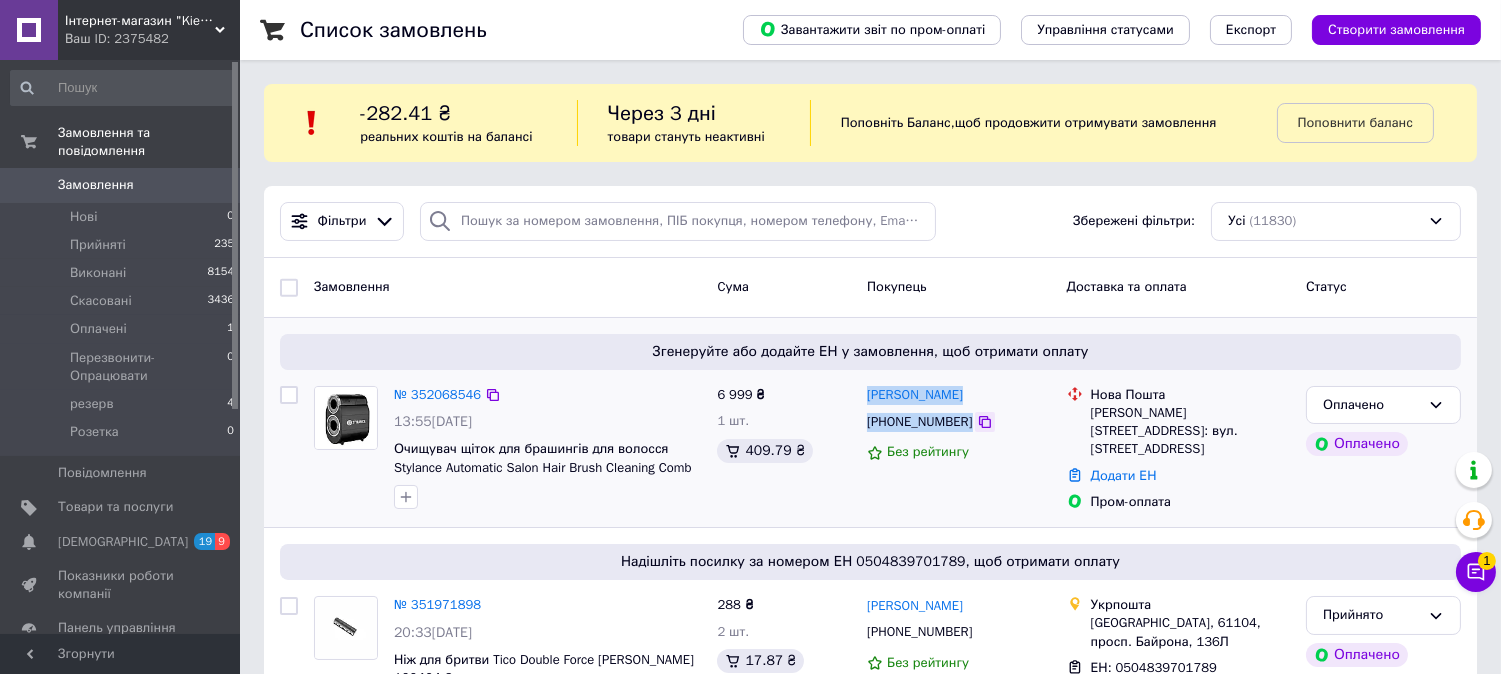 click on "Згенеруйте або додайте ЕН у замовлення, щоб отримати оплату № 352068546 13:55[DATE] Очищувач щіток для брашингів для волосся Stylance Automatic Salon Hair Brush Cleaning Comb Tool (Stylance-1) 6 999 ₴ 1 шт. 409.79 ₴ [PERSON_NAME] [PHONE_NUMBER] Без рейтингу [GEOGRAPHIC_DATA][PERSON_NAME], №22: вул. [STREET_ADDRESS] Додати ЕН Пром-оплата Оплачено Оплачено" at bounding box center (870, 423) 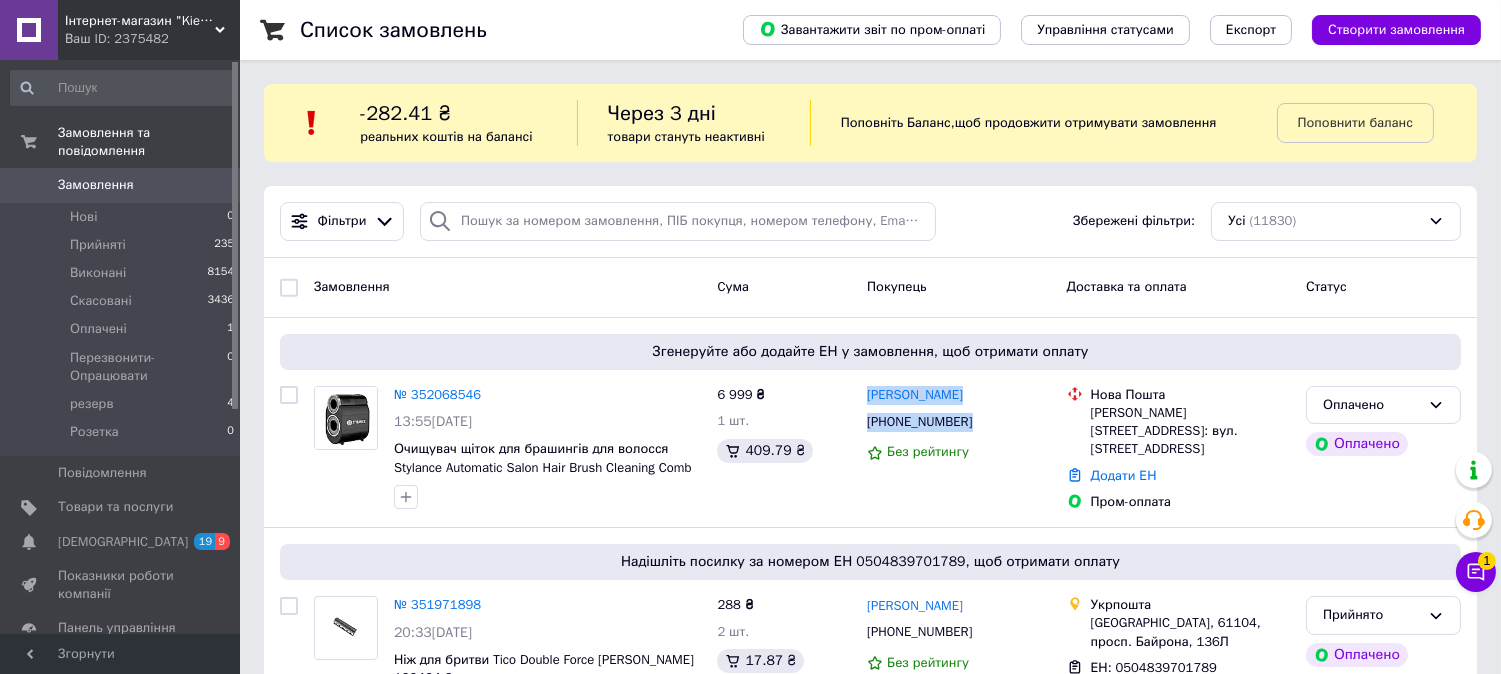 copy on "[PERSON_NAME] [PHONE_NUMBER]" 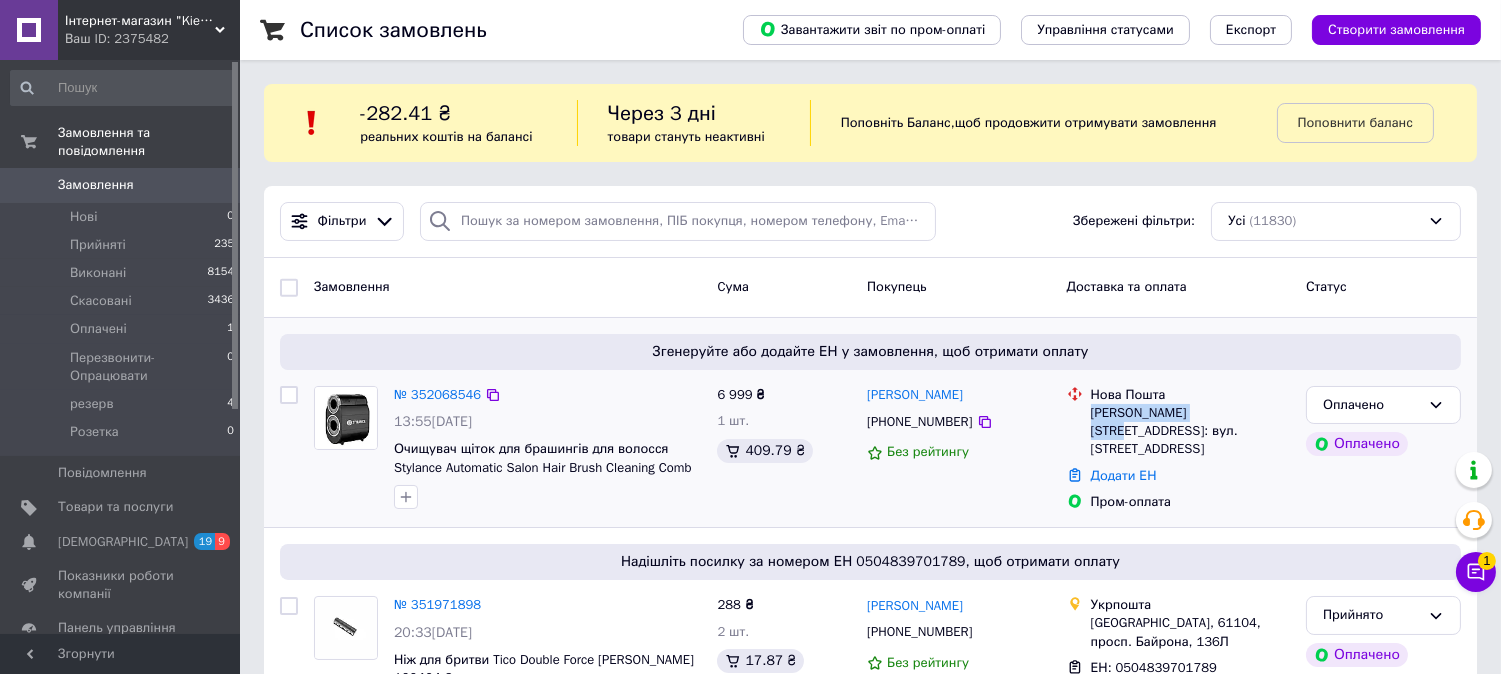 drag, startPoint x: 1222, startPoint y: 416, endPoint x: 1092, endPoint y: 416, distance: 130 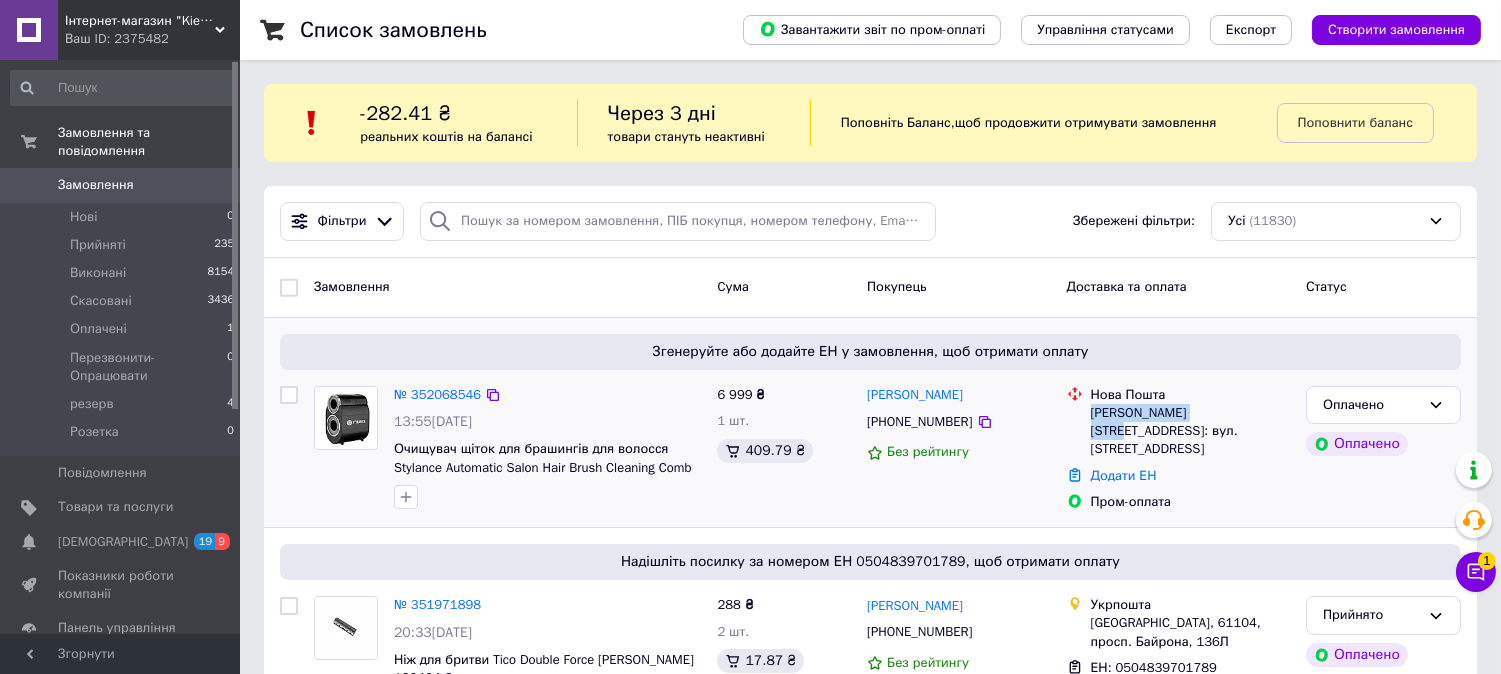click on "[PERSON_NAME][STREET_ADDRESS]: вул. [STREET_ADDRESS]" at bounding box center (1190, 431) 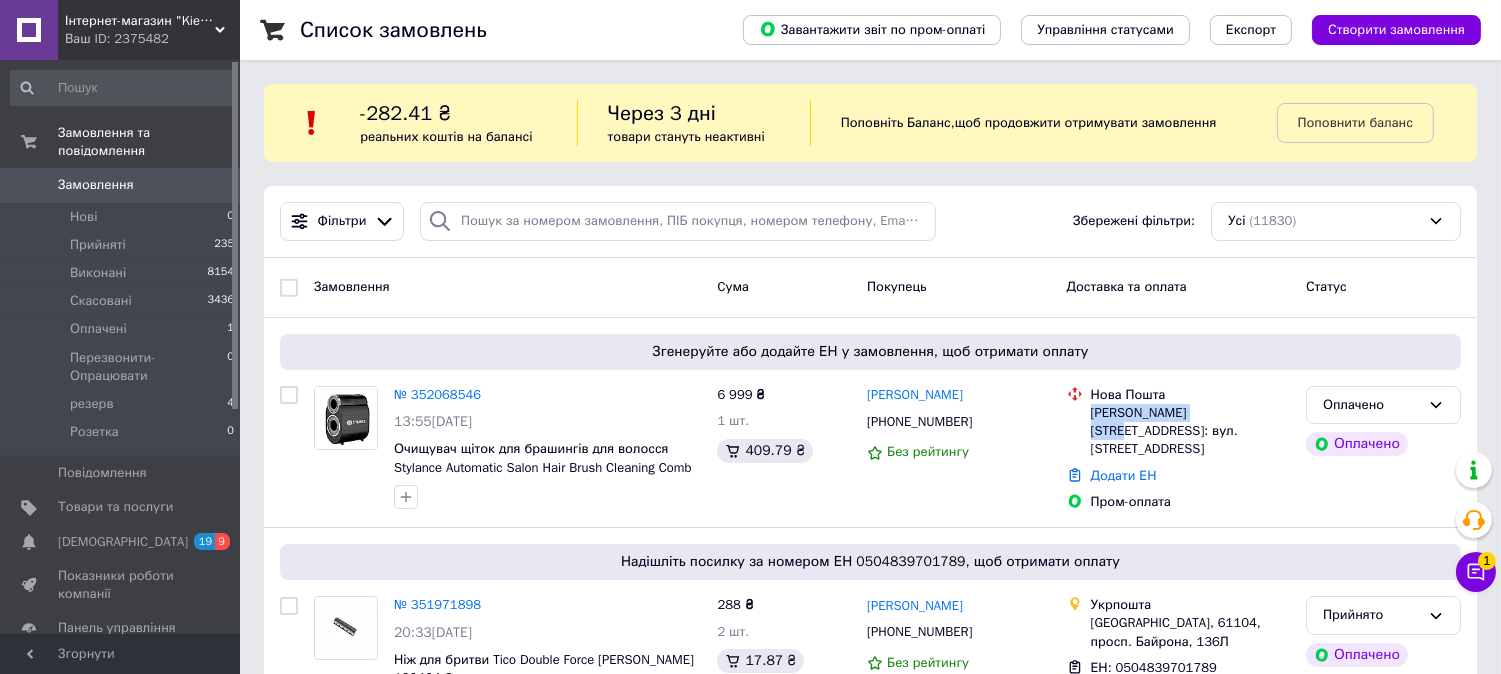 copy on "[PERSON_NAME], №22" 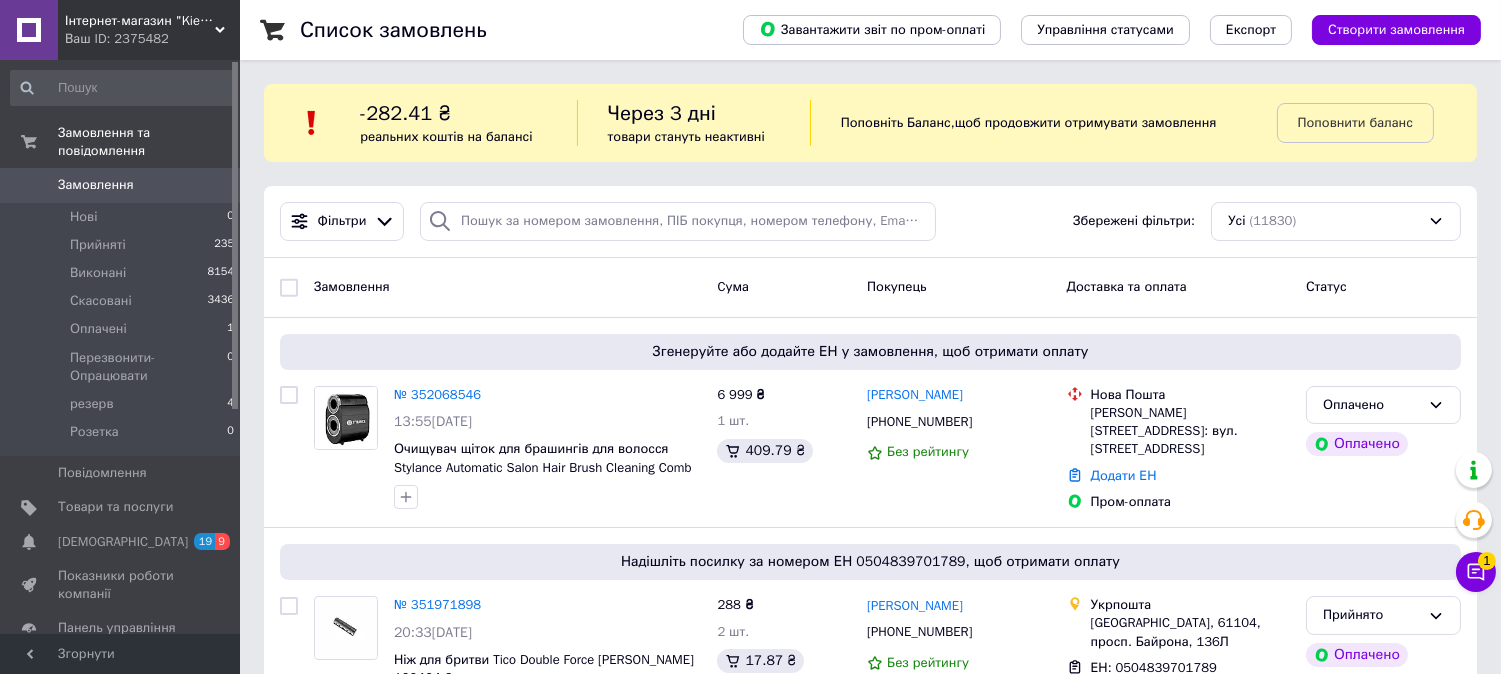 click on "Ваш ID: 2375482" at bounding box center [152, 39] 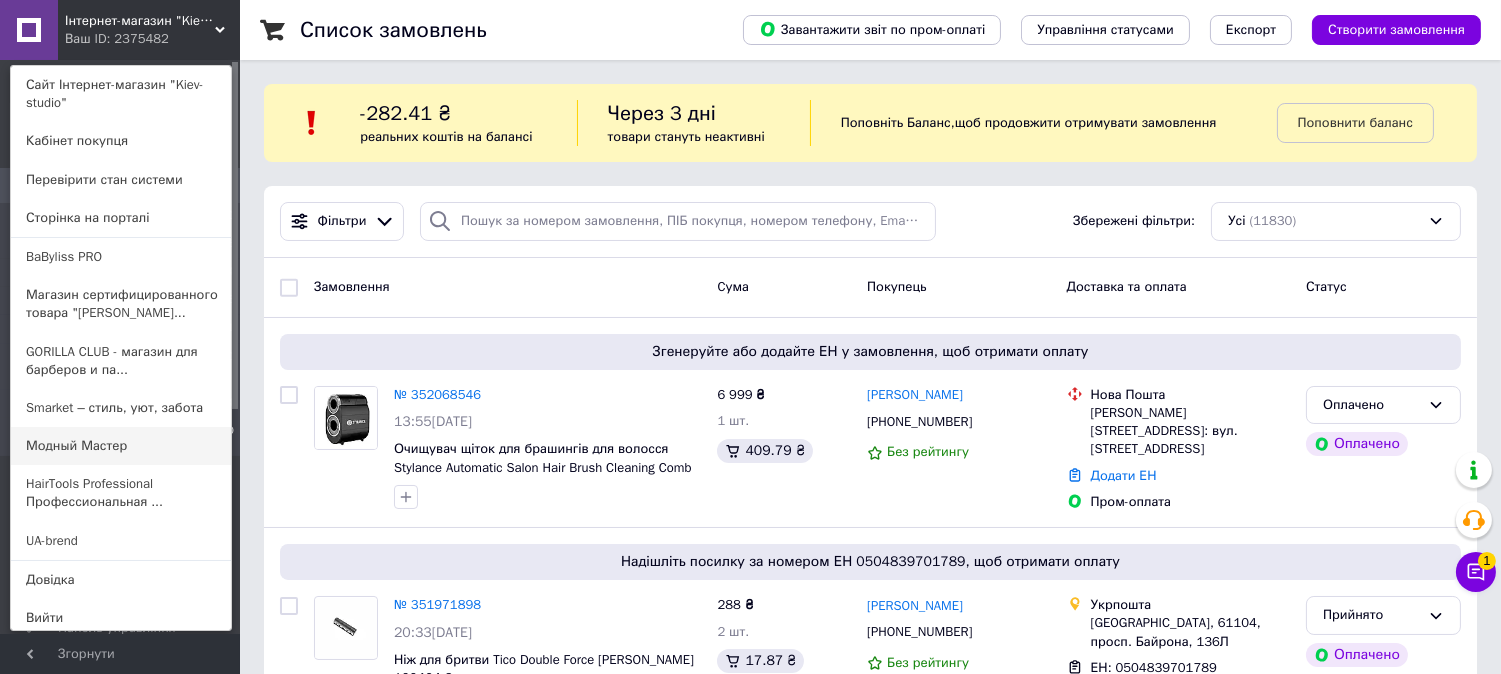 click on "Модный Мастер" at bounding box center (121, 446) 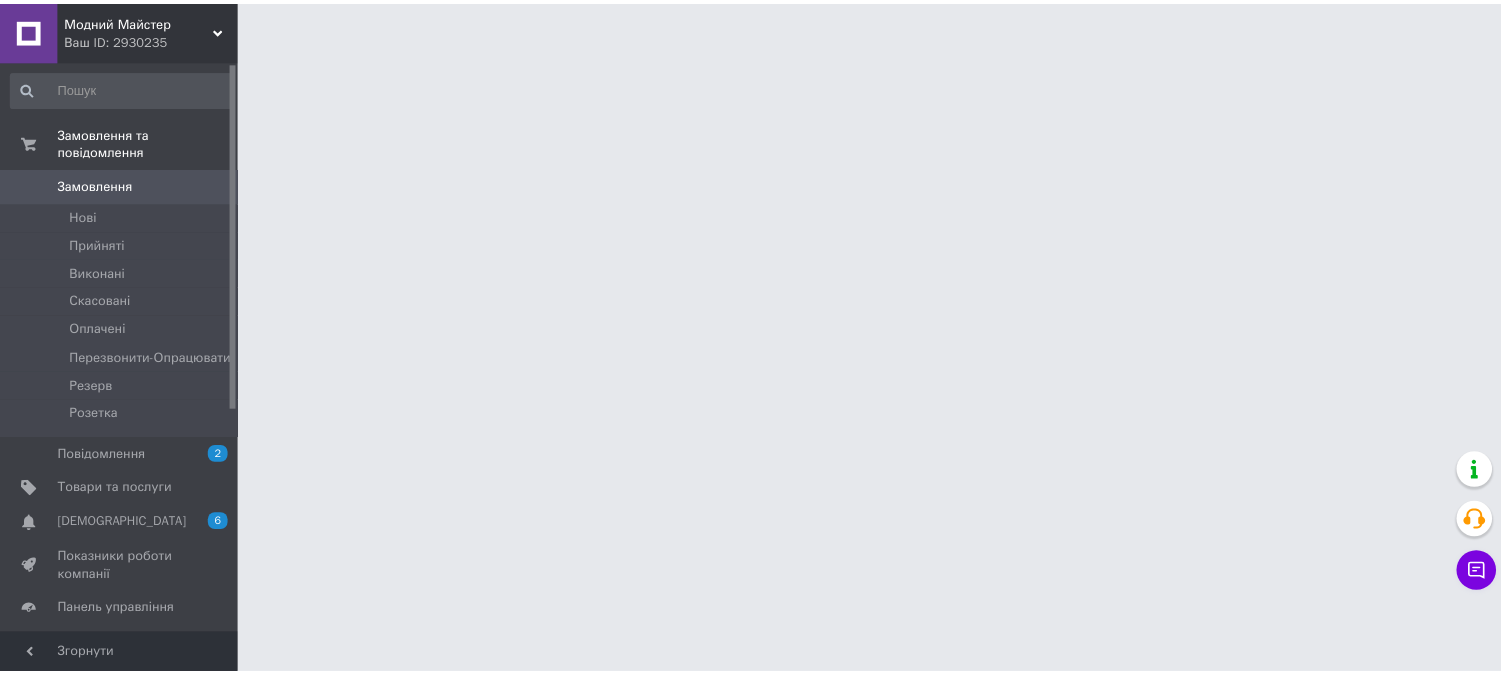 scroll, scrollTop: 0, scrollLeft: 0, axis: both 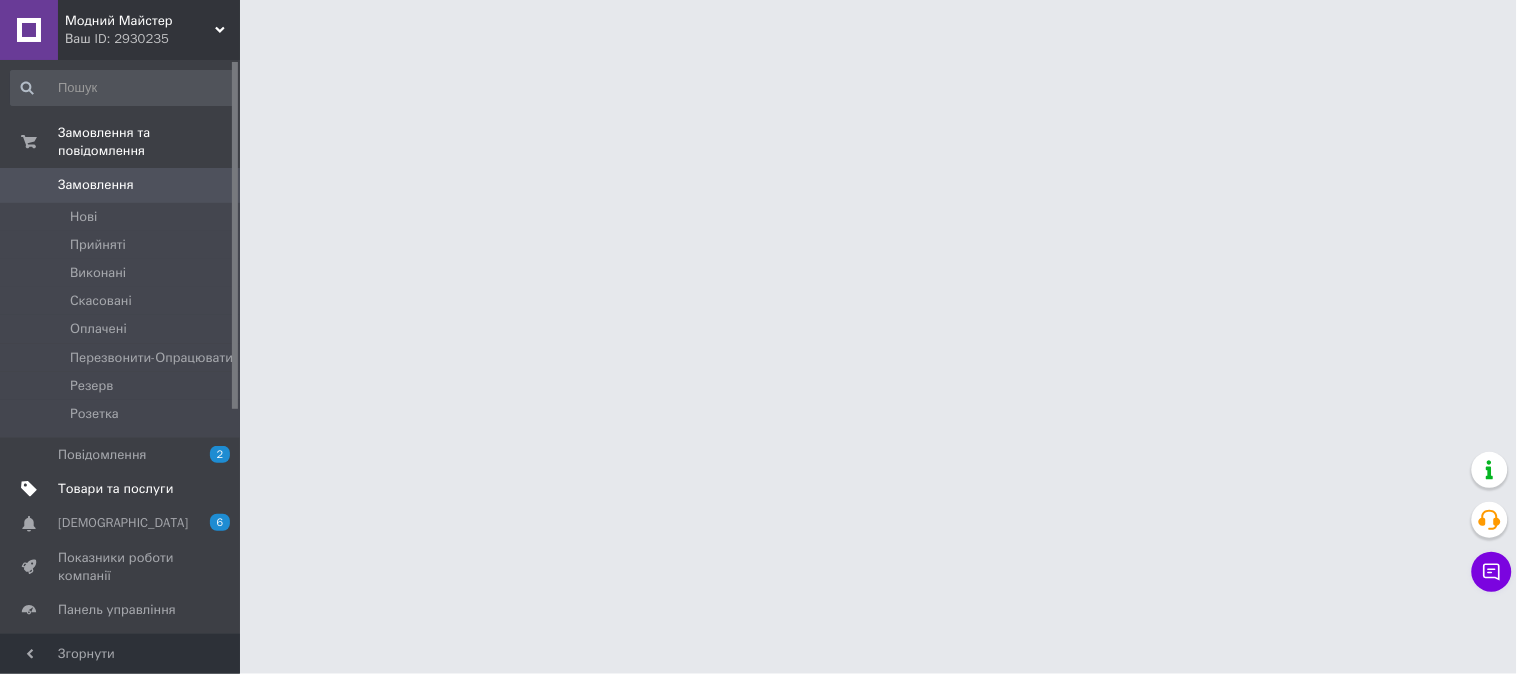 click on "Товари та послуги" at bounding box center [115, 489] 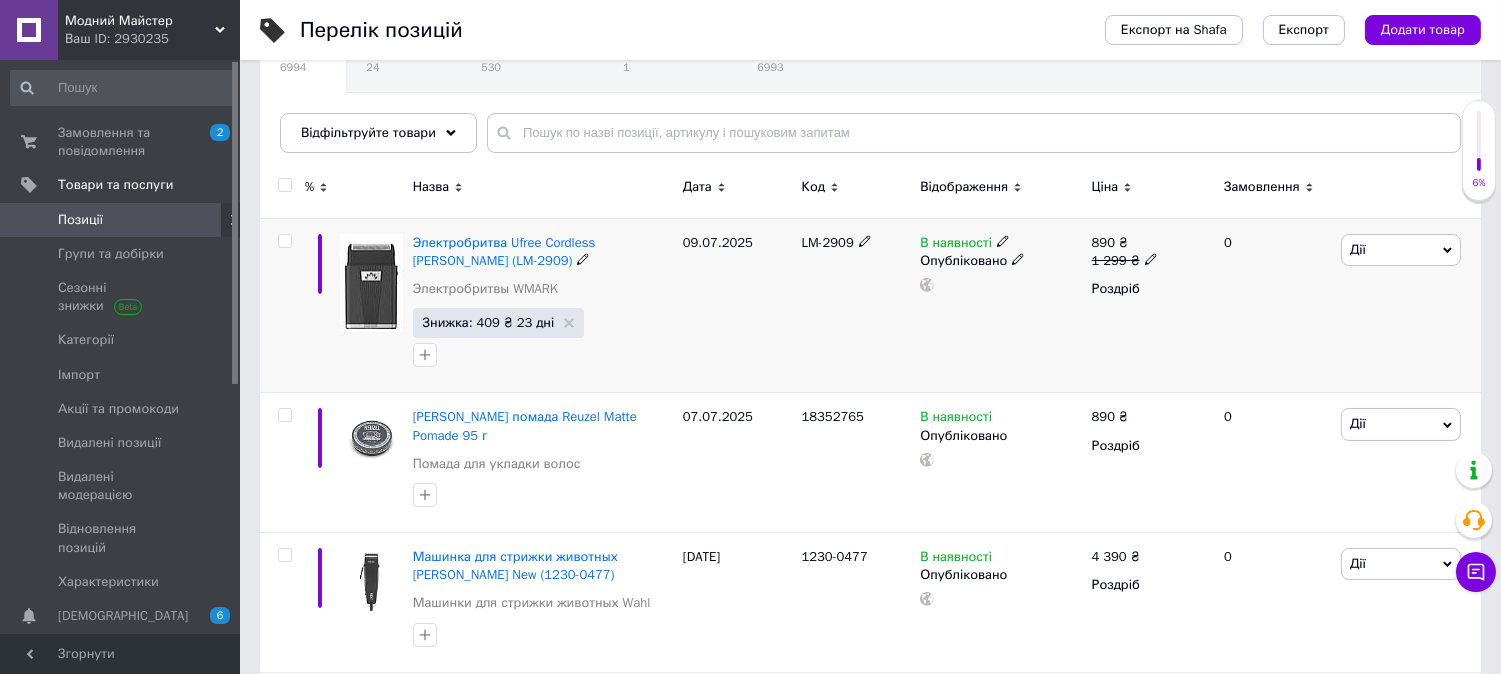 scroll, scrollTop: 222, scrollLeft: 0, axis: vertical 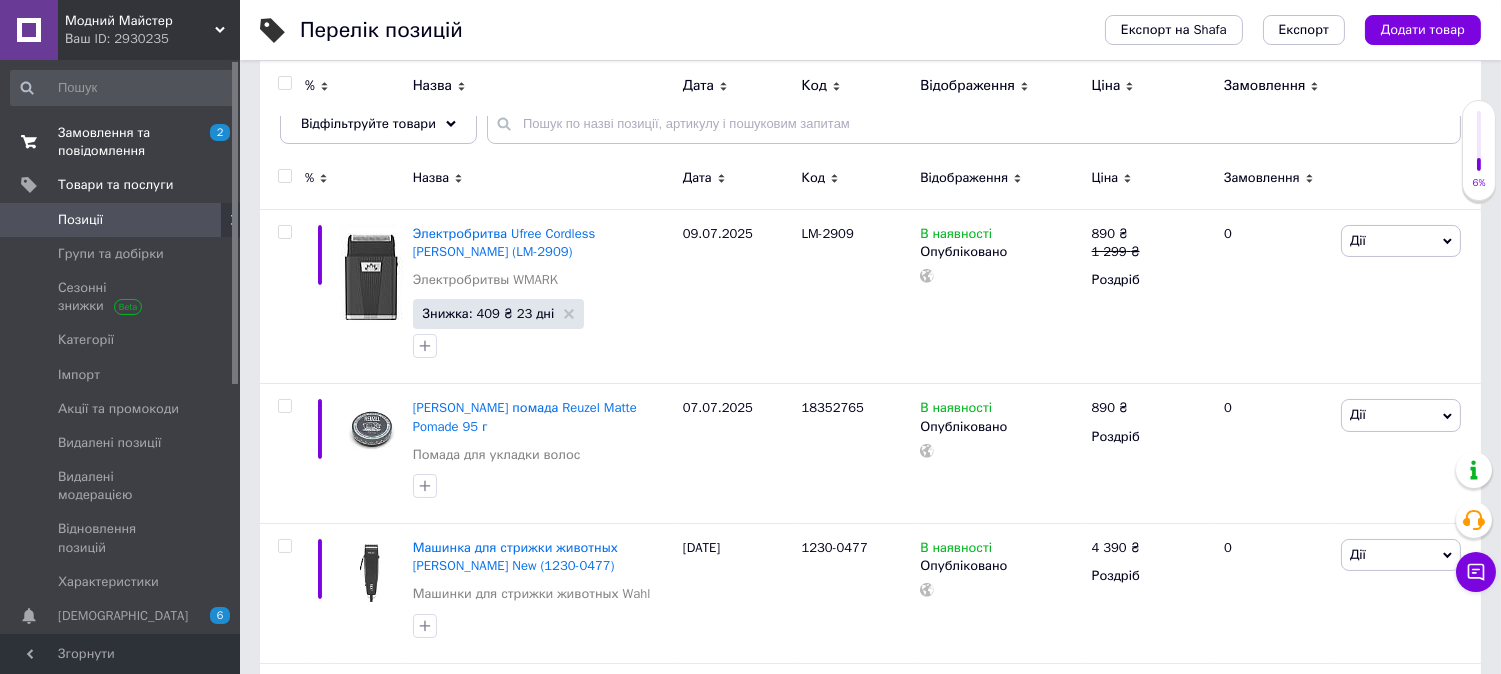 click on "Замовлення та повідомлення" at bounding box center [121, 142] 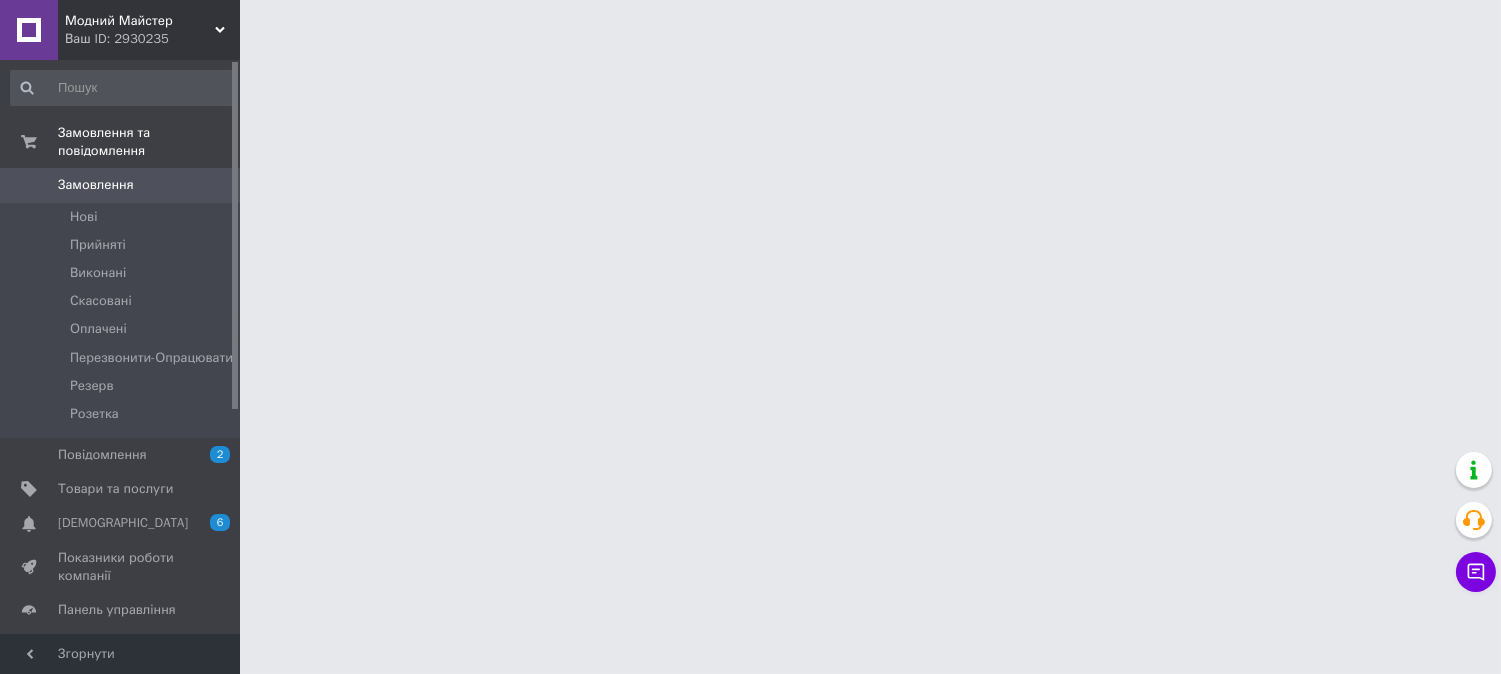 scroll, scrollTop: 0, scrollLeft: 0, axis: both 